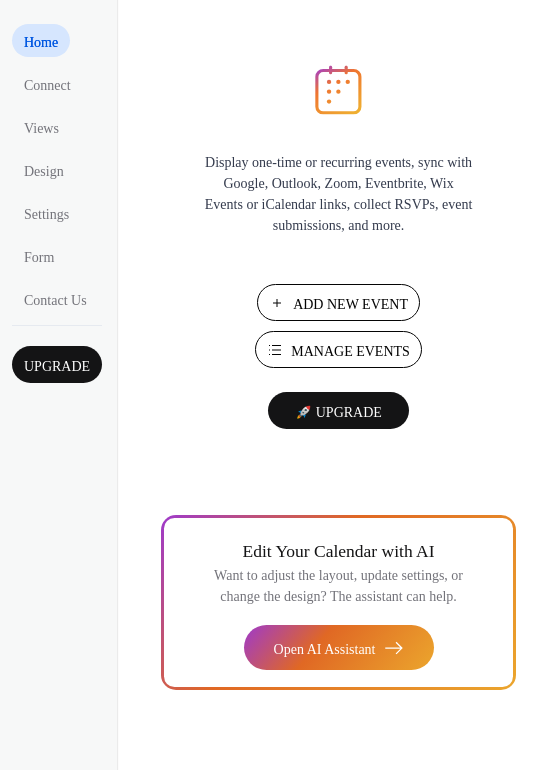scroll, scrollTop: 0, scrollLeft: 0, axis: both 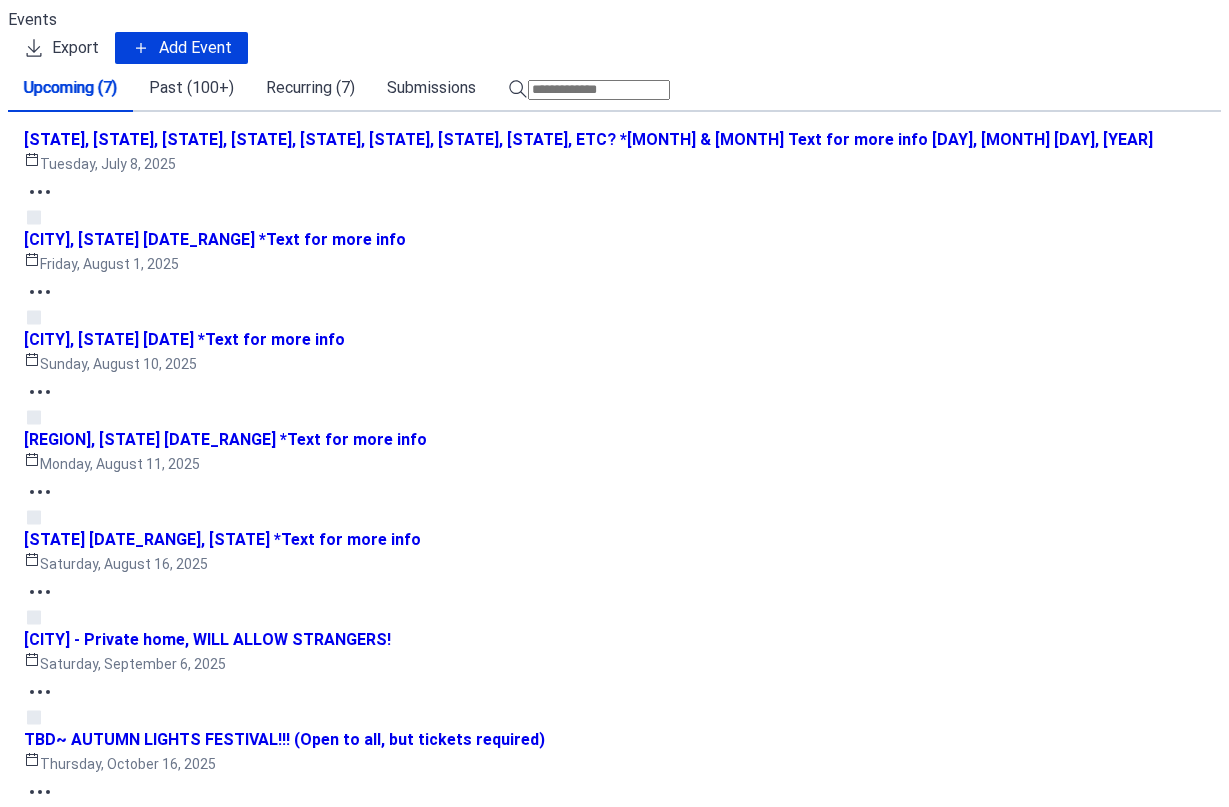 click on "Past (100+)" at bounding box center (191, 88) 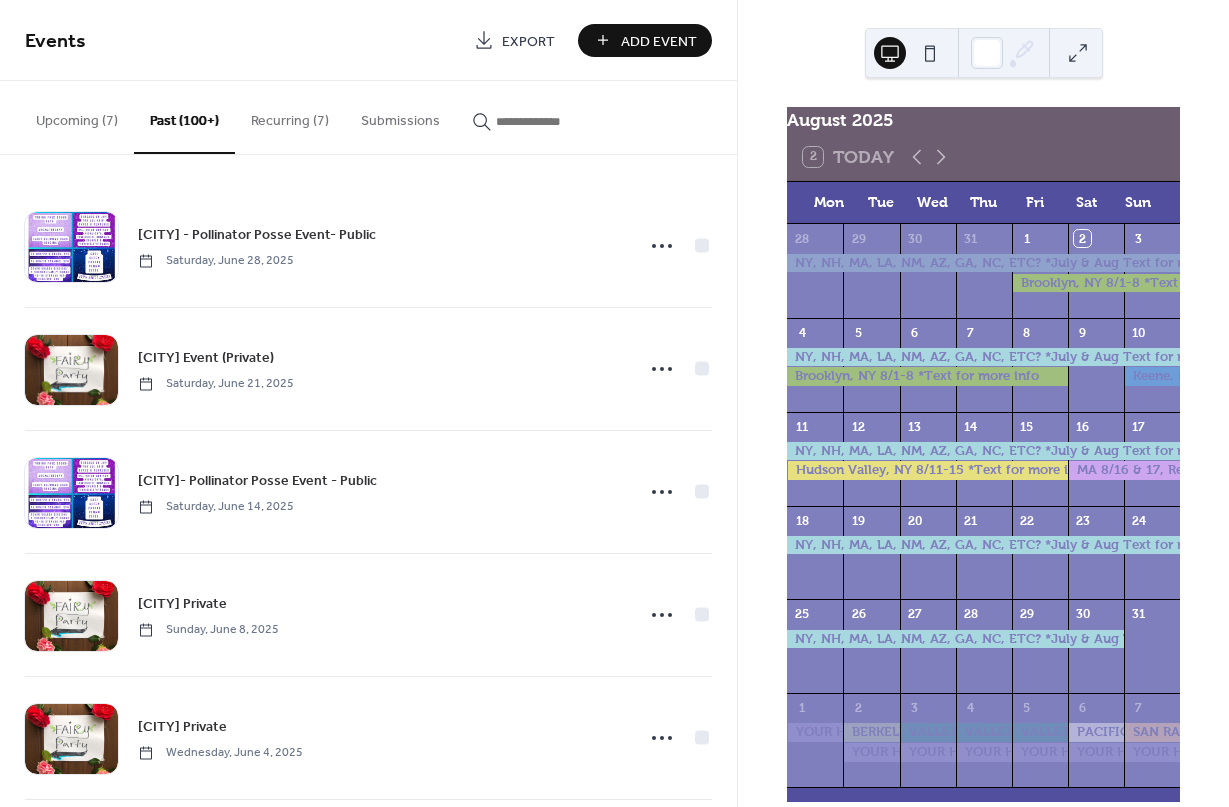 click at bounding box center [556, 121] 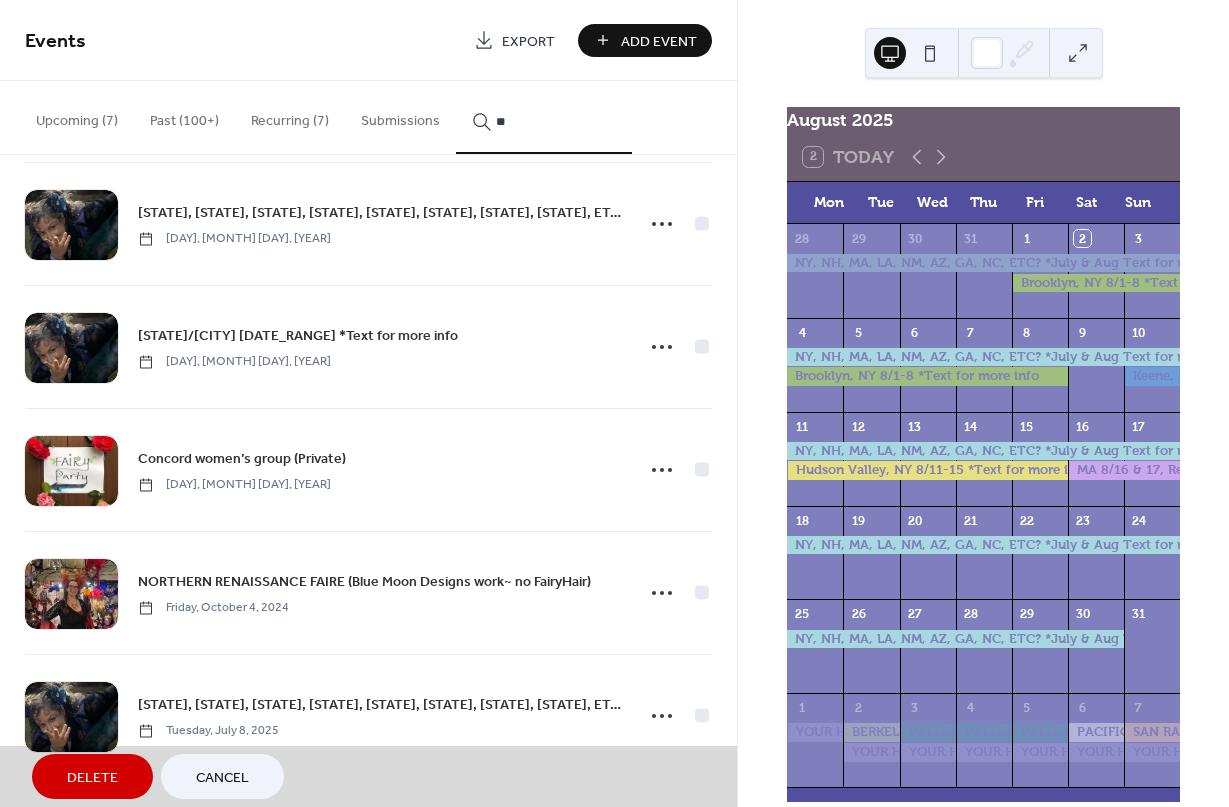 scroll, scrollTop: 271, scrollLeft: 0, axis: vertical 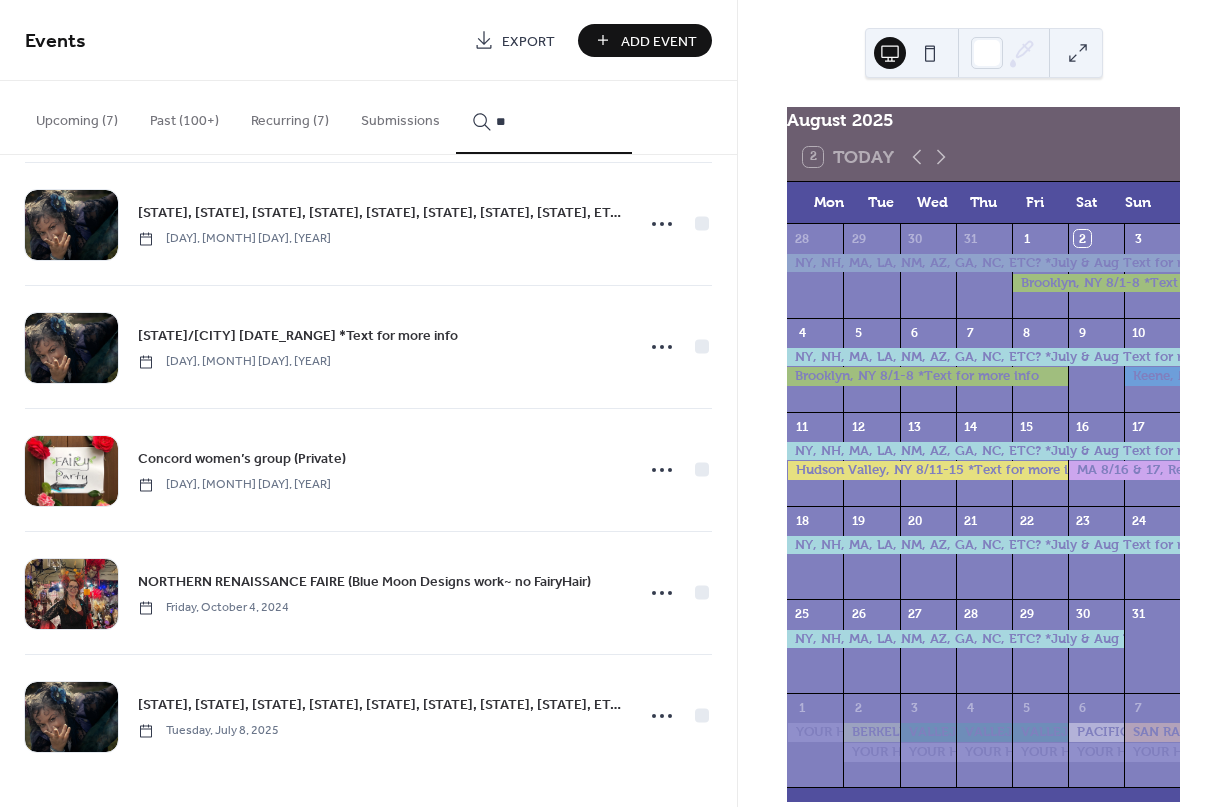 click 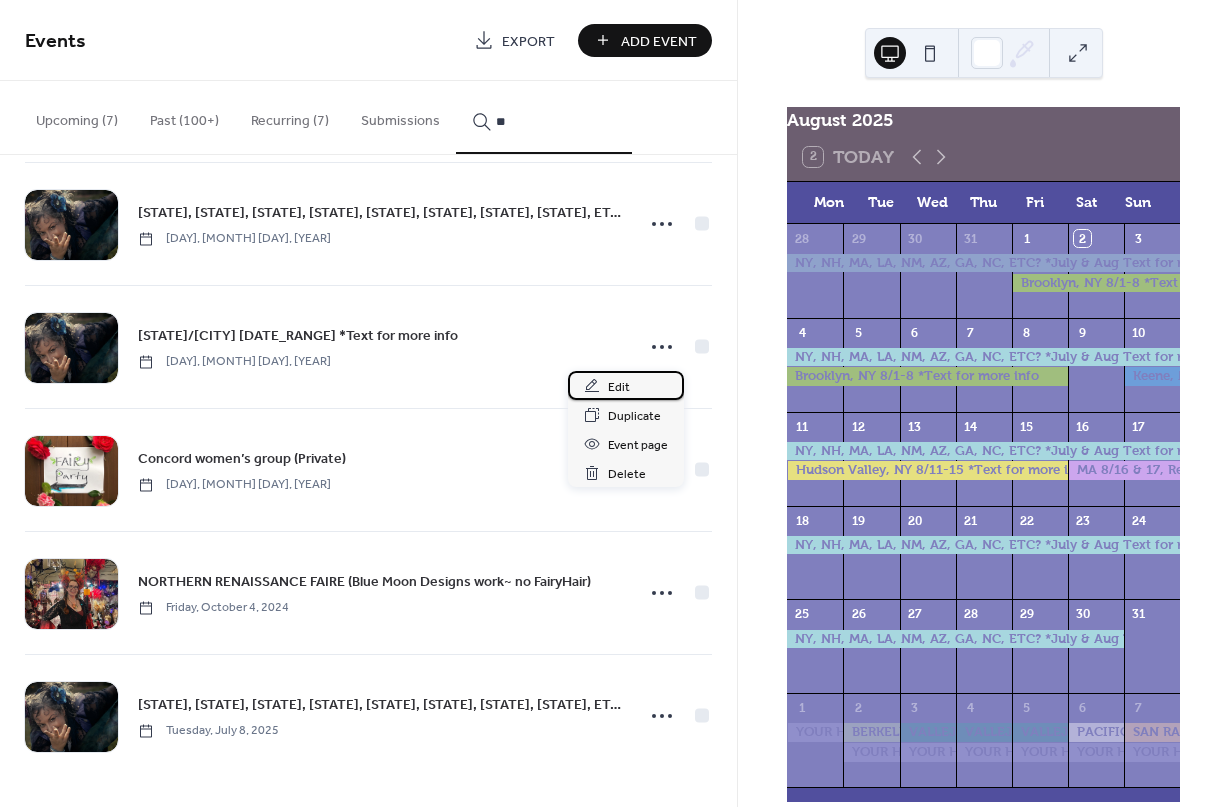 click on "Edit" at bounding box center (619, 387) 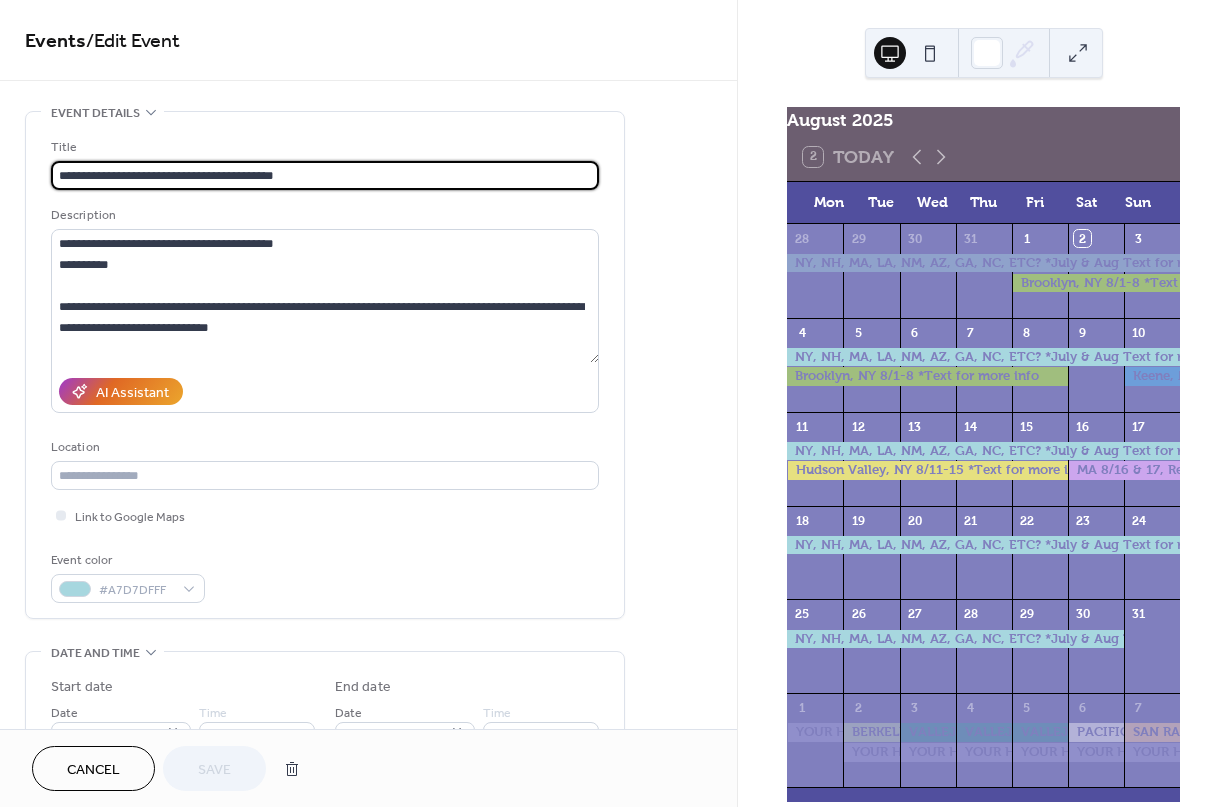 click on "**********" at bounding box center (325, 175) 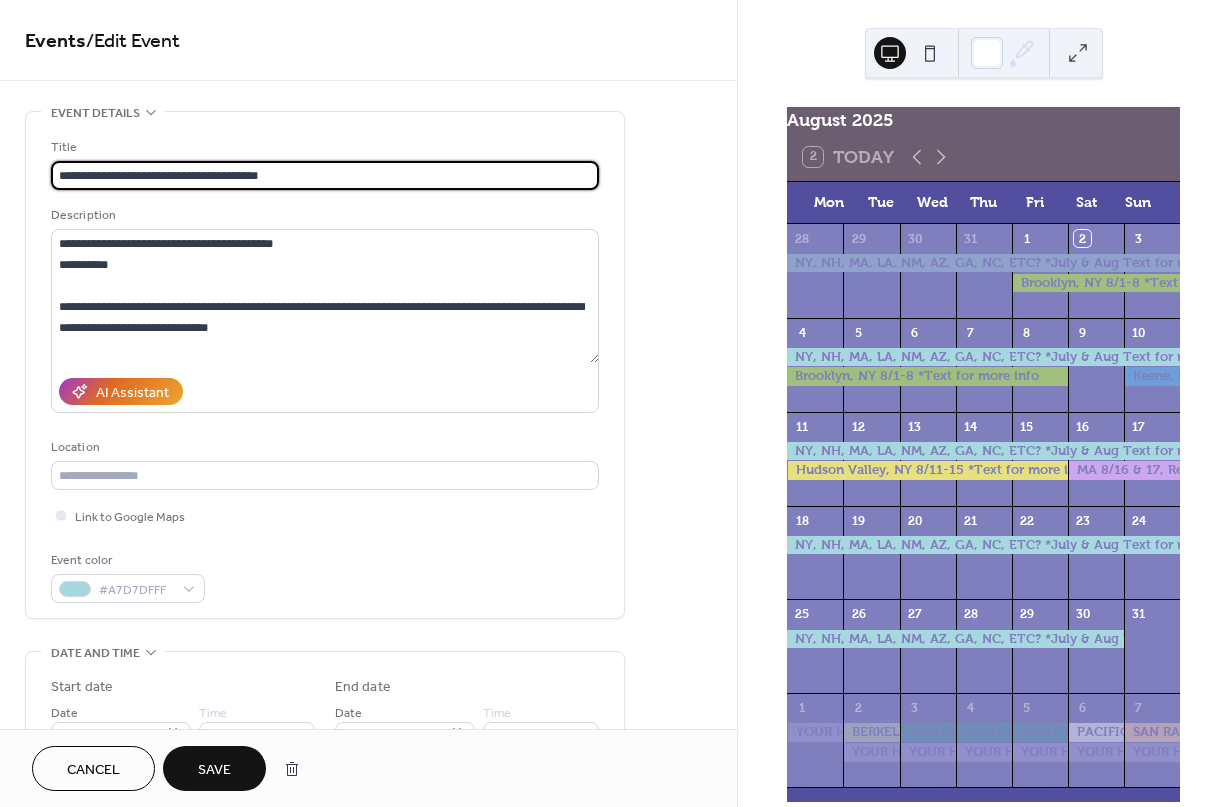 click on "**********" at bounding box center (325, 175) 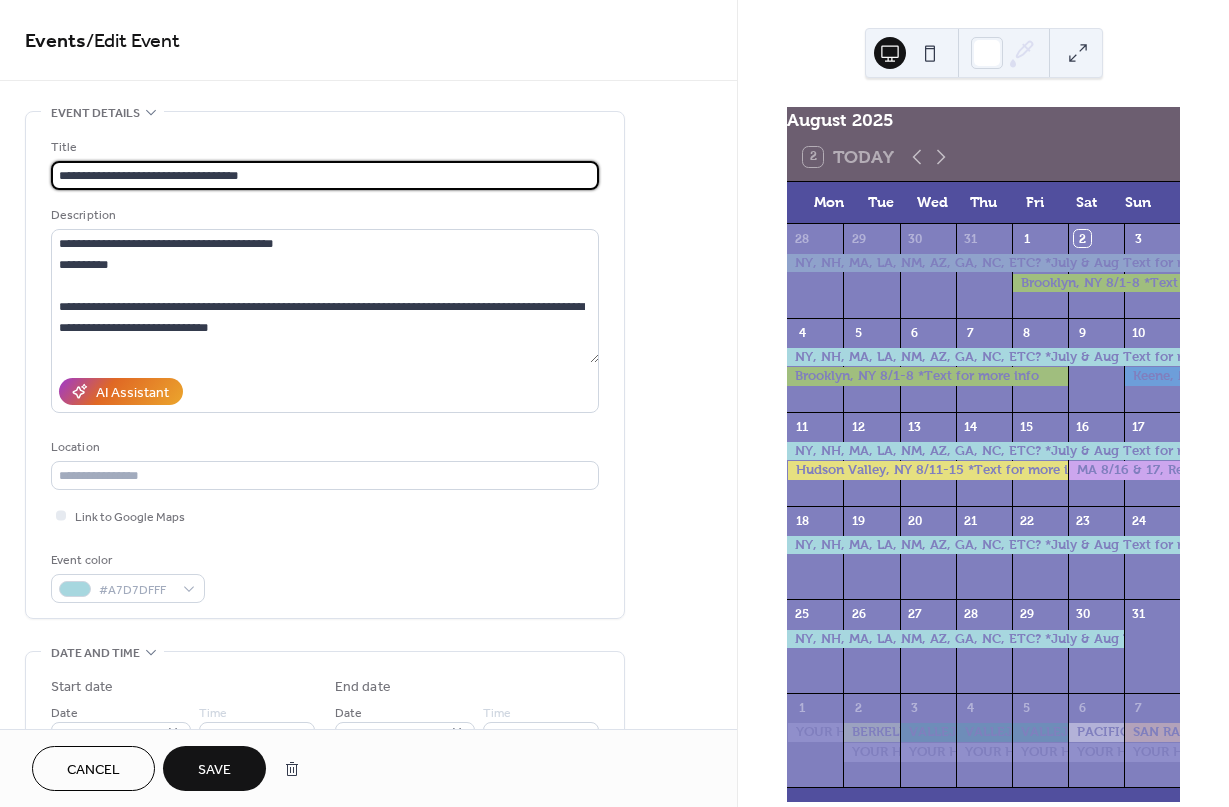 type on "**********" 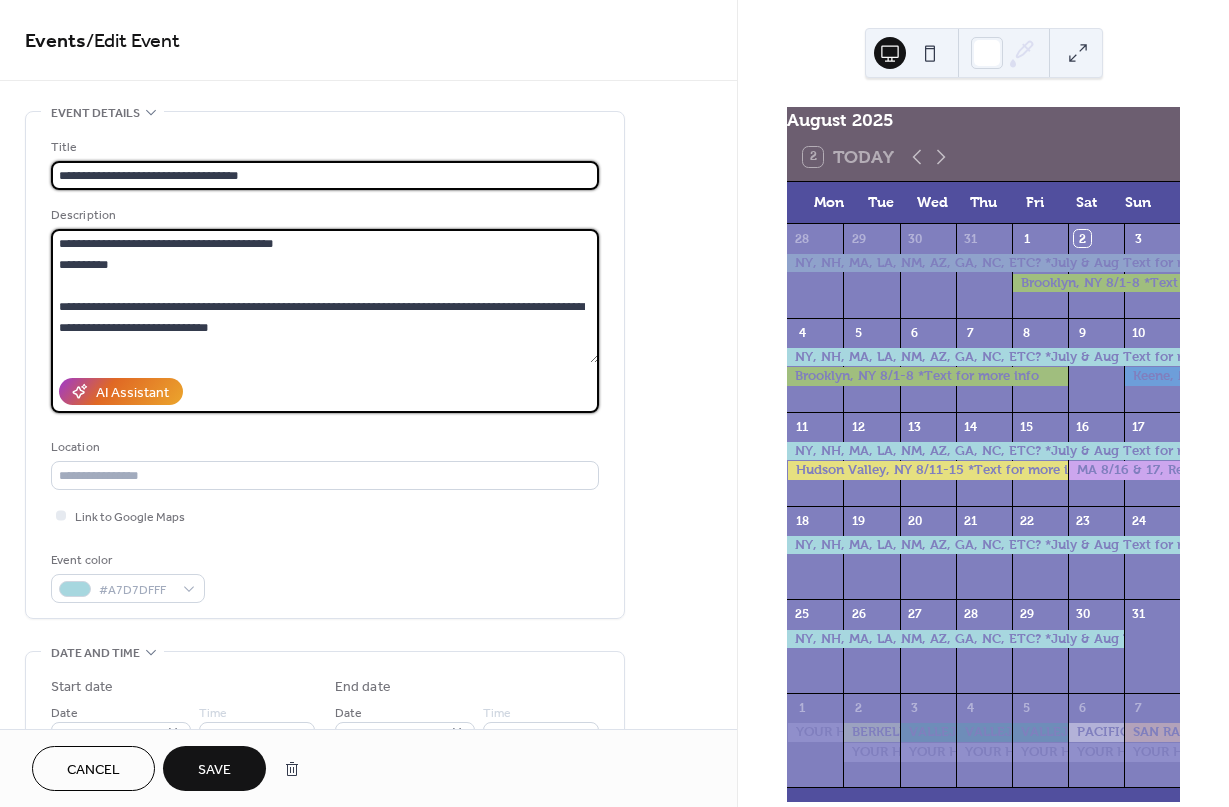 click on "**********" at bounding box center [325, 296] 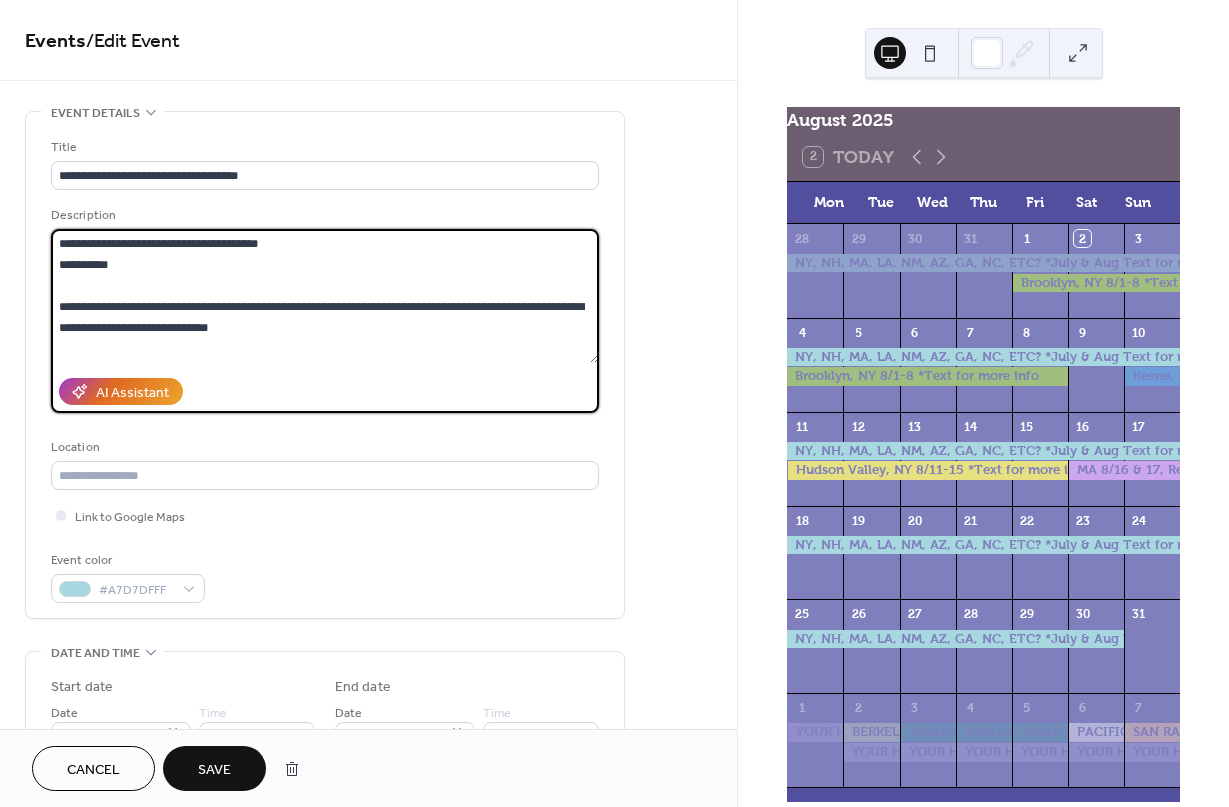 click on "**********" at bounding box center (325, 296) 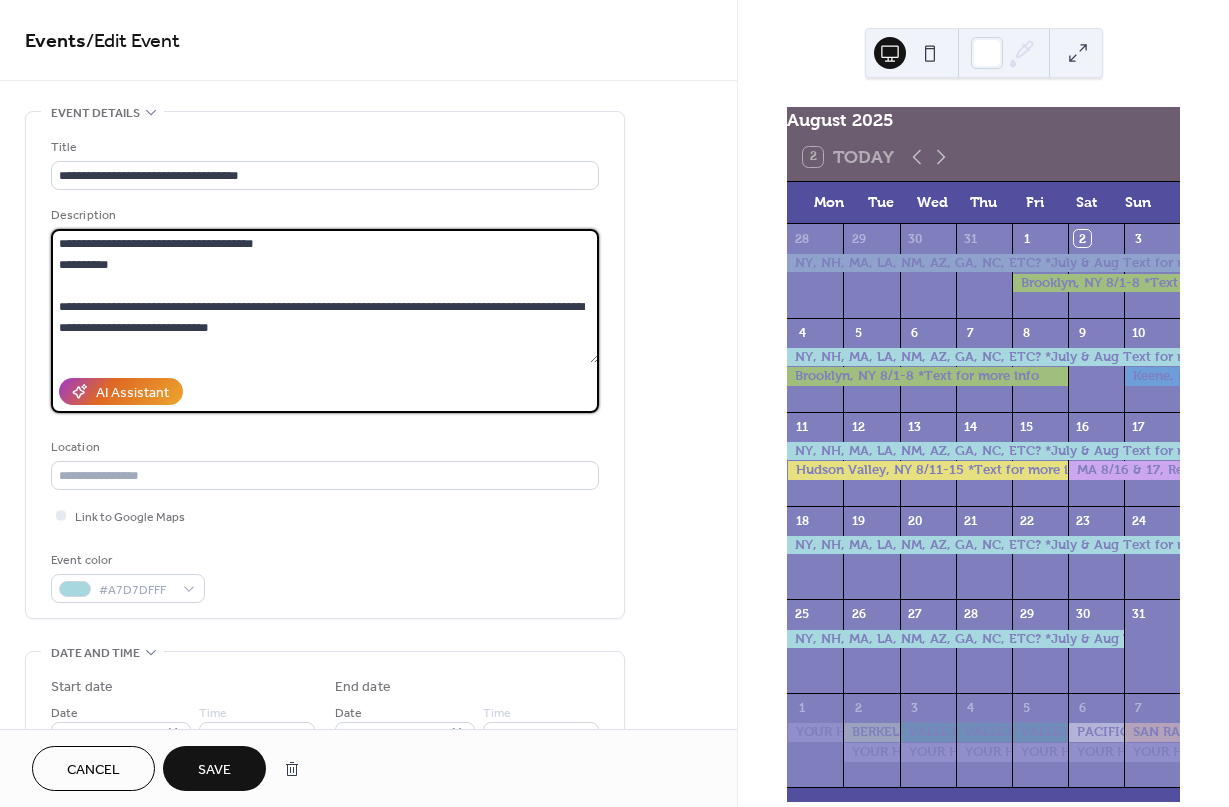 click on "**********" at bounding box center (325, 296) 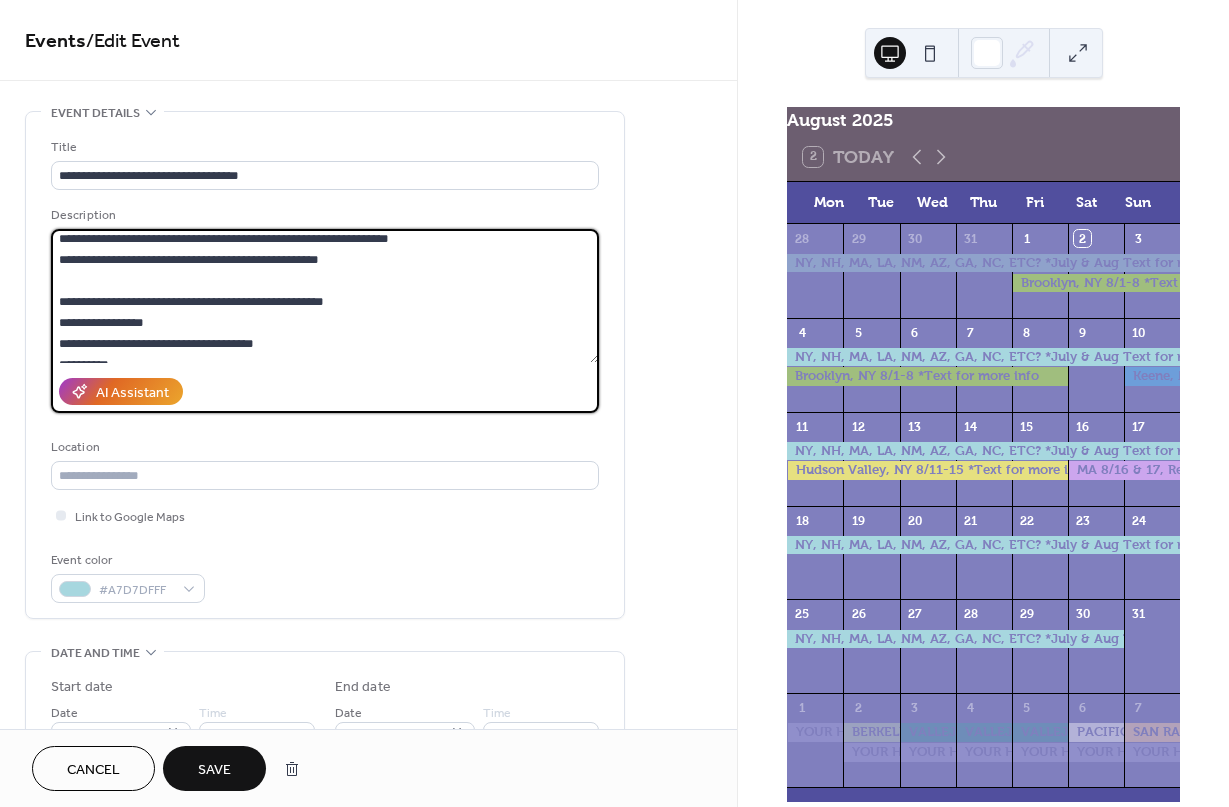 scroll, scrollTop: 209, scrollLeft: 0, axis: vertical 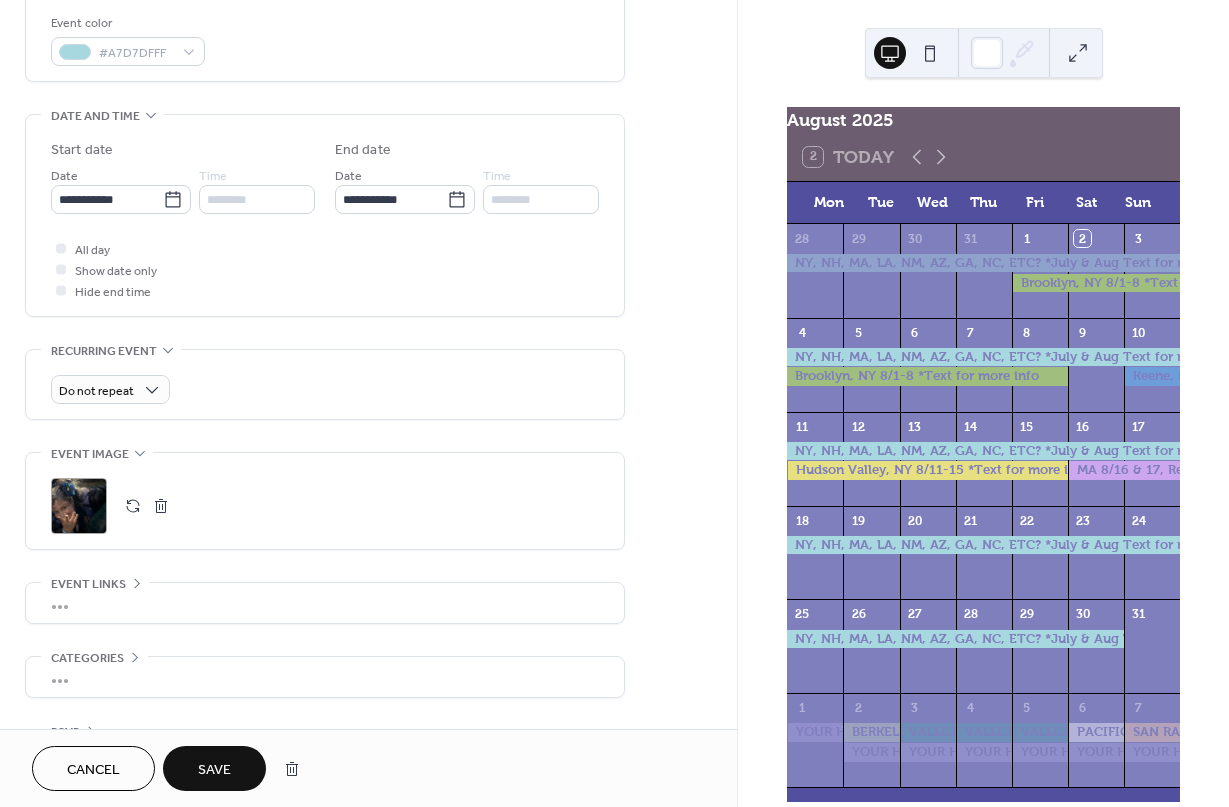 type on "**********" 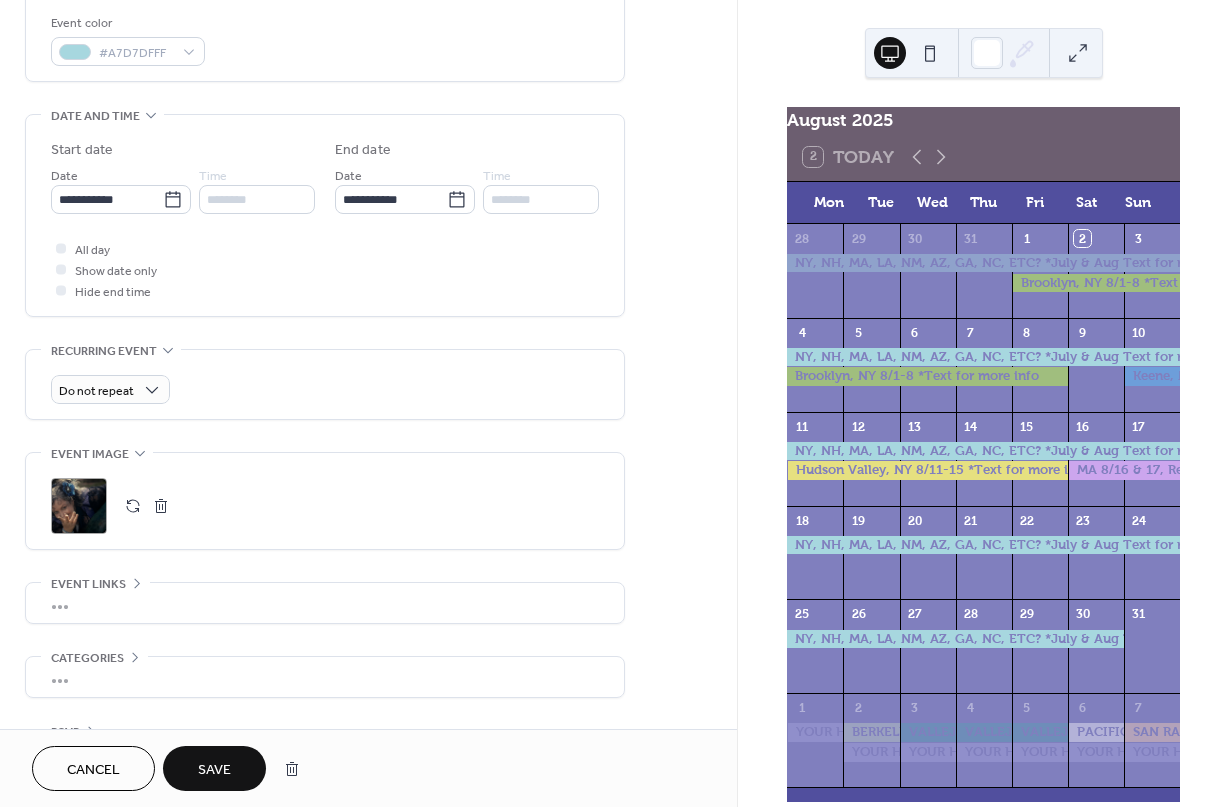 click 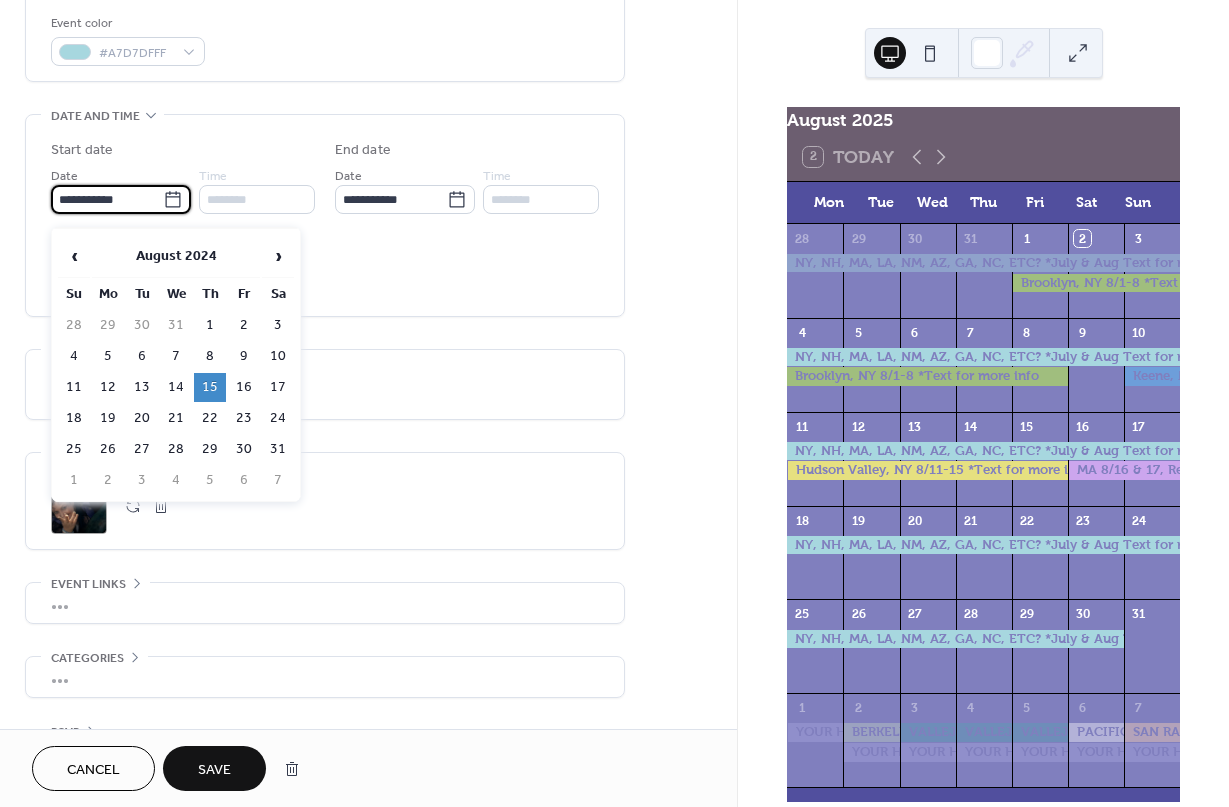 click on "August 2024" at bounding box center (176, 256) 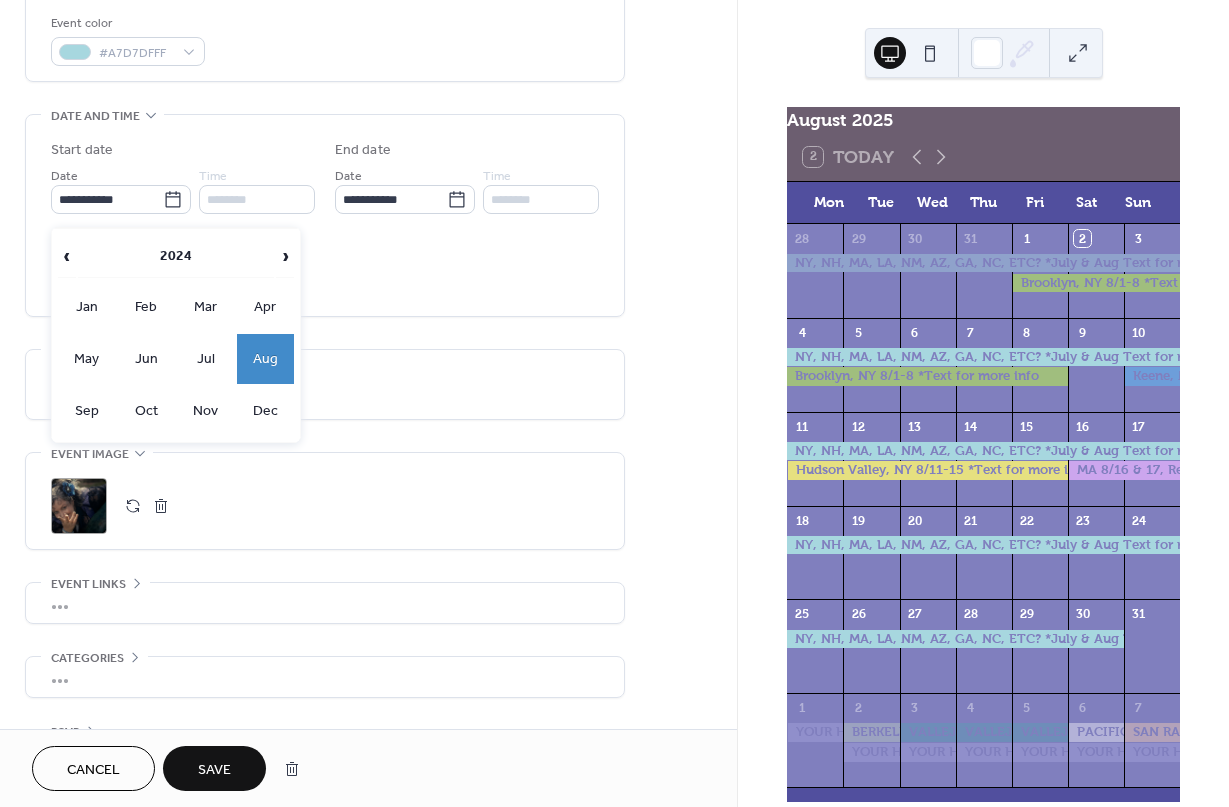 click on "›" at bounding box center [285, 256] 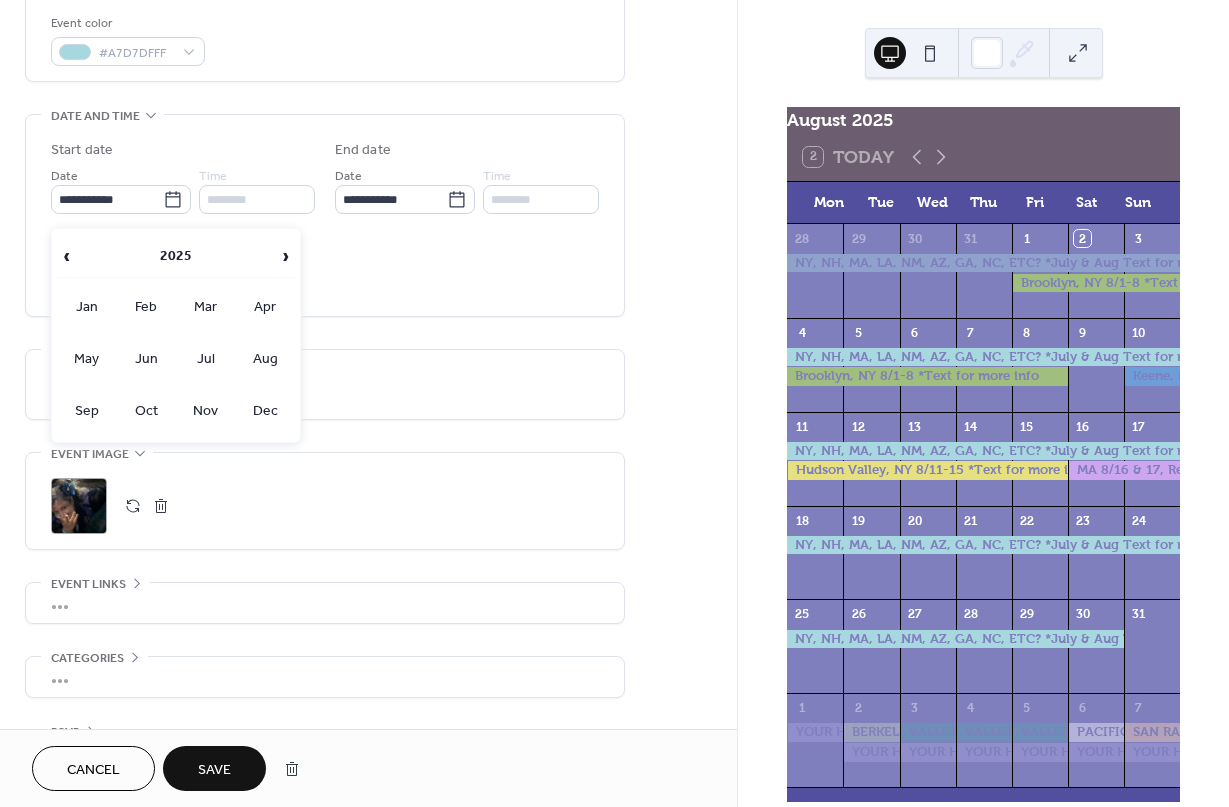 click on "Aug" at bounding box center [266, 359] 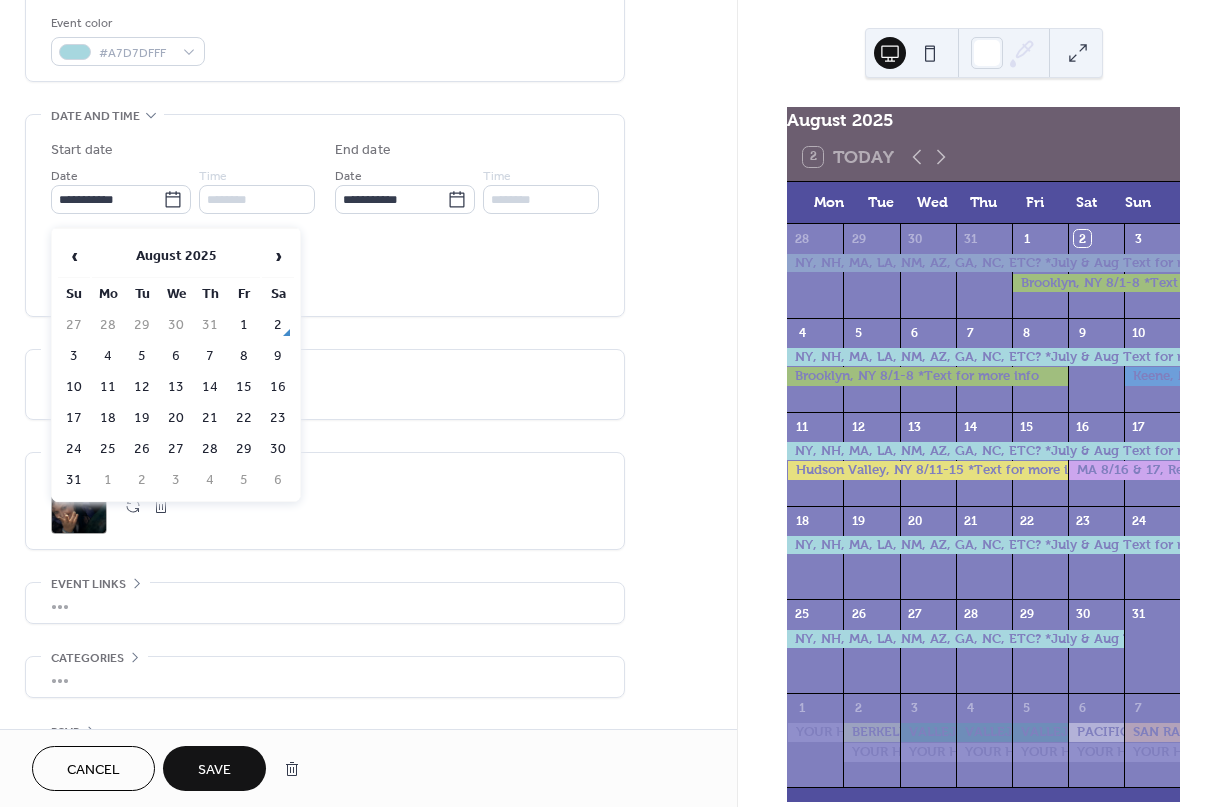 click on "19" at bounding box center [142, 418] 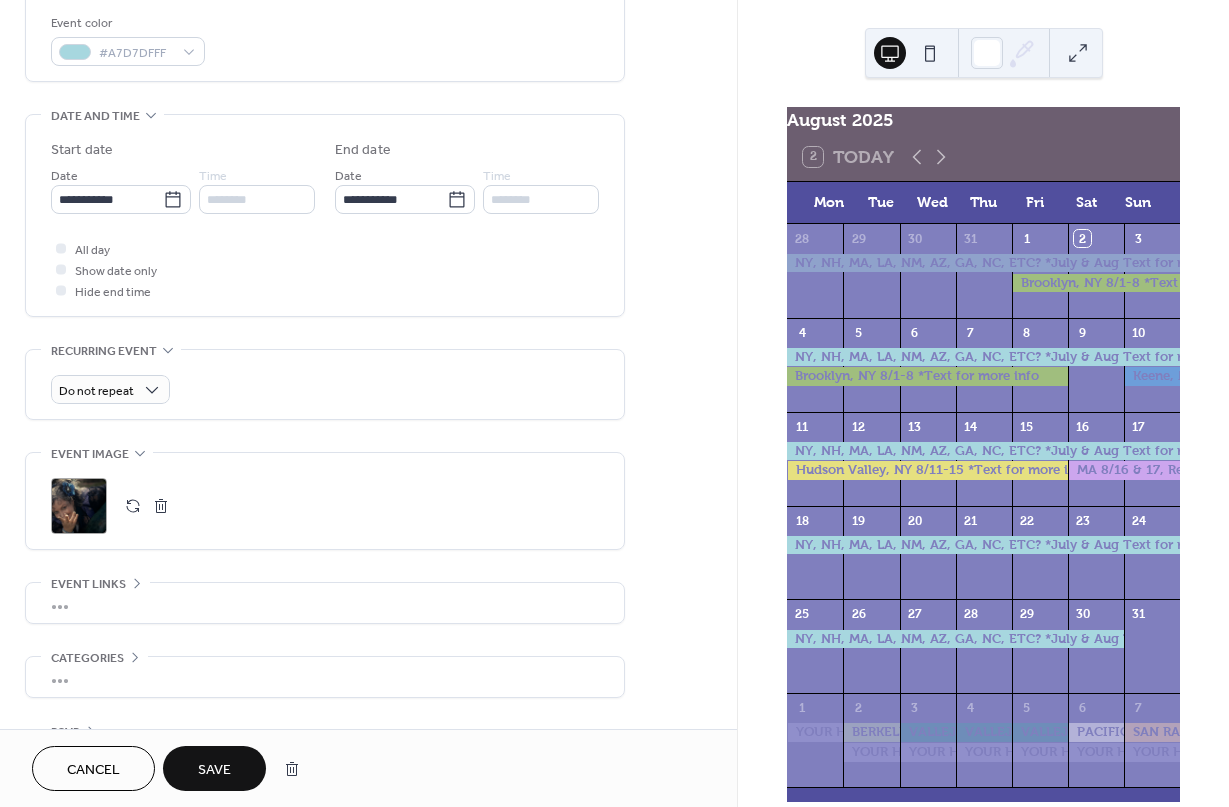 type on "**********" 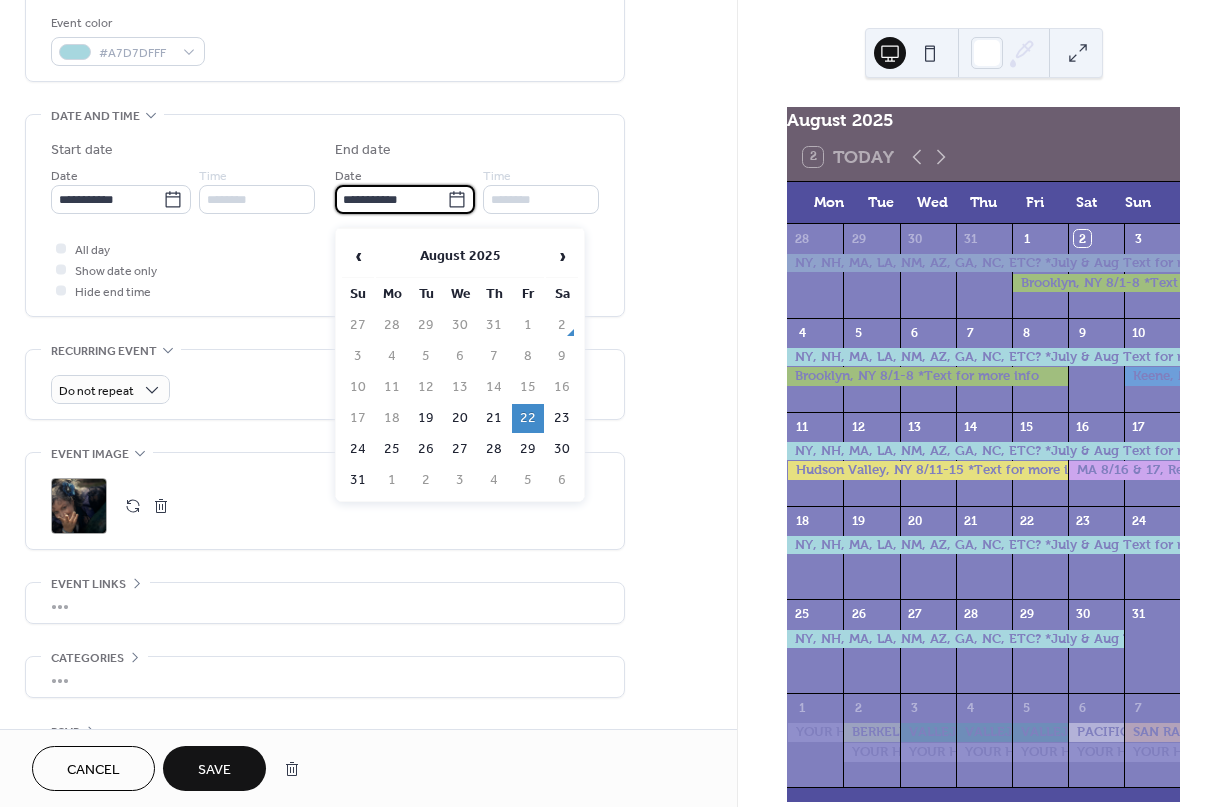 click on "21" at bounding box center [494, 418] 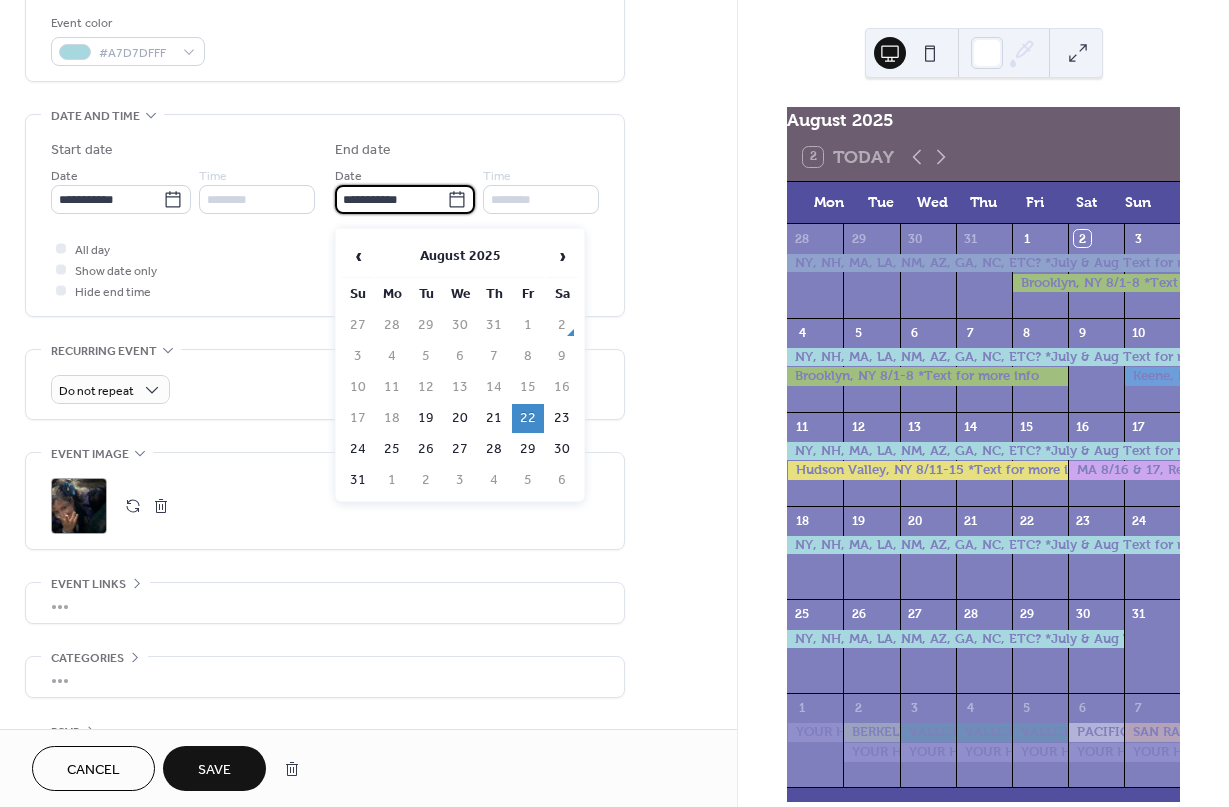 type on "**********" 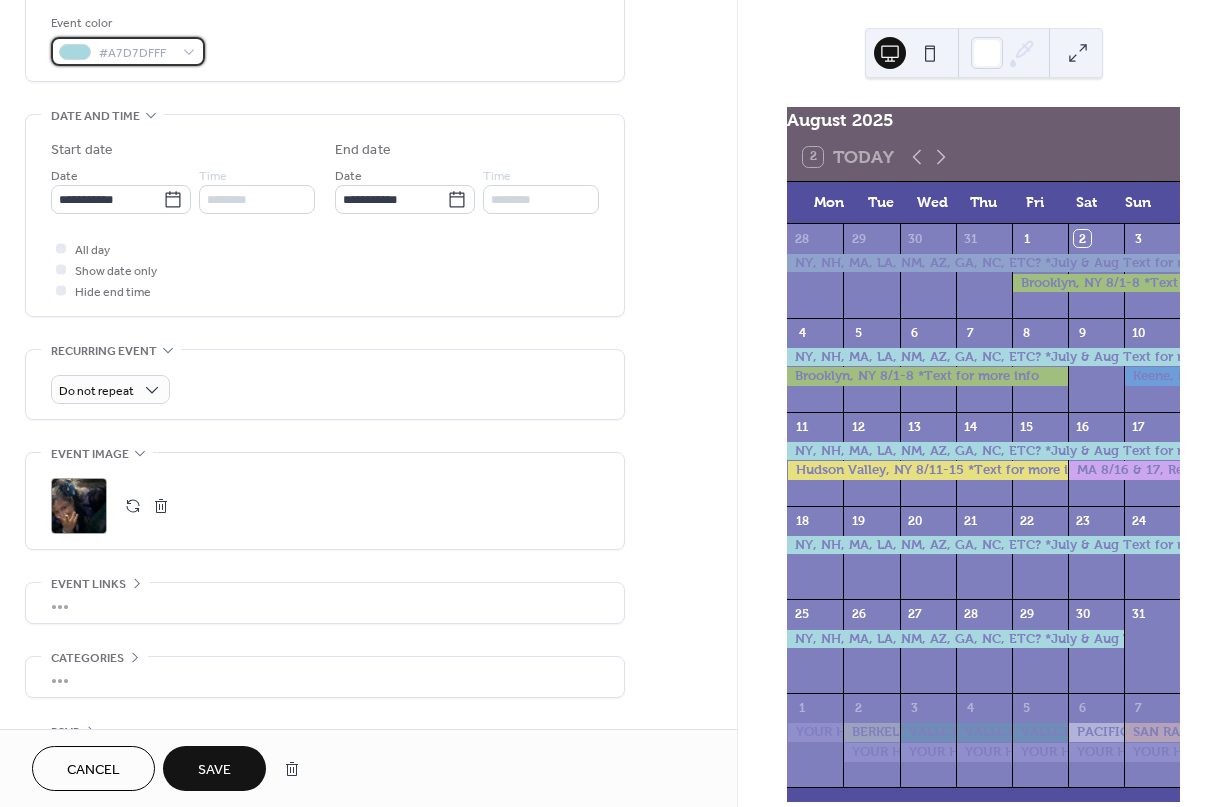 click on "#A7D7DFFF" at bounding box center (128, 51) 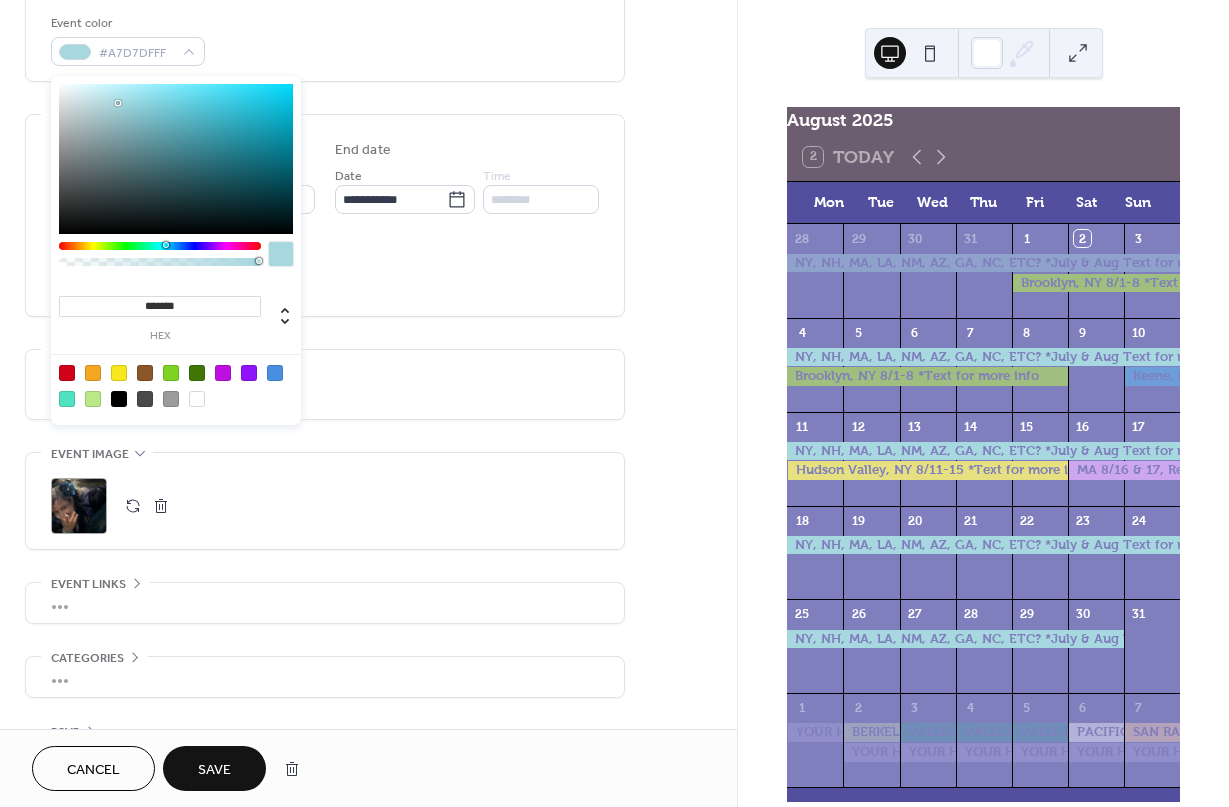 click at bounding box center (93, 373) 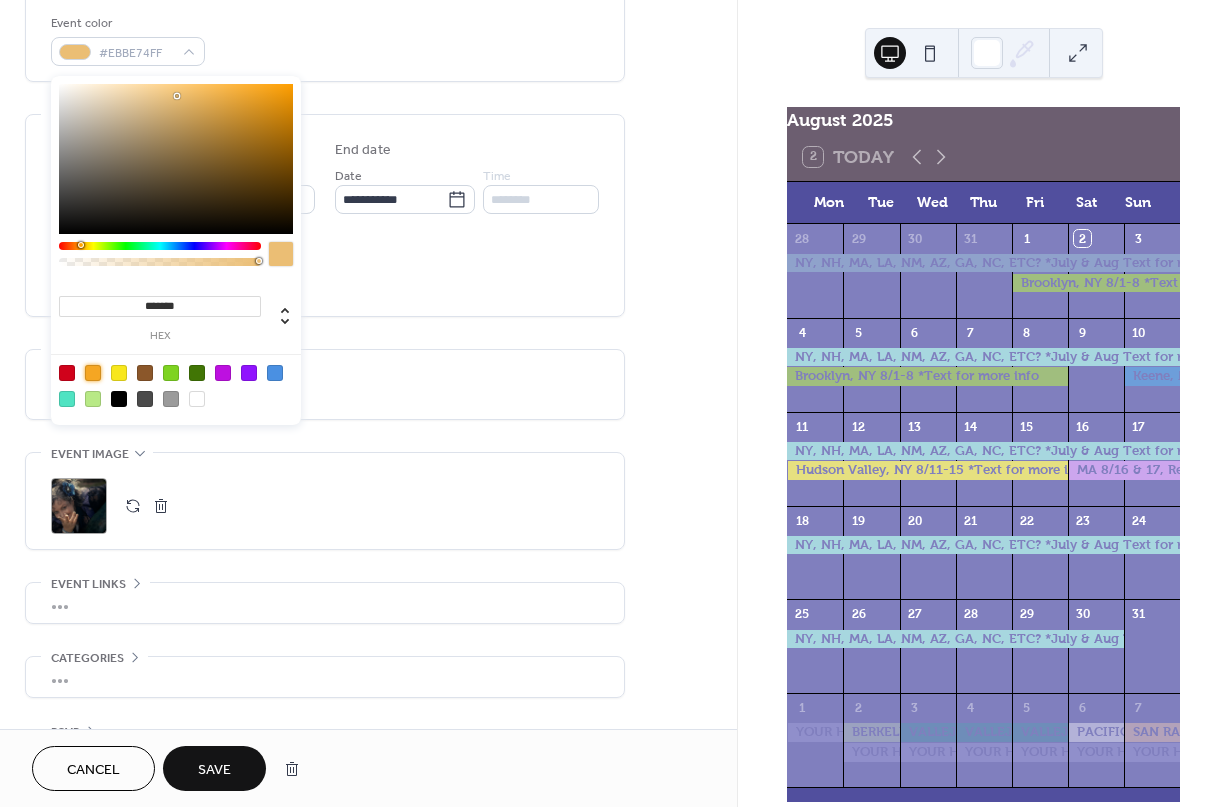 click at bounding box center (177, 96) 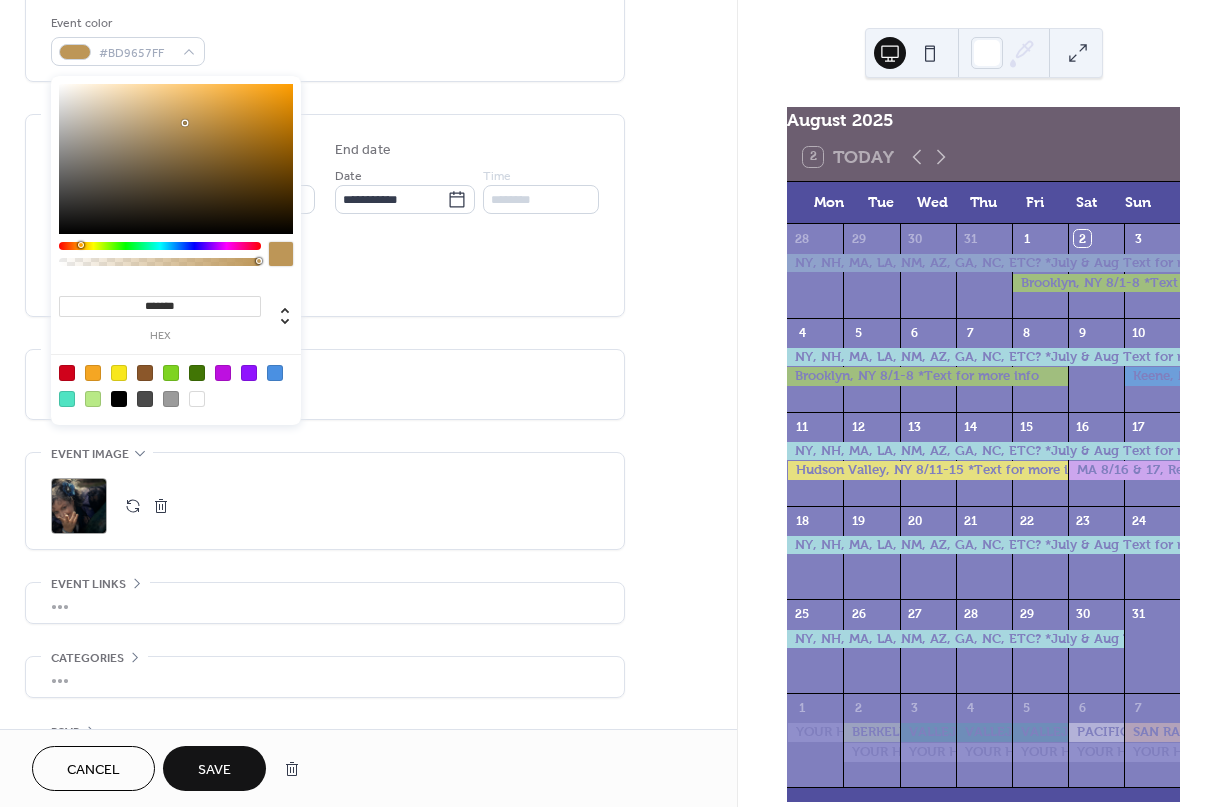 click at bounding box center [185, 123] 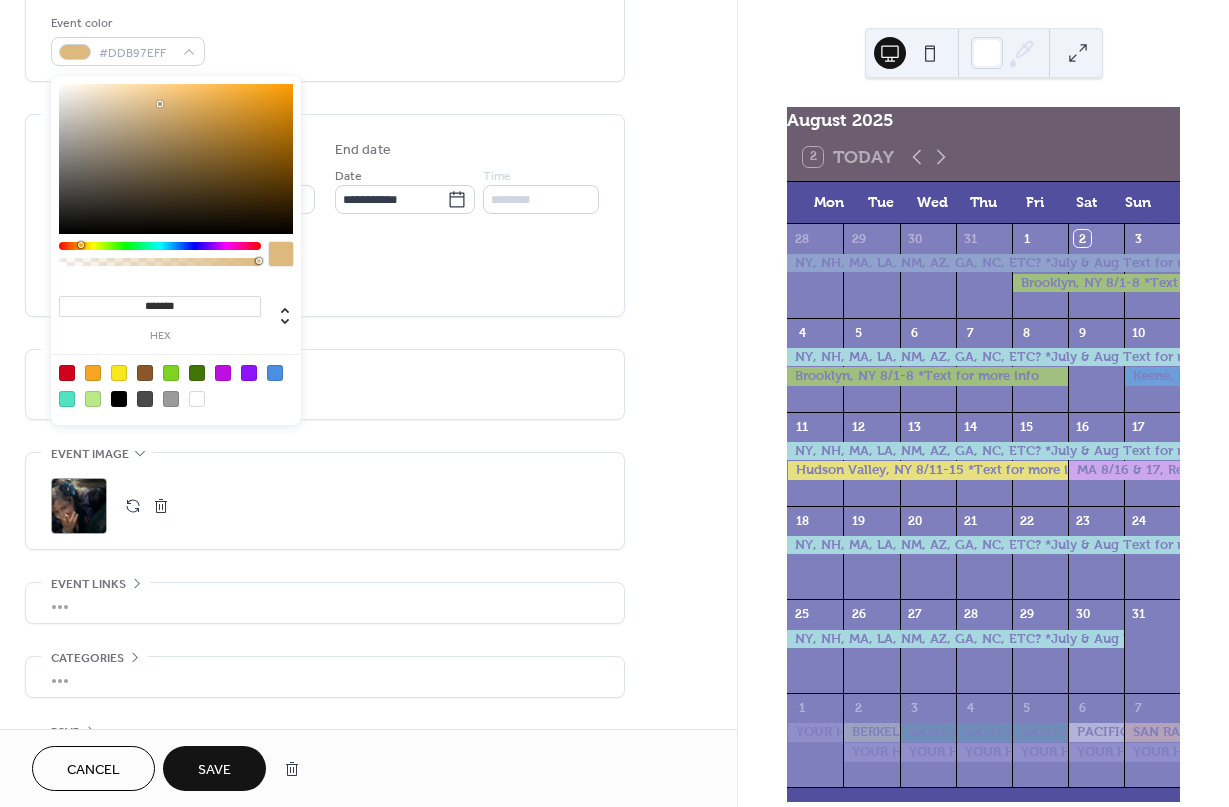click at bounding box center [160, 104] 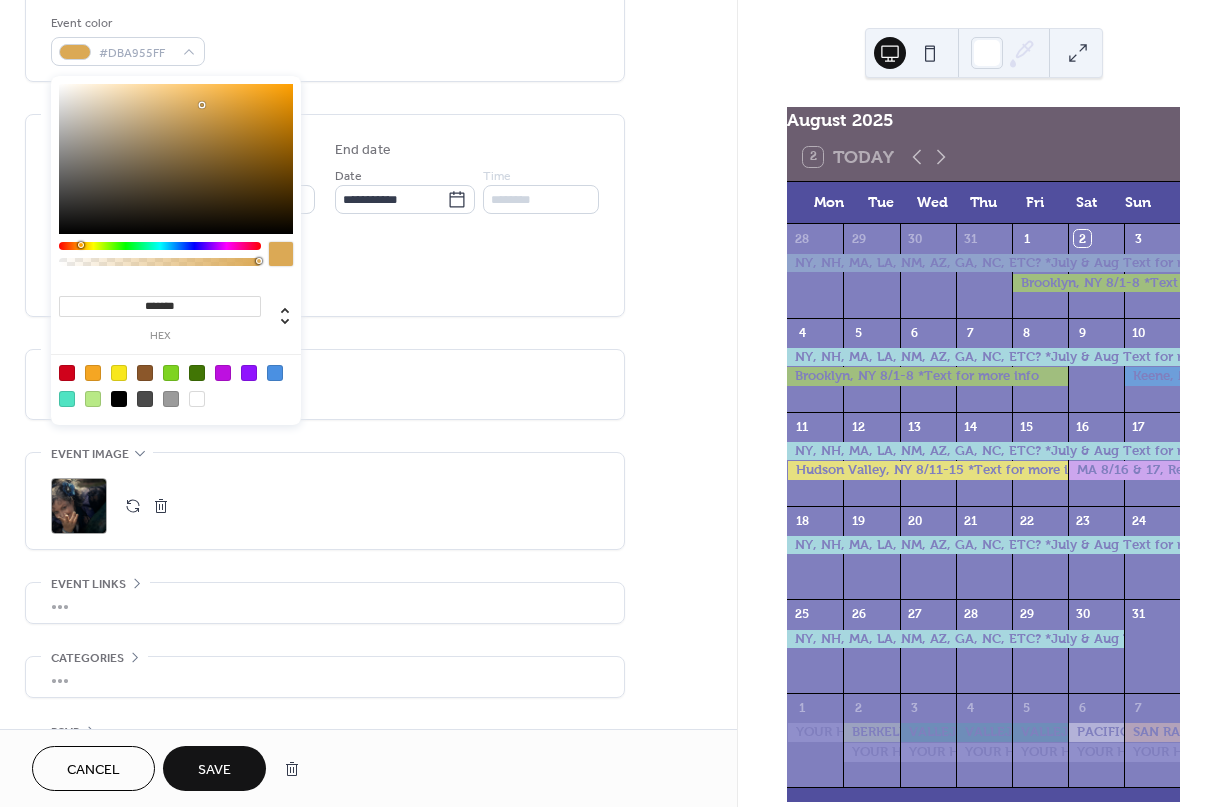 click at bounding box center [202, 105] 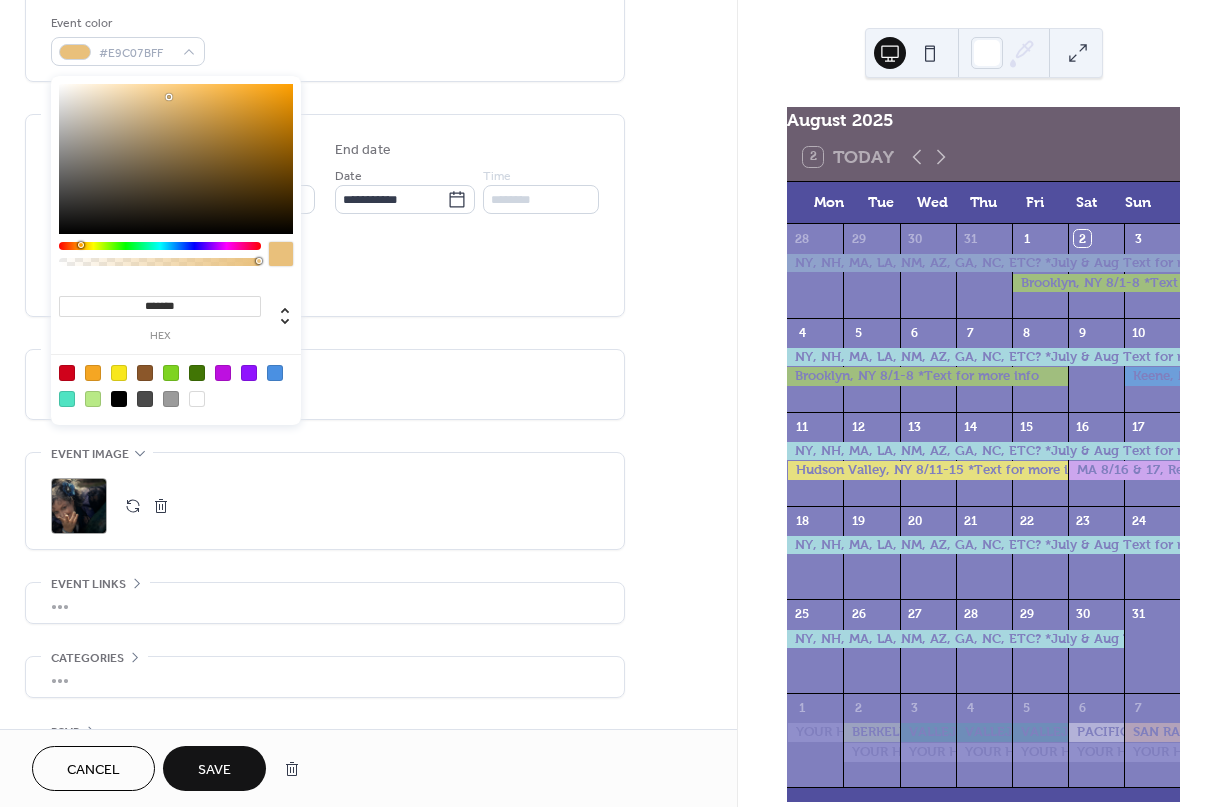 click at bounding box center [169, 97] 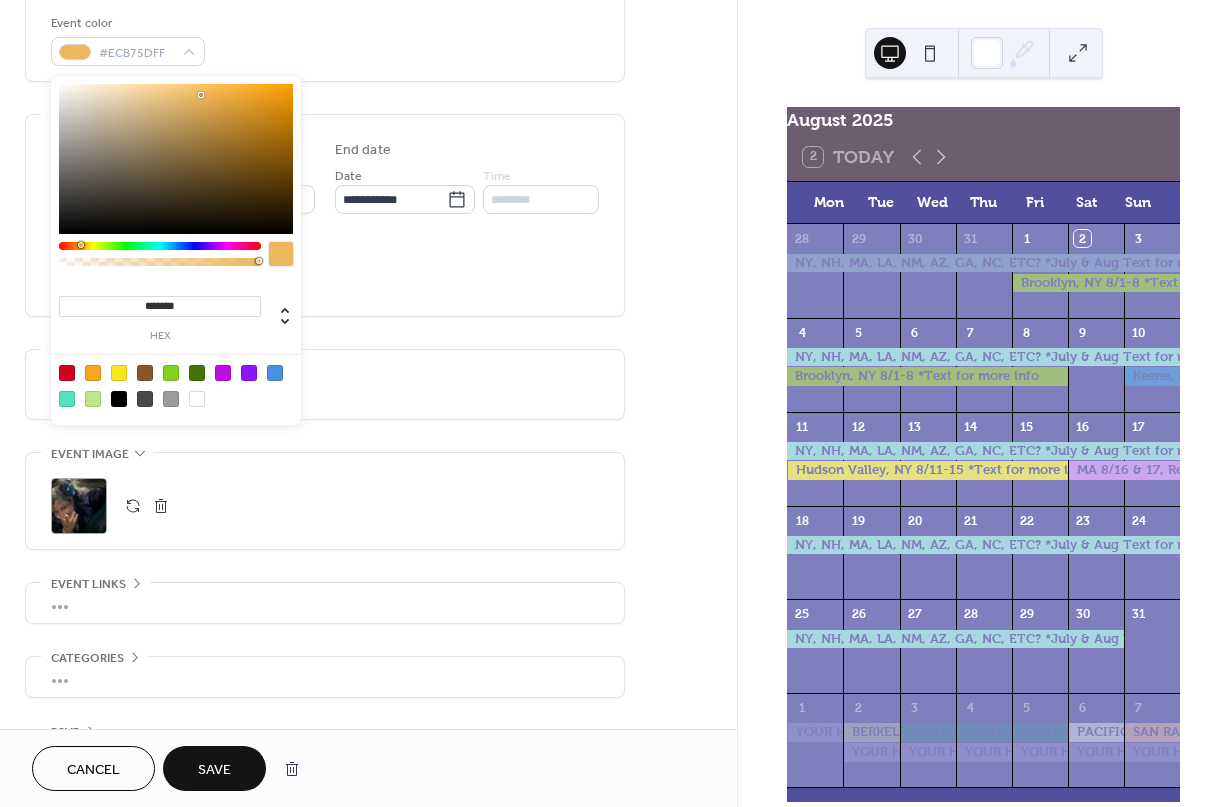 click at bounding box center (201, 95) 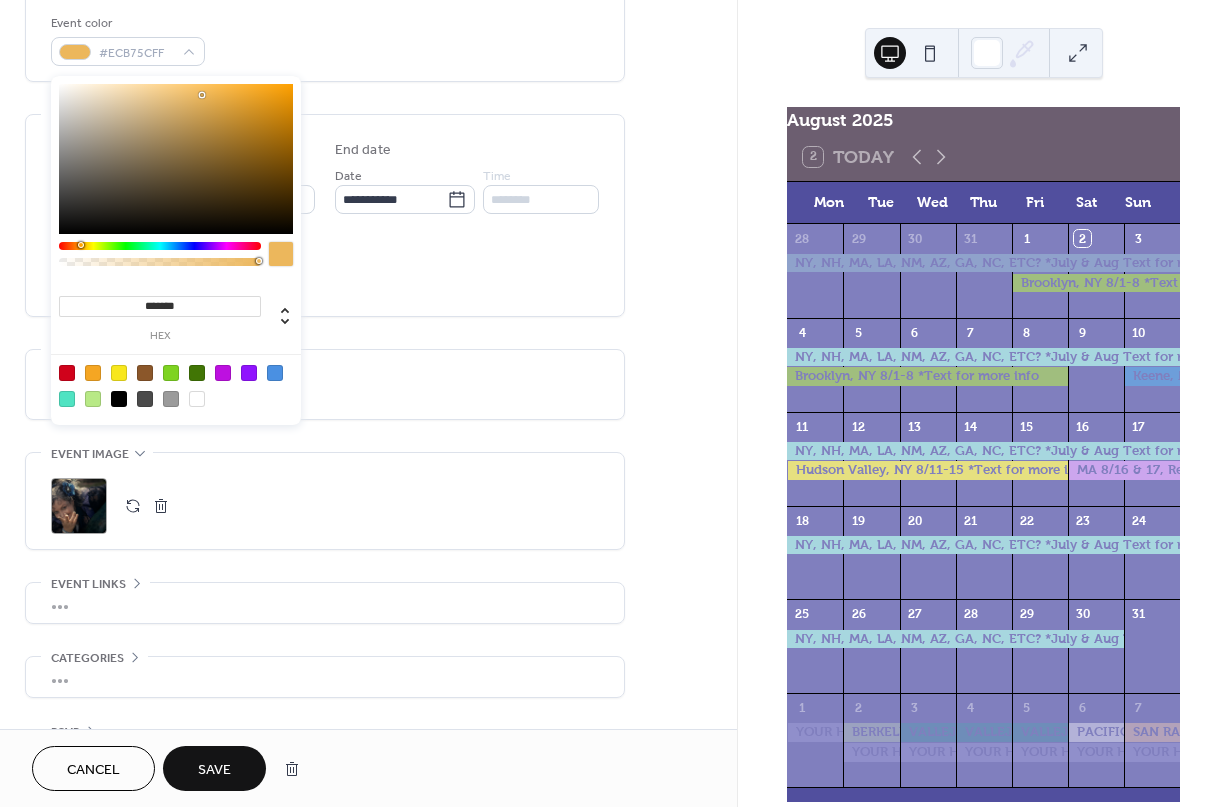 type on "*******" 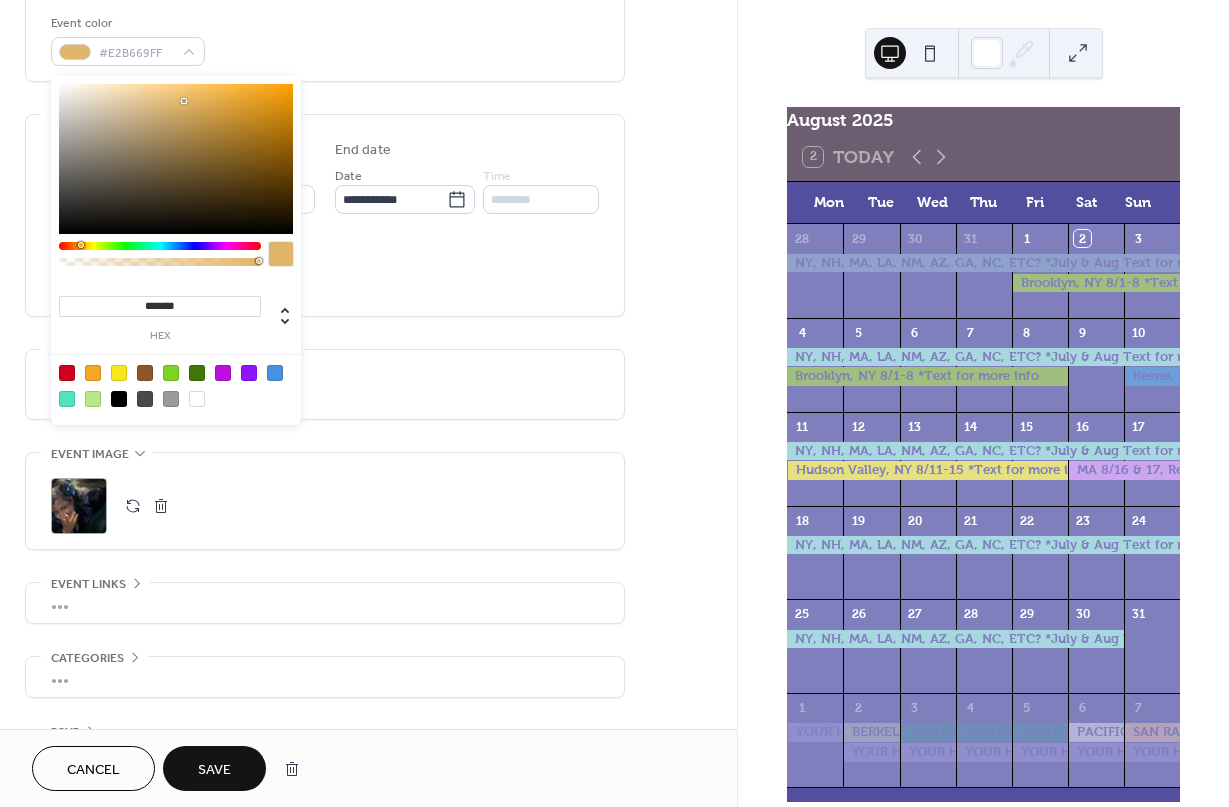 click at bounding box center (184, 101) 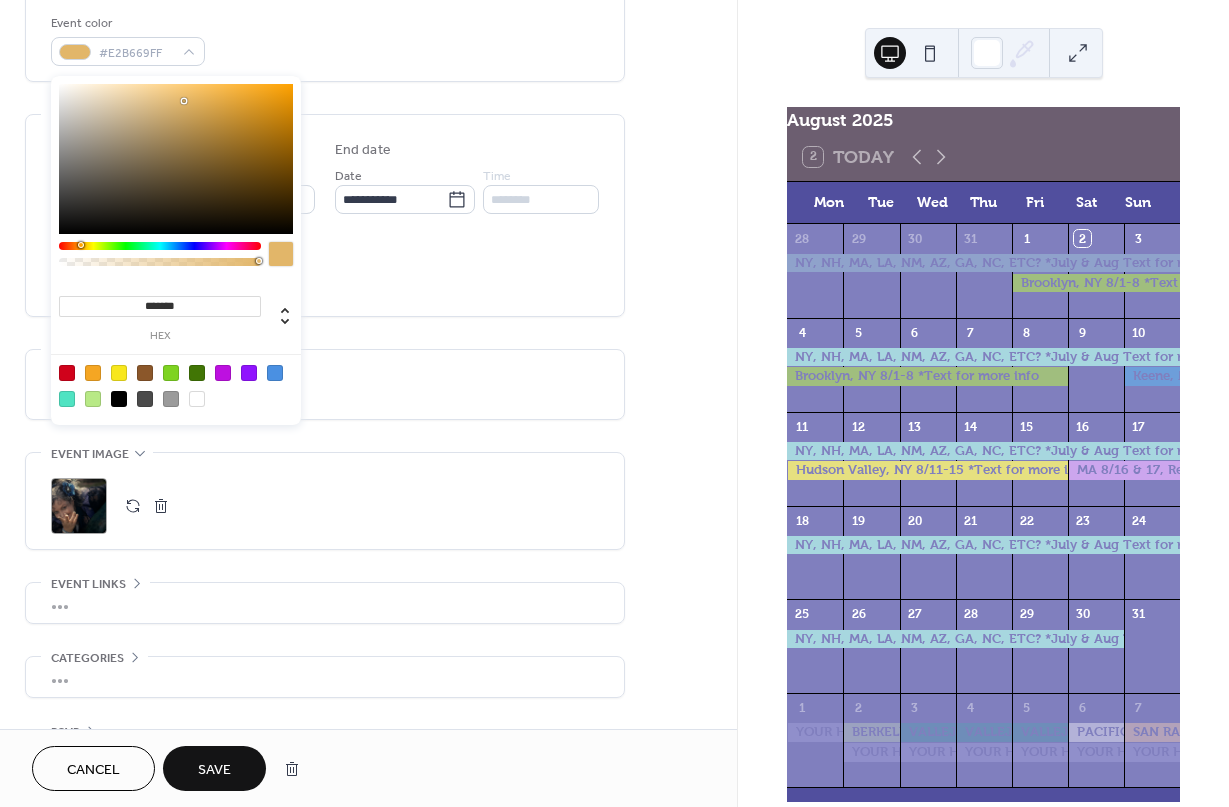 click on "Save" at bounding box center (214, 768) 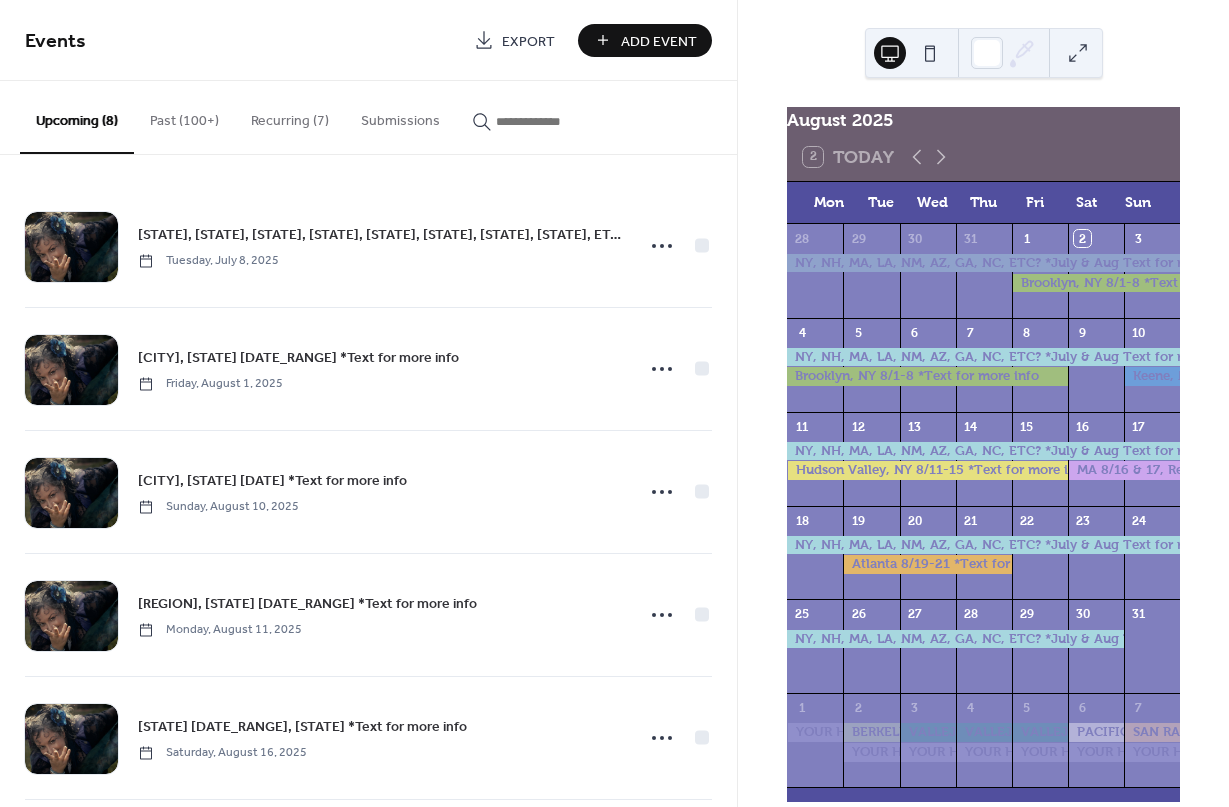 click on "Past (100+)" at bounding box center [184, 116] 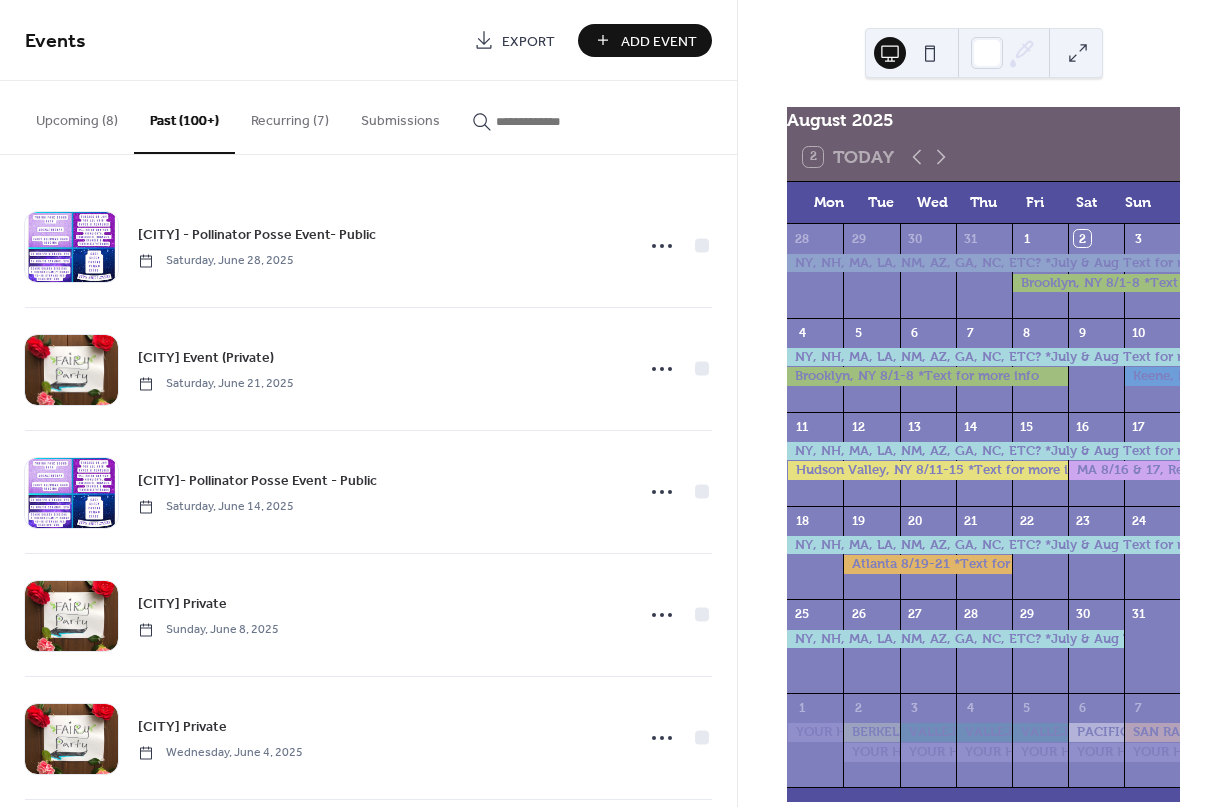 click at bounding box center [556, 121] 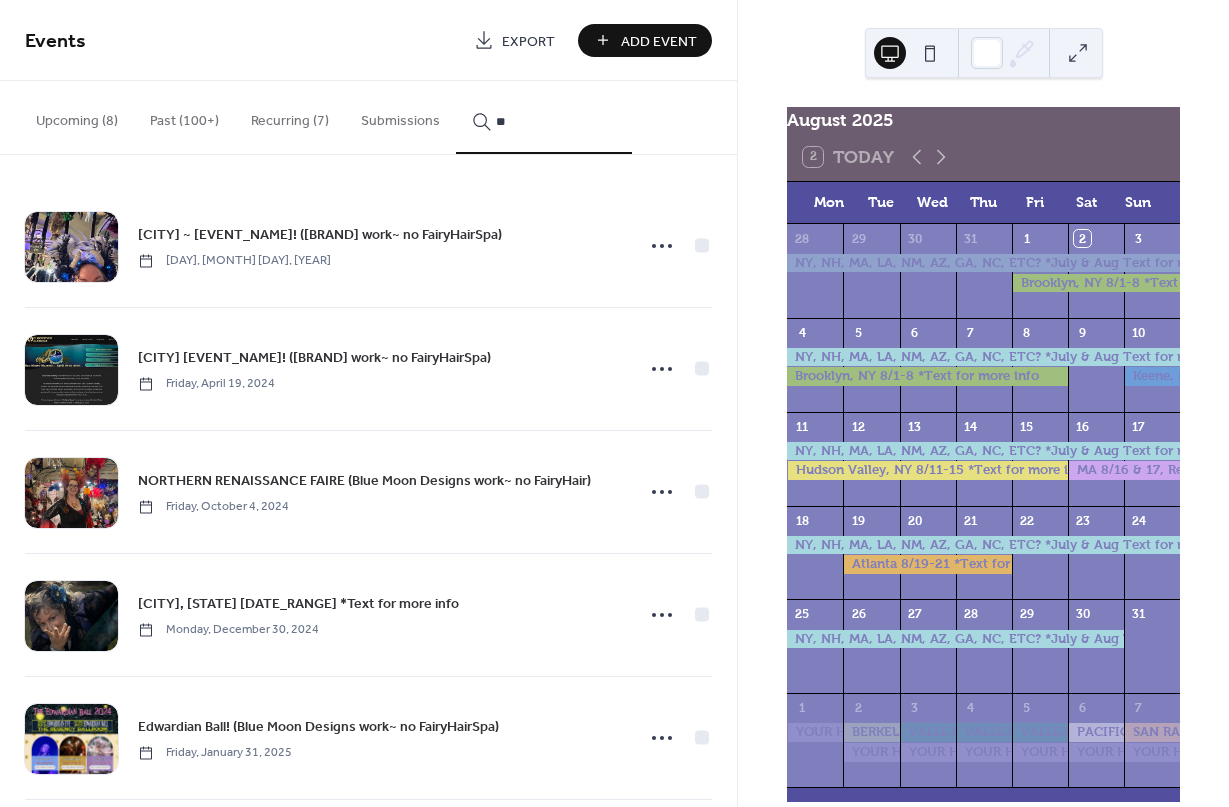 type on "*" 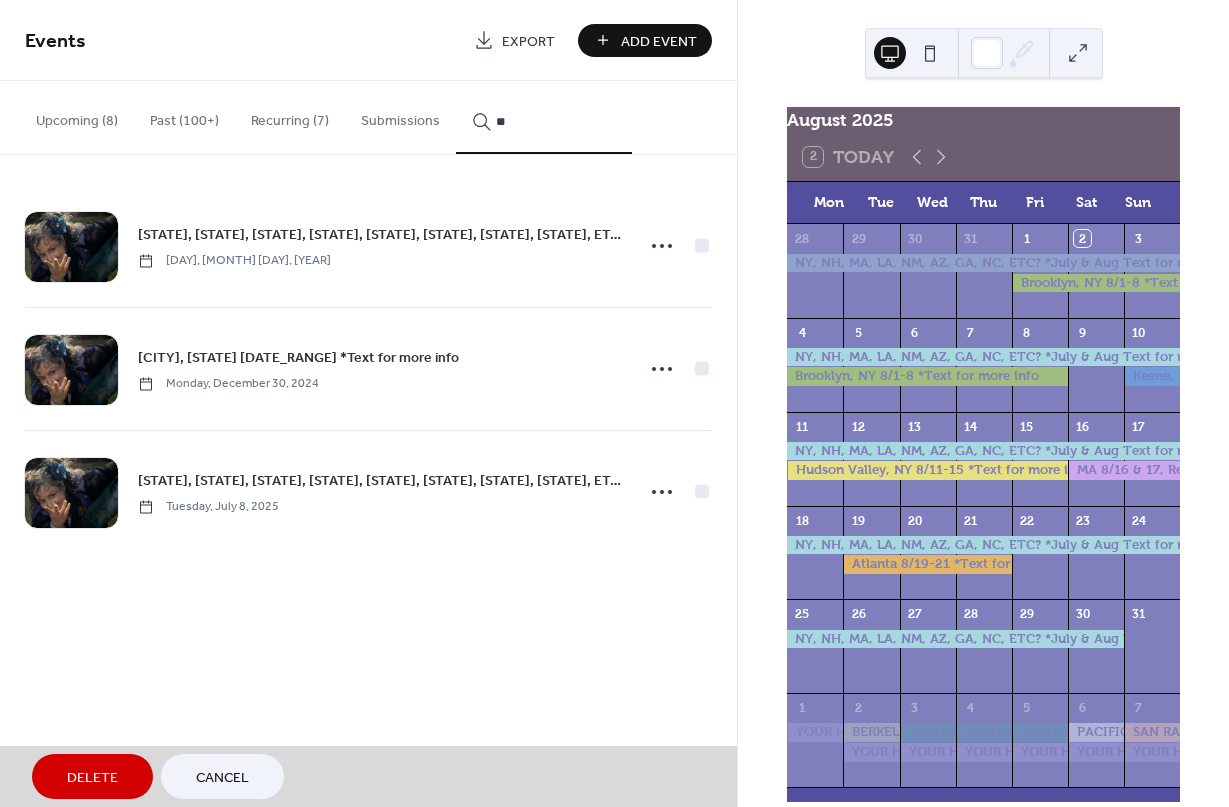 type on "**" 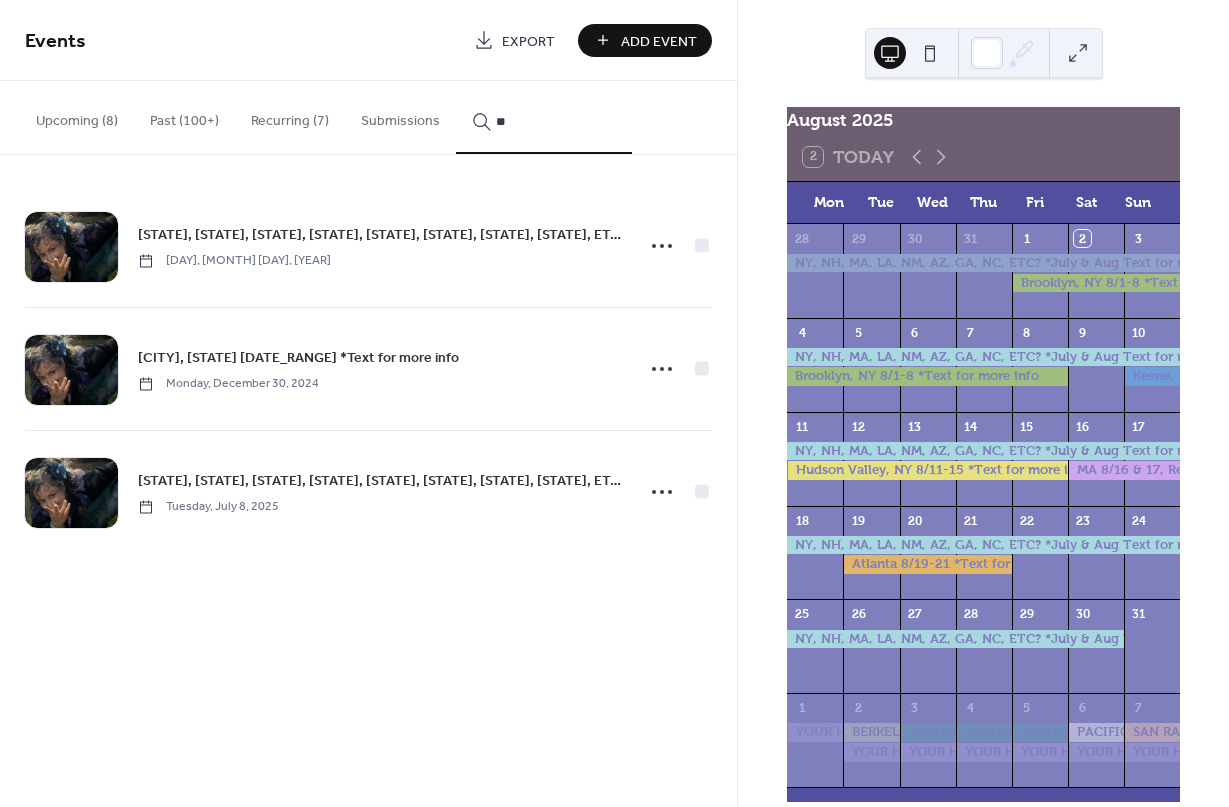 click 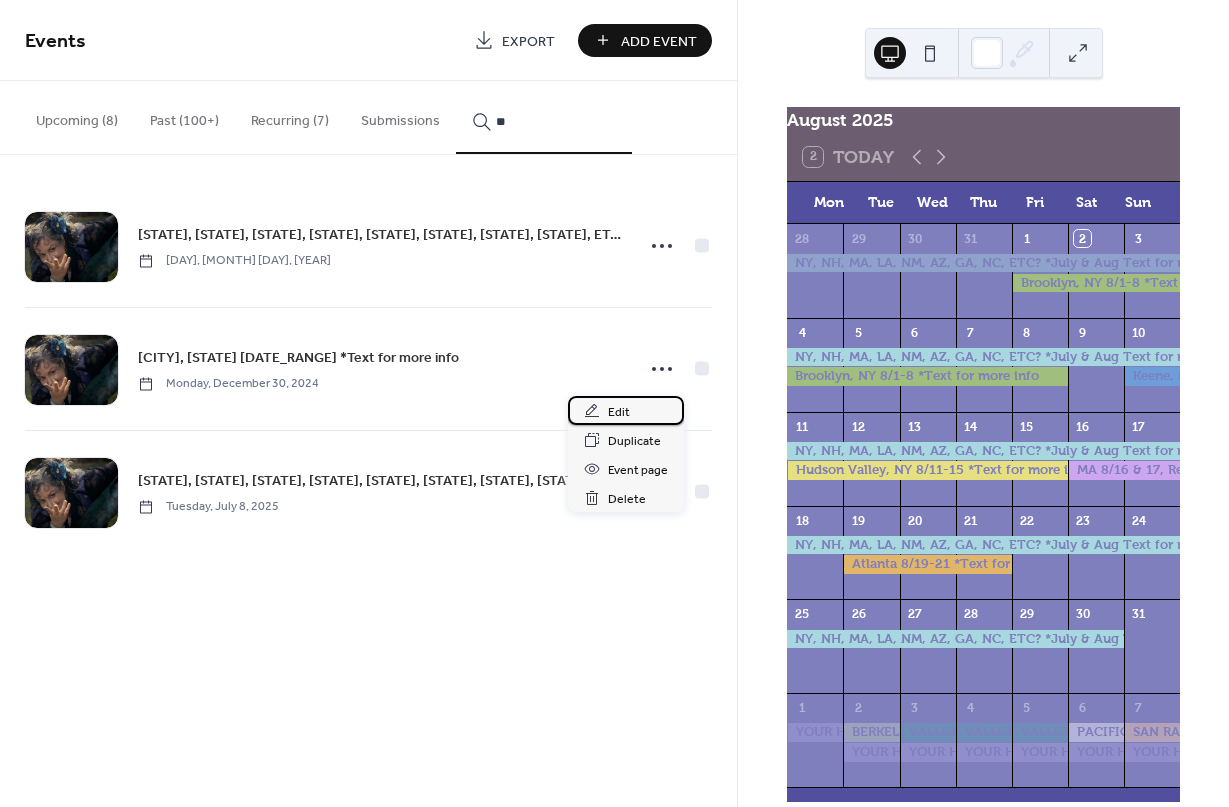 click on "Edit" at bounding box center [619, 412] 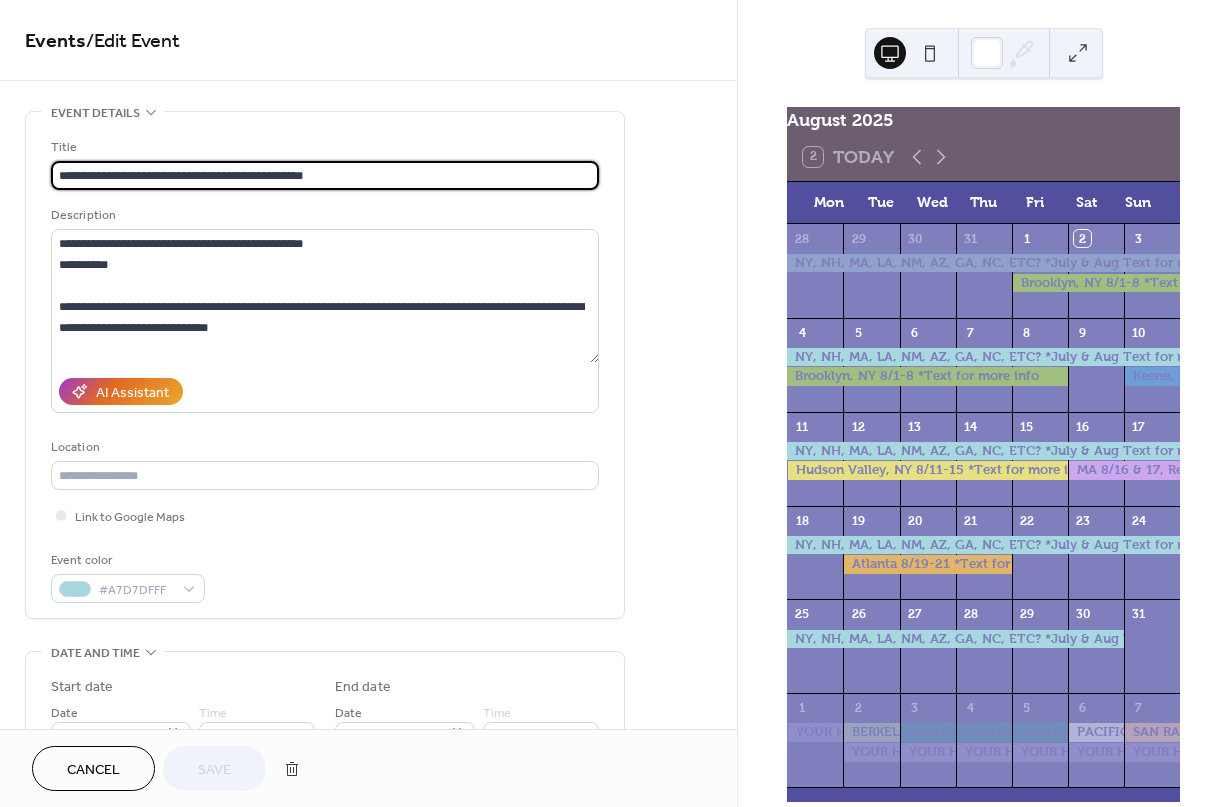click on "**********" at bounding box center (325, 175) 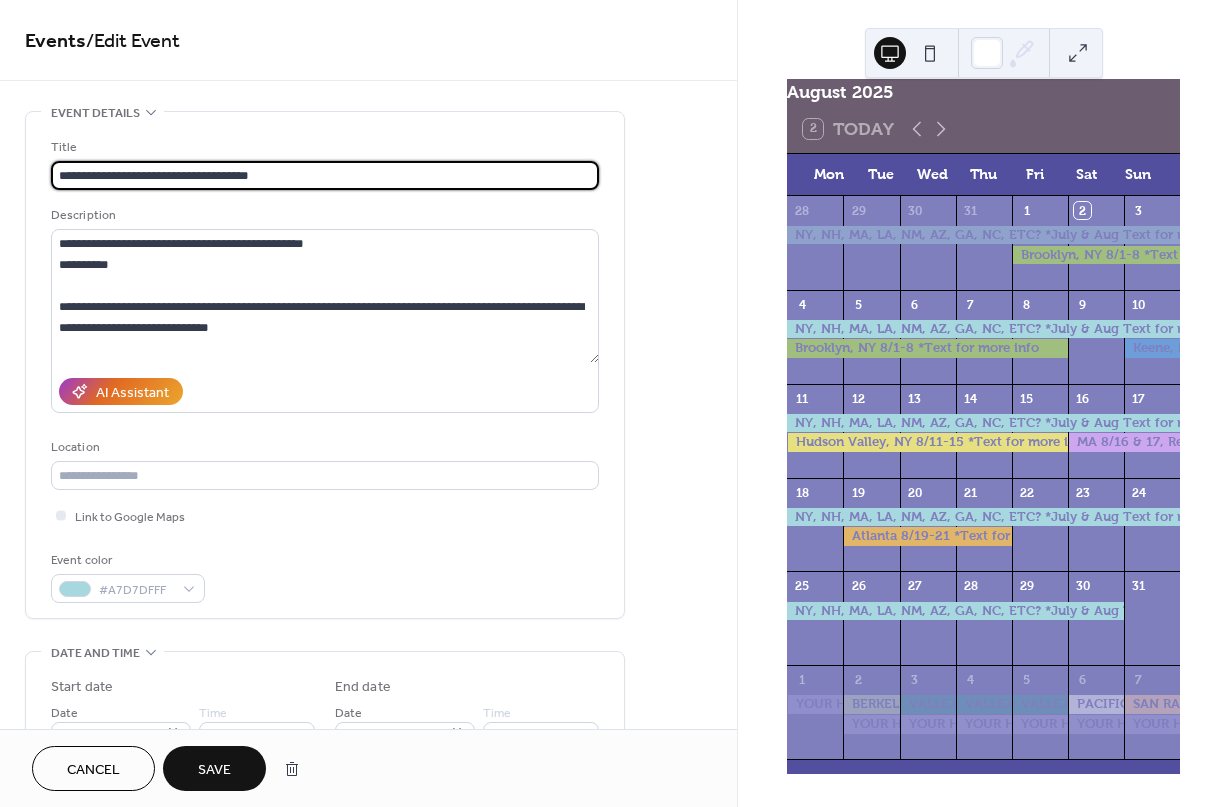 scroll, scrollTop: 39, scrollLeft: 0, axis: vertical 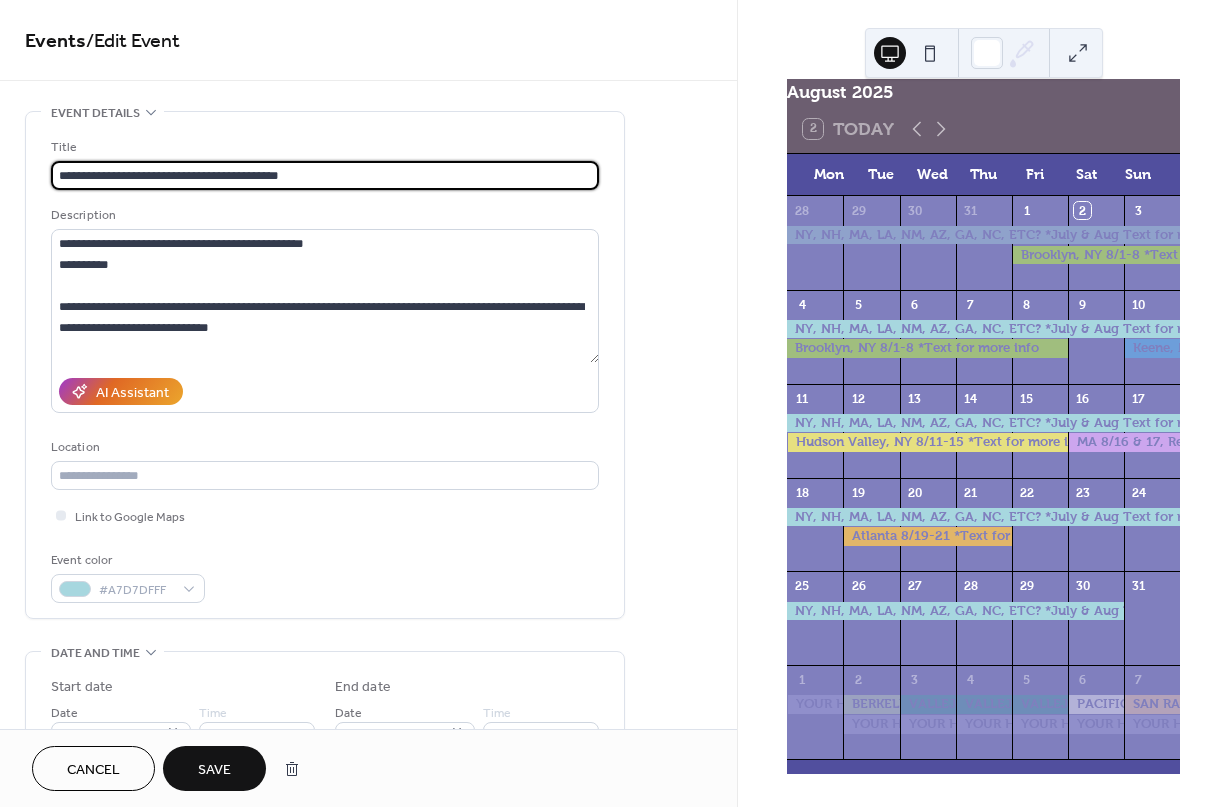type on "**********" 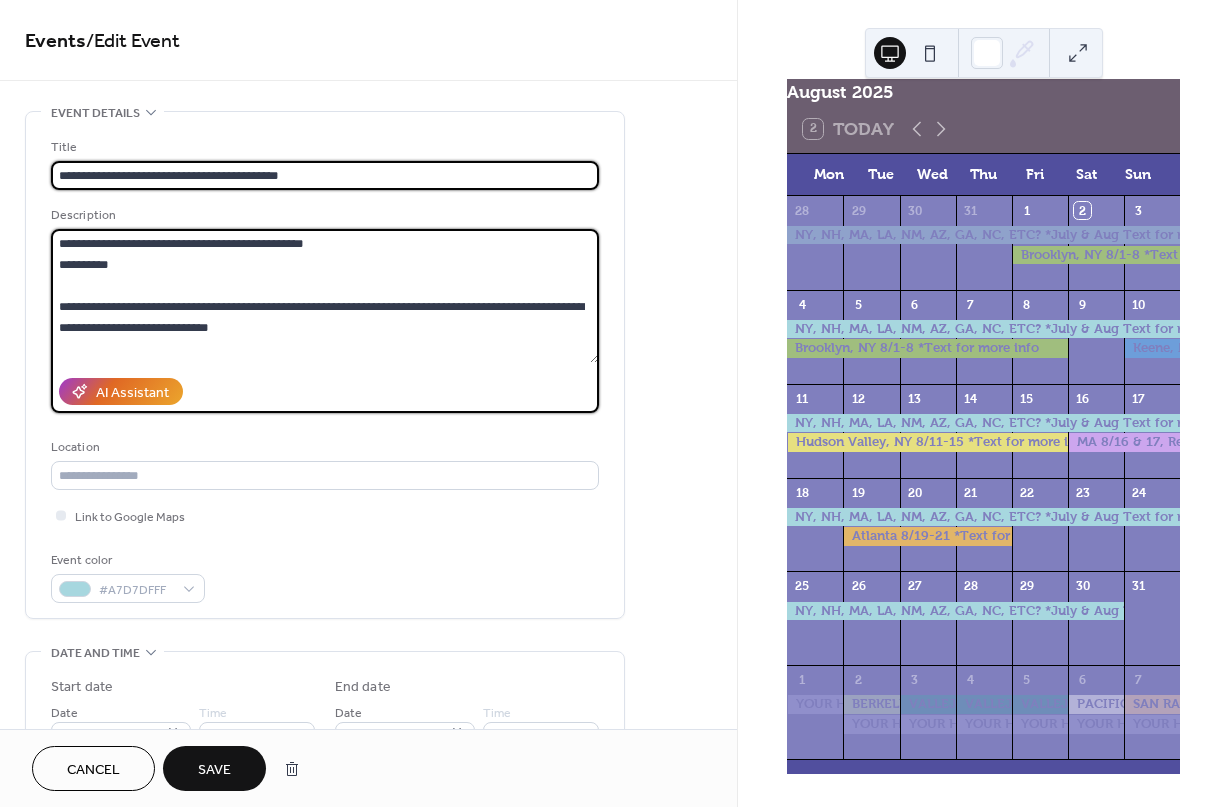 click at bounding box center [325, 296] 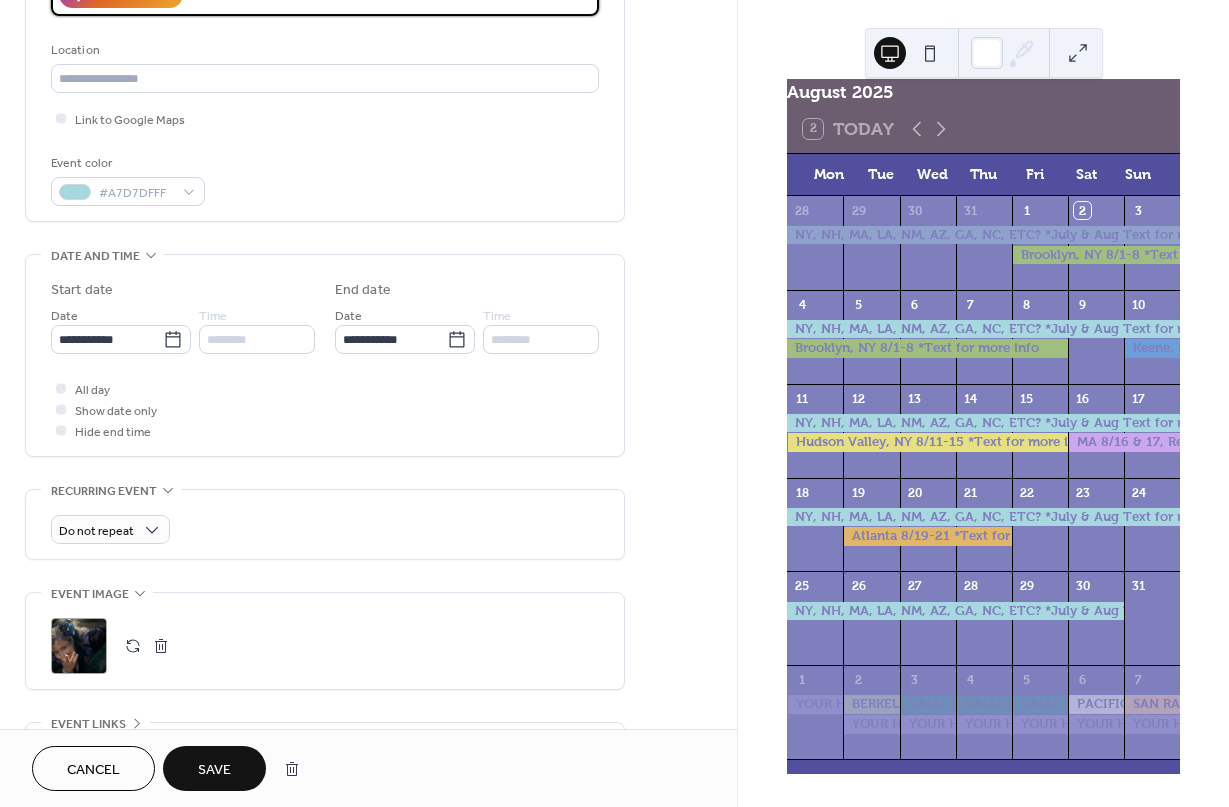 scroll, scrollTop: 401, scrollLeft: 0, axis: vertical 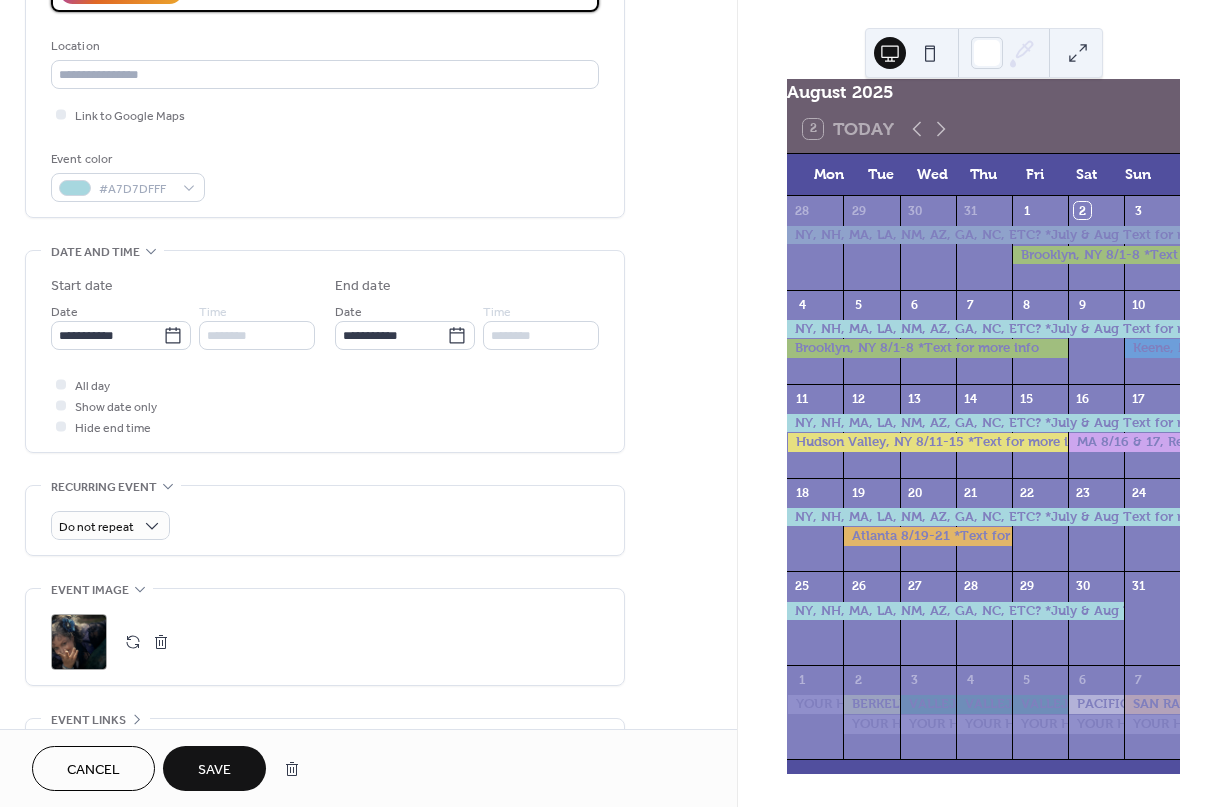 type on "**********" 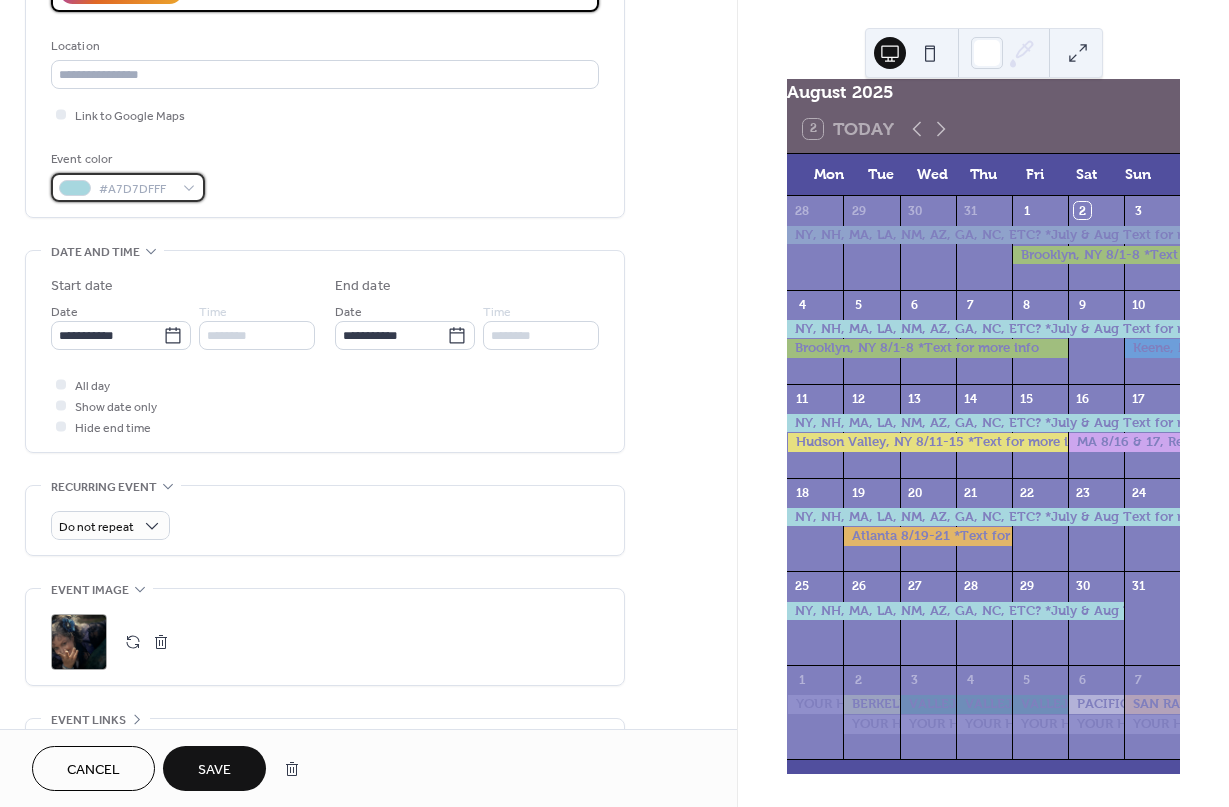 click on "#A7D7DFFF" at bounding box center [128, 187] 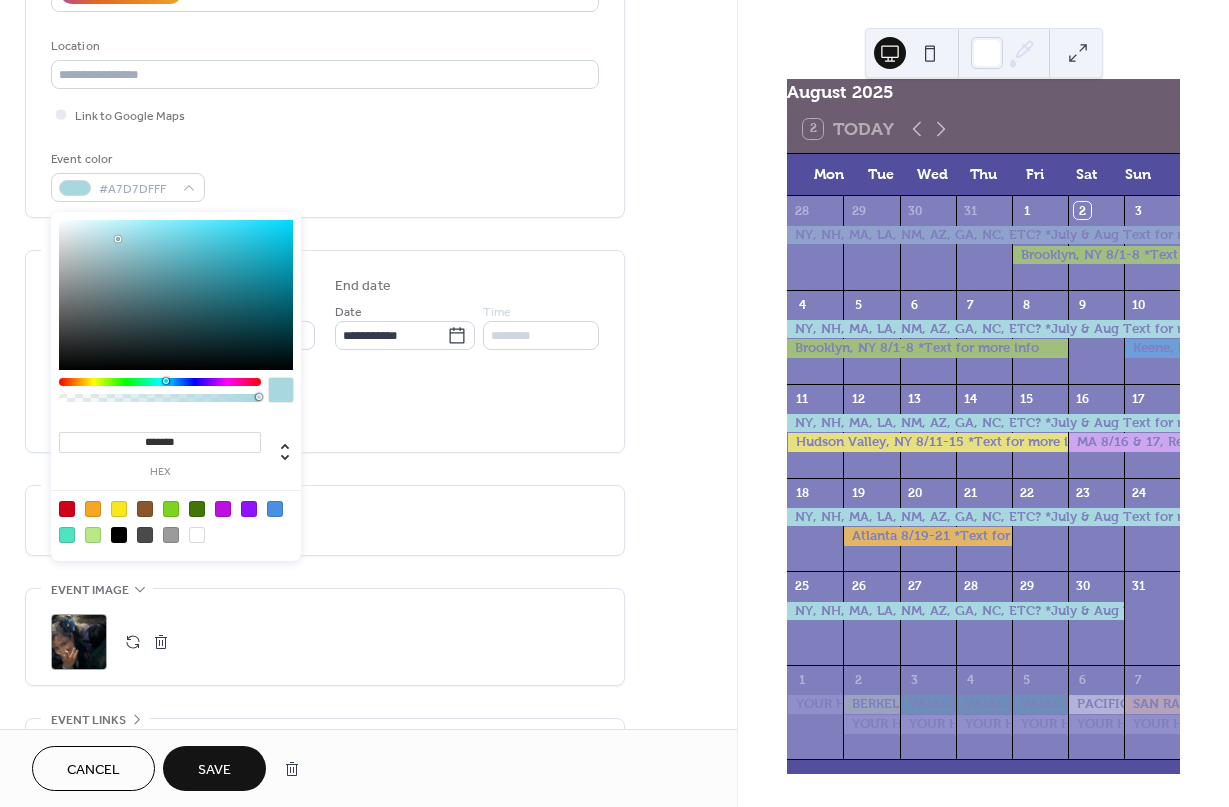 click at bounding box center (67, 509) 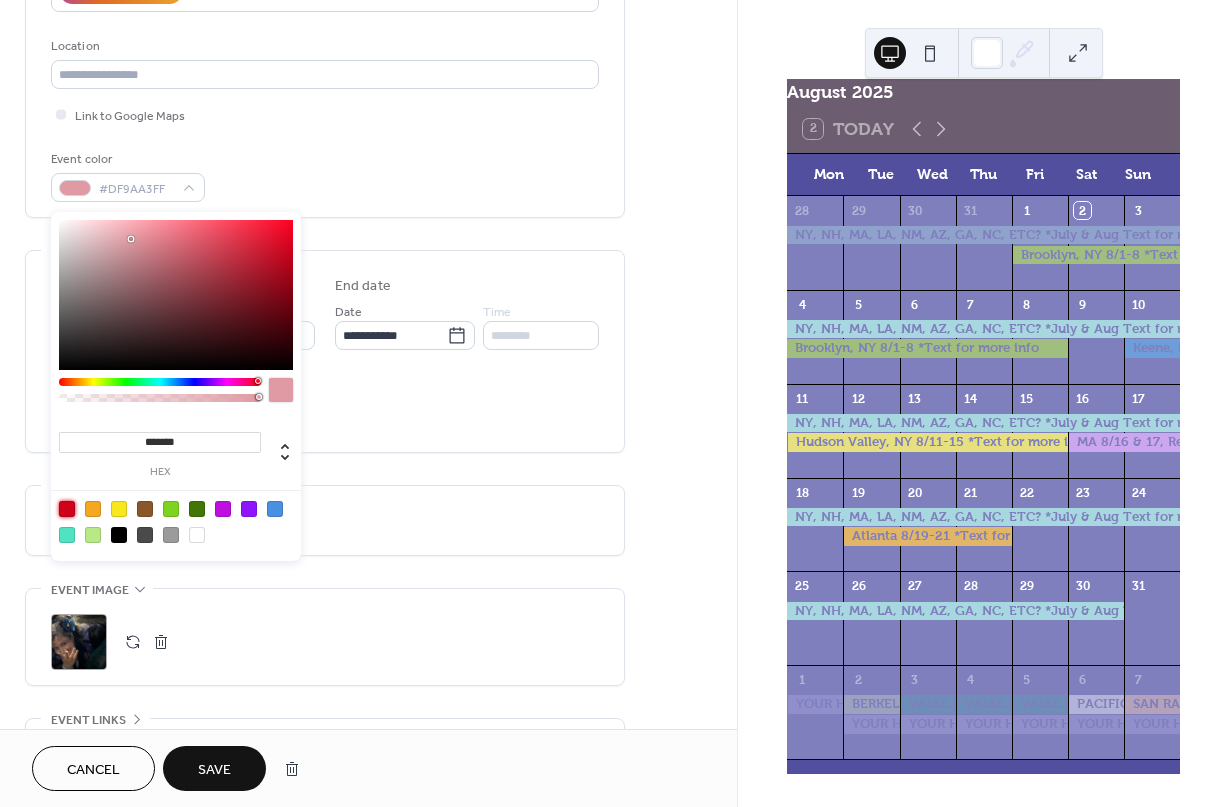 click at bounding box center [131, 239] 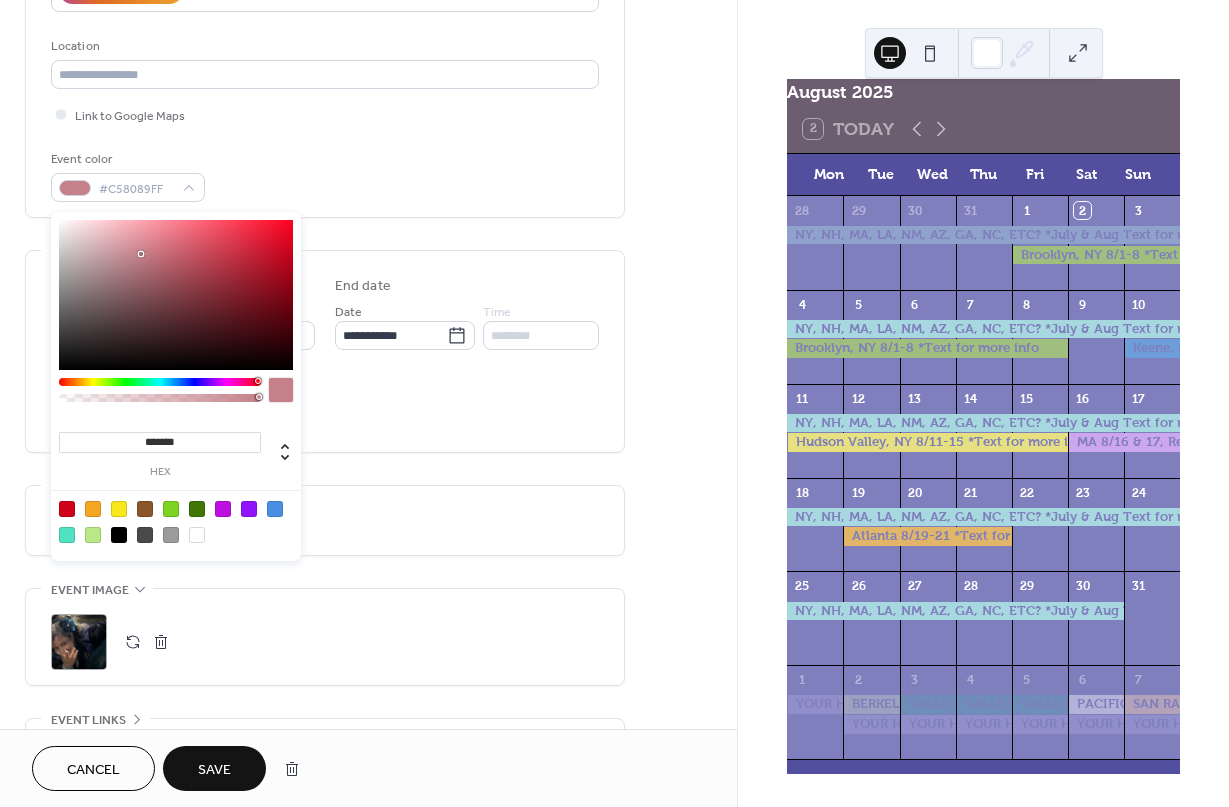 click at bounding box center (141, 254) 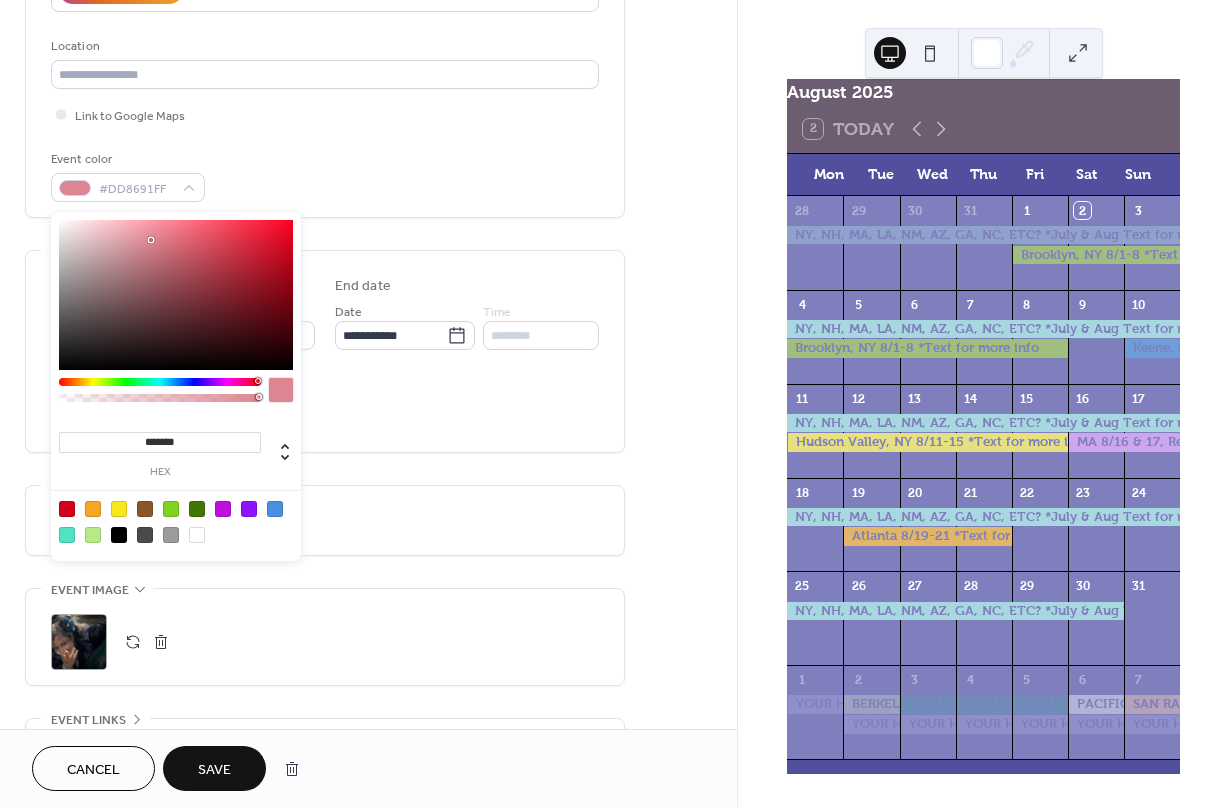 click at bounding box center [151, 240] 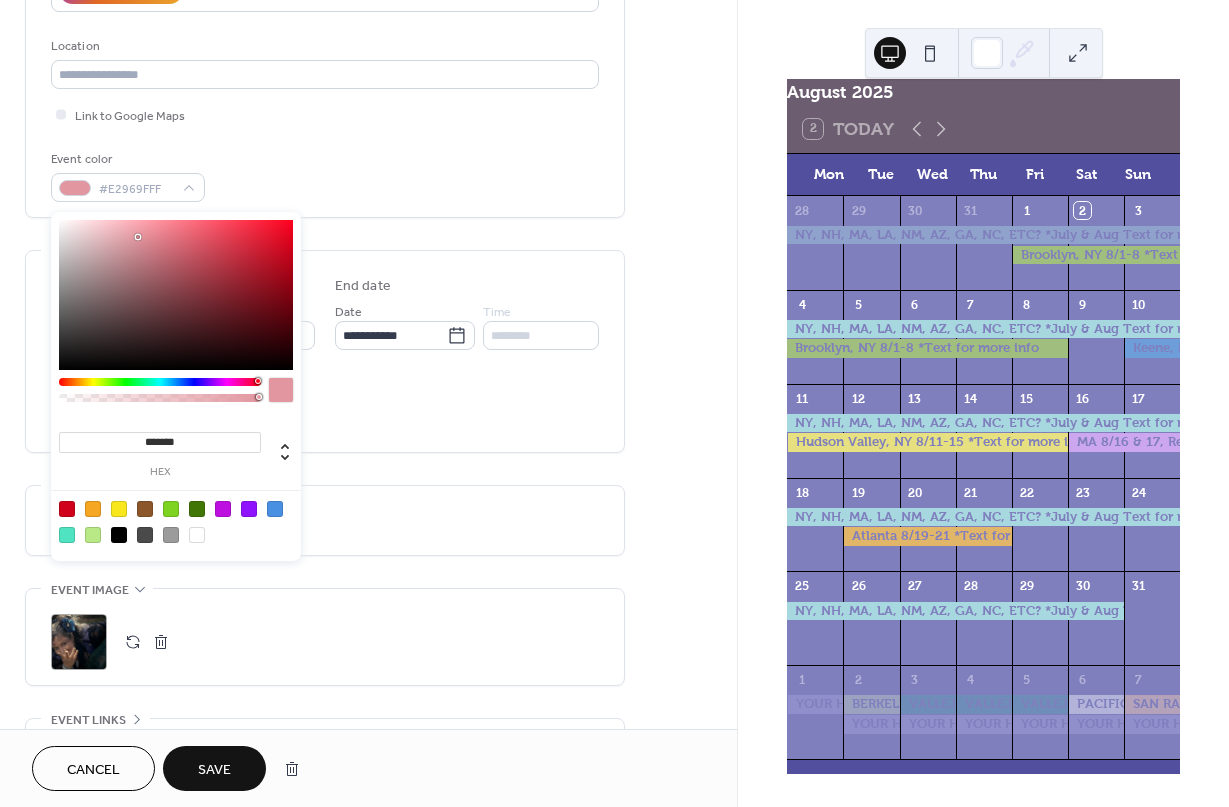click at bounding box center (138, 237) 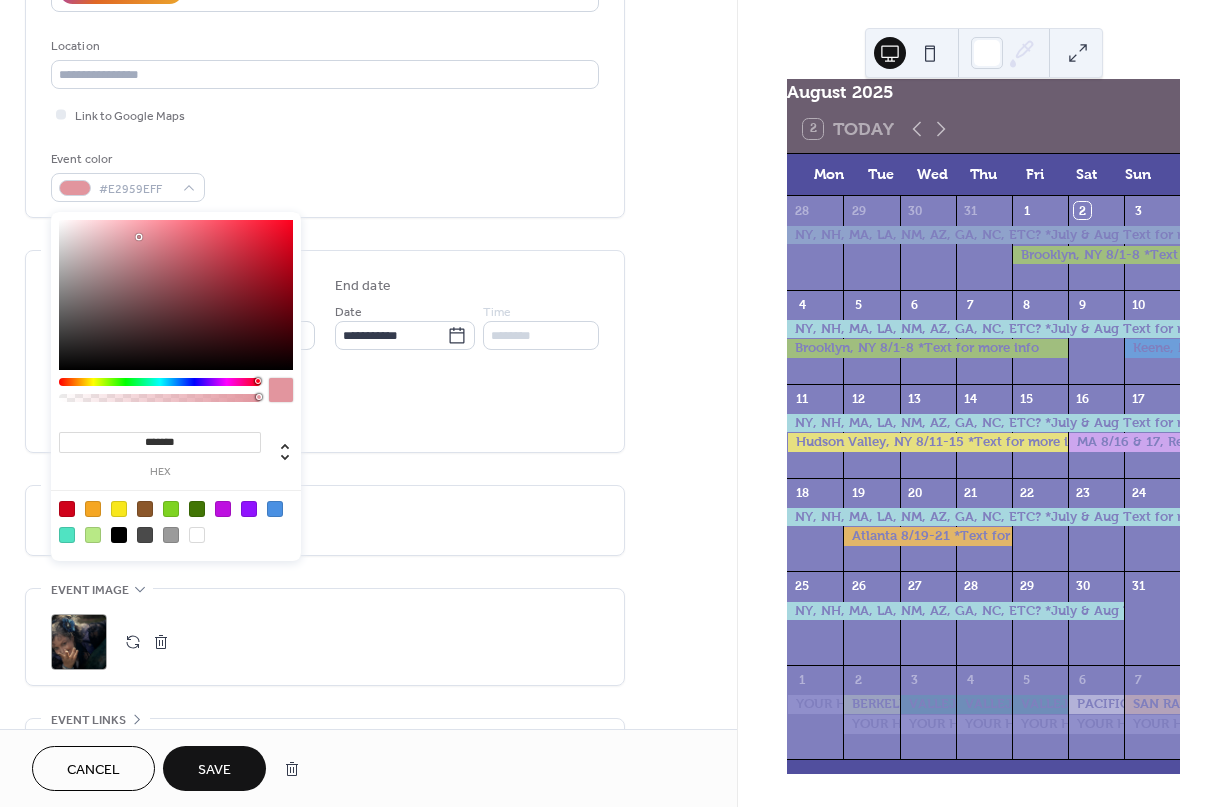 click on "All day Show date only Hide end time" at bounding box center [325, 405] 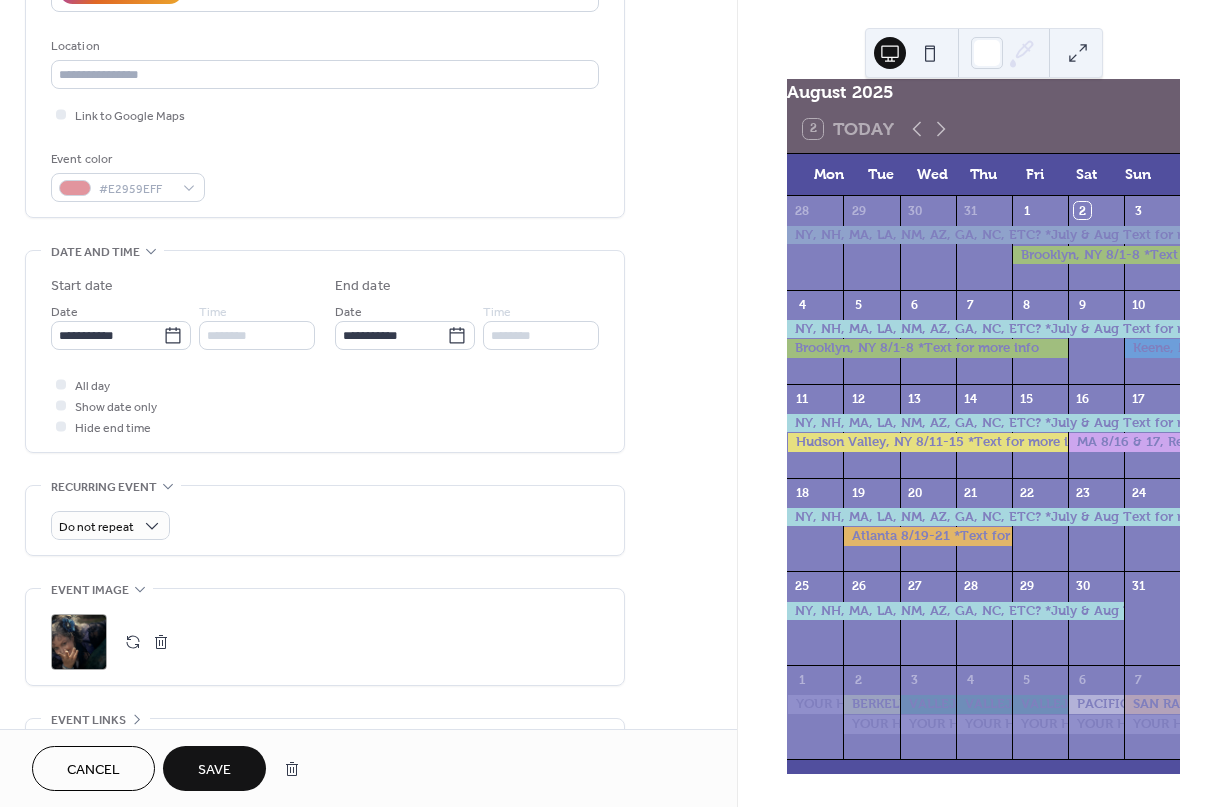 click 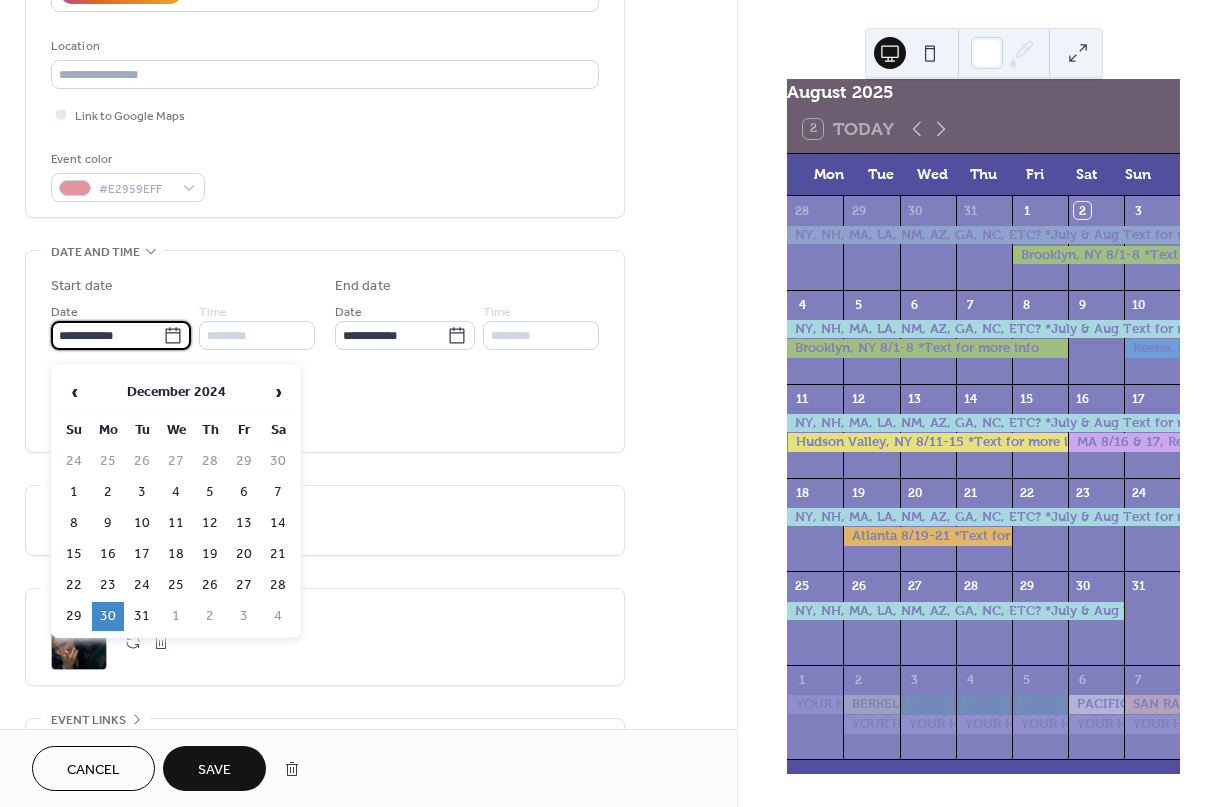 click on "December 2024" at bounding box center [176, 392] 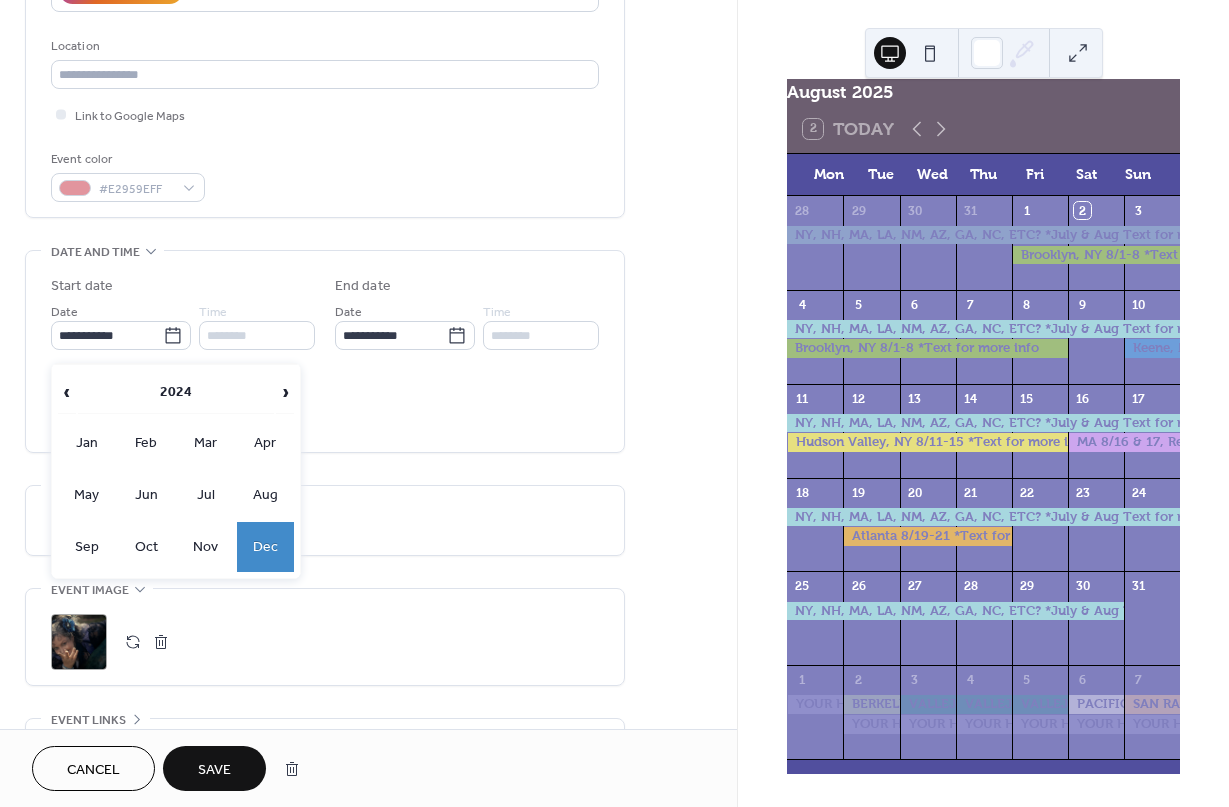 click on "›" at bounding box center (285, 392) 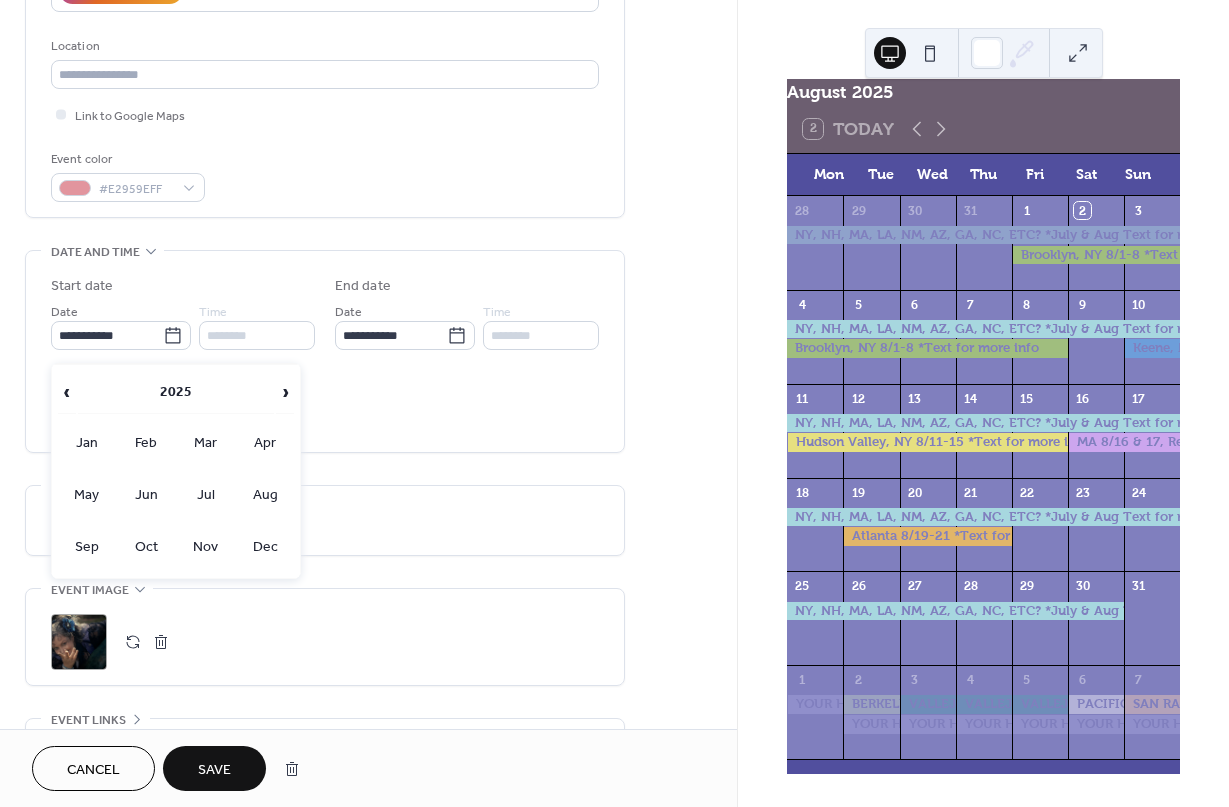 click on "Aug" at bounding box center (266, 495) 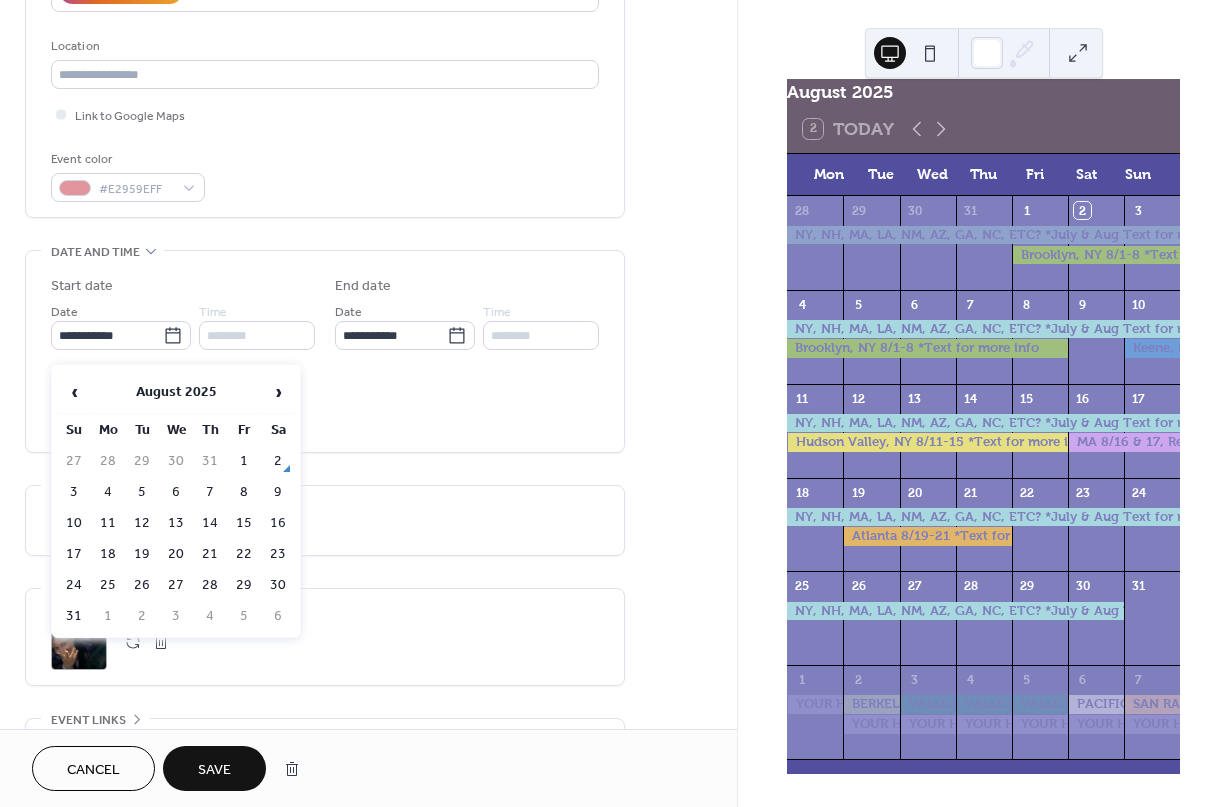 click on "24" at bounding box center [74, 585] 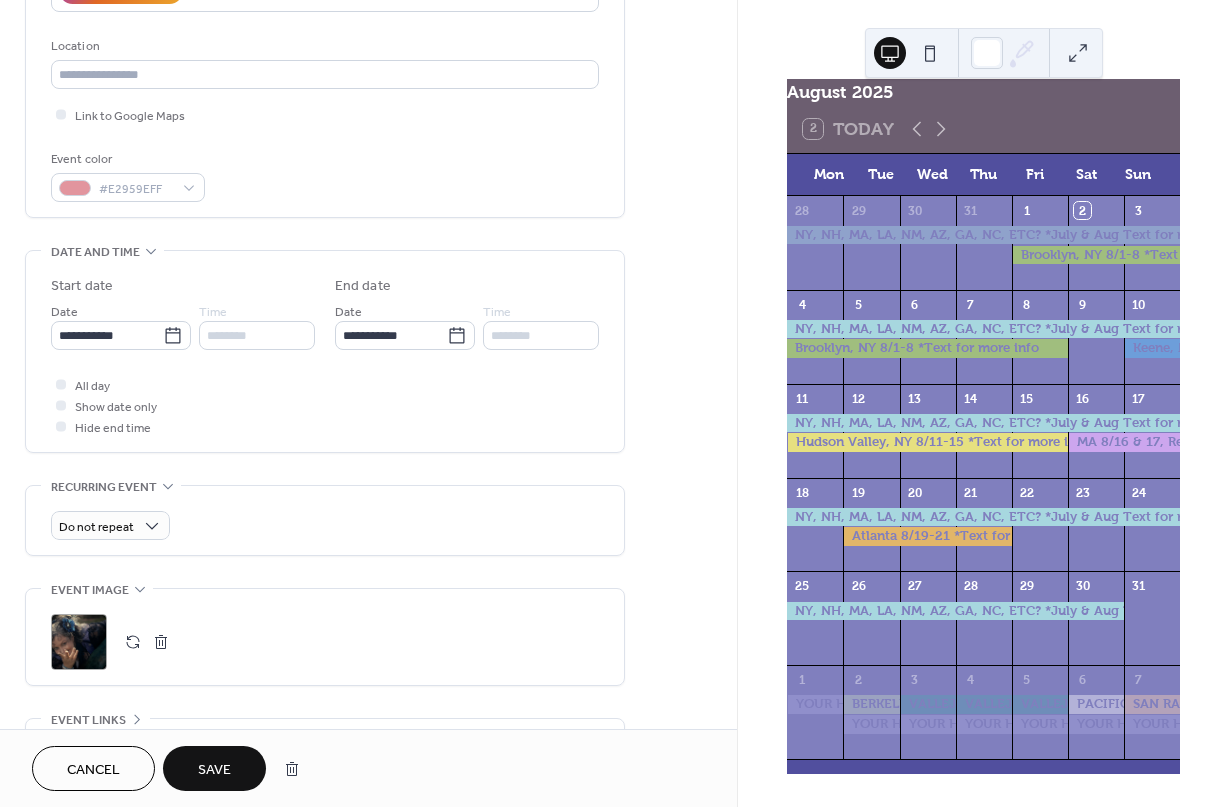 click on "**********" at bounding box center (405, 335) 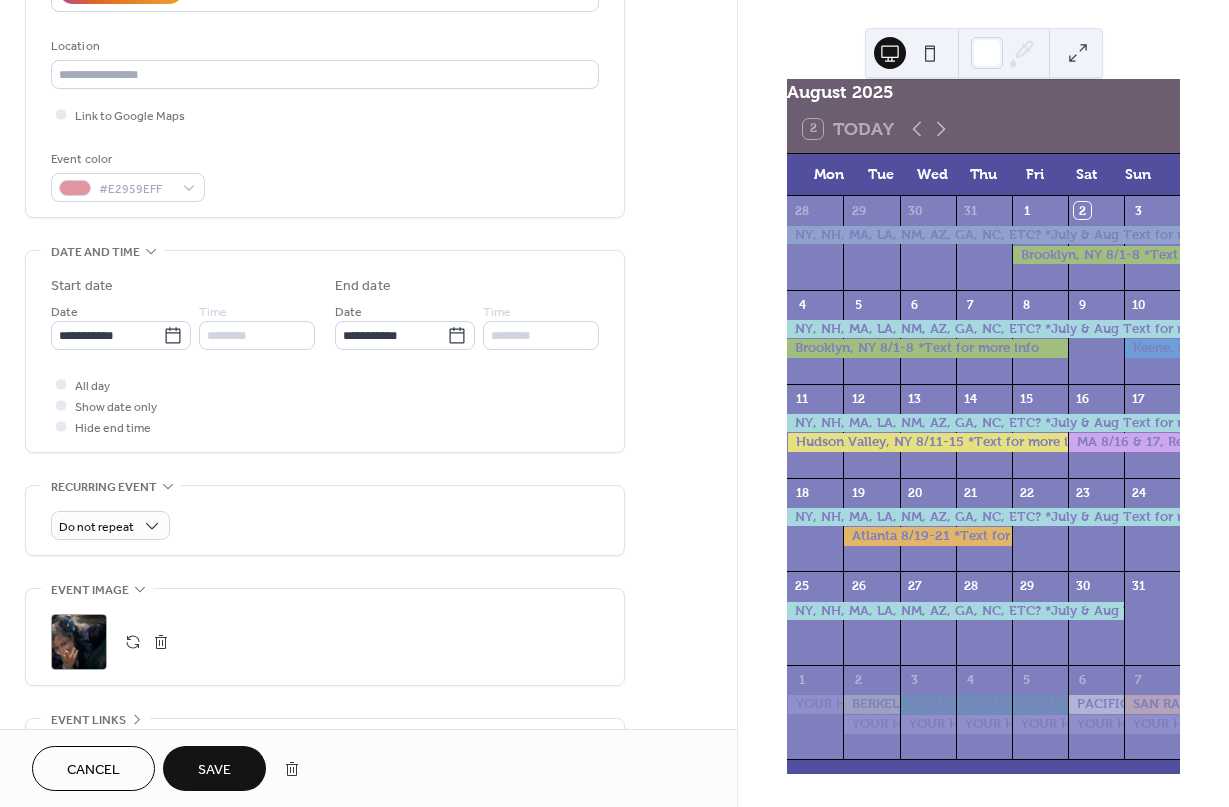 click on "**********" at bounding box center [391, 335] 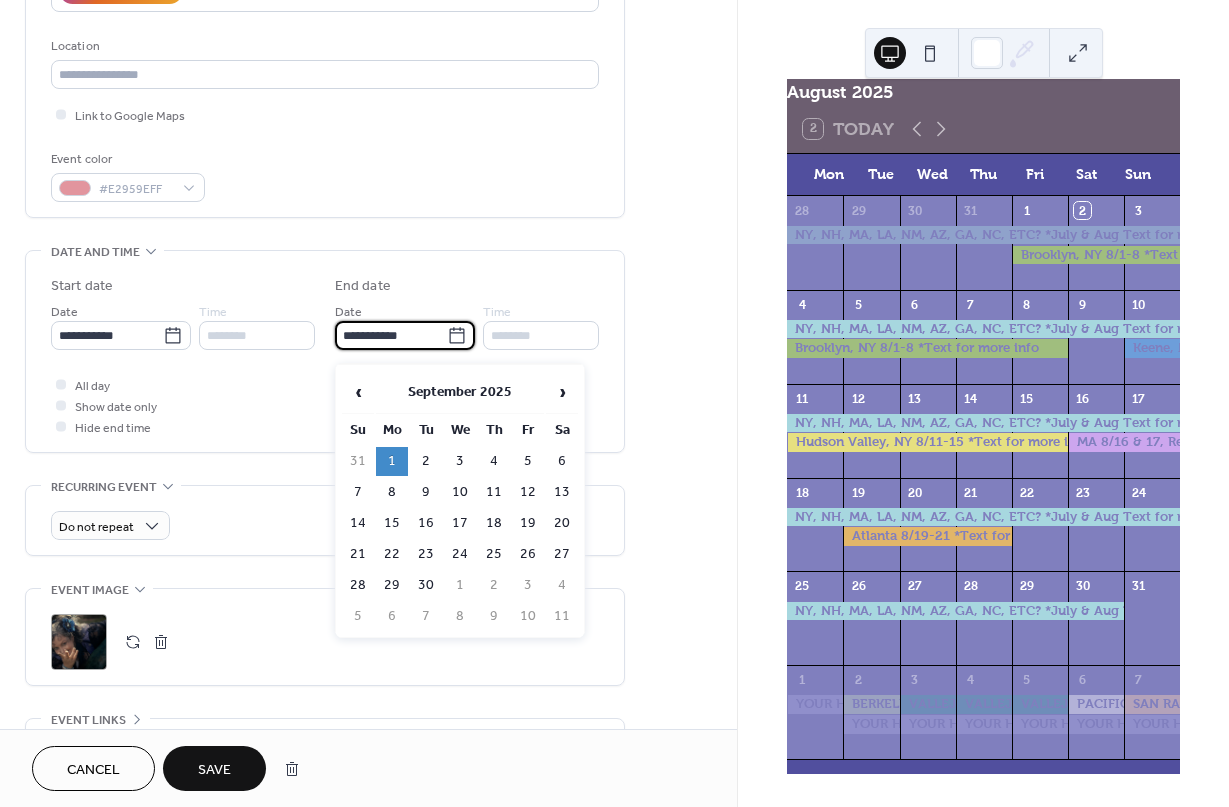 click on "‹" at bounding box center (358, 392) 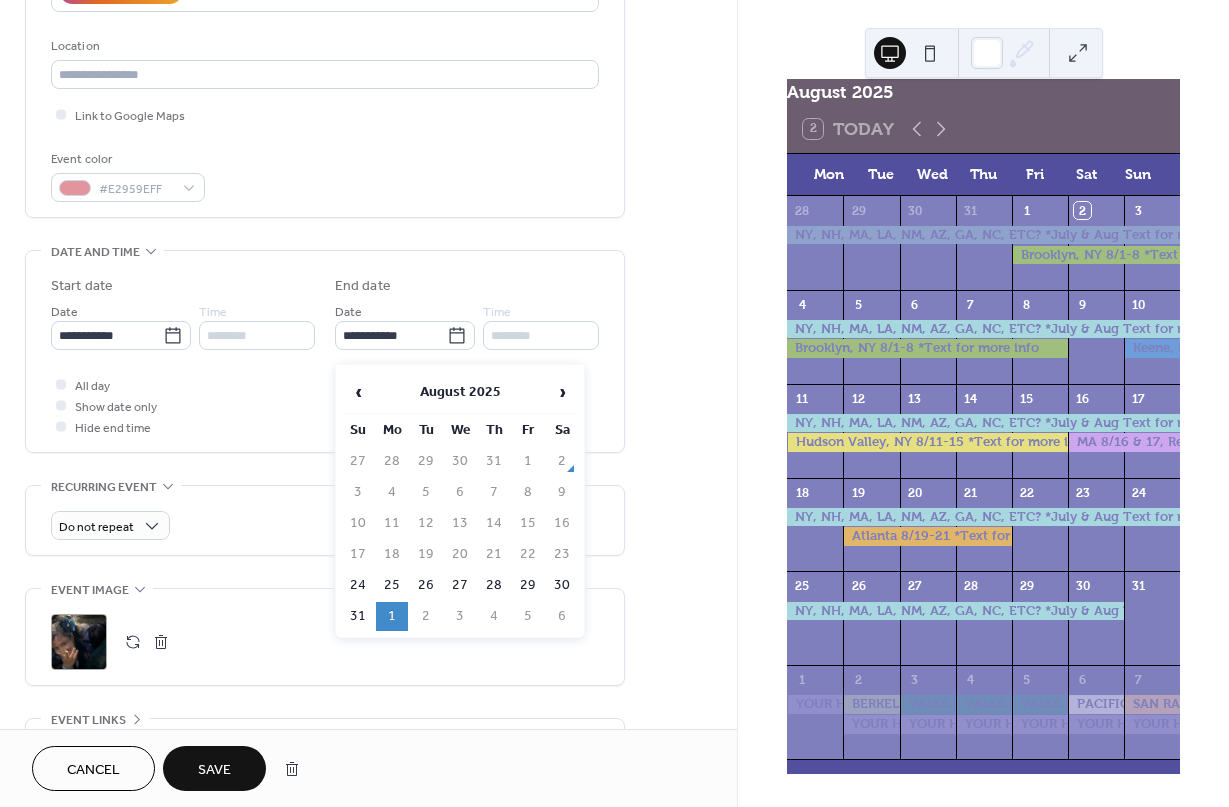 click on "24" at bounding box center [358, 585] 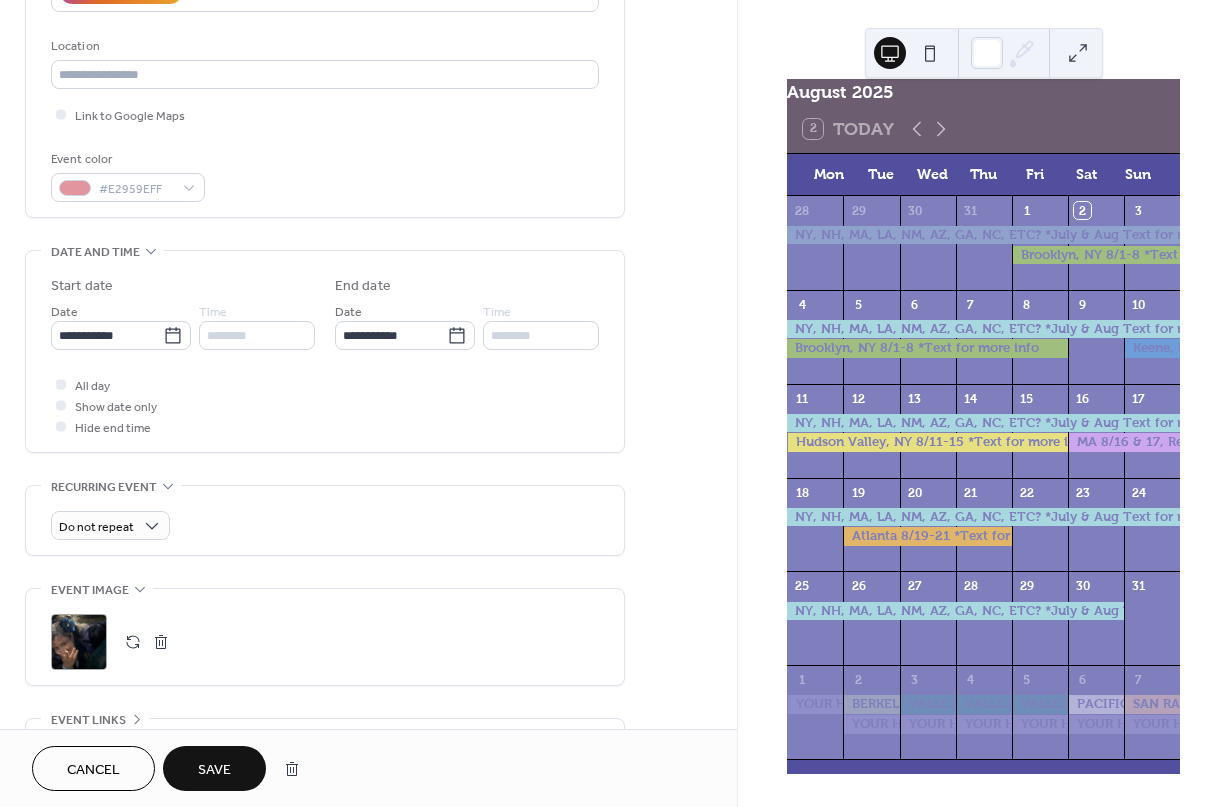 type on "**********" 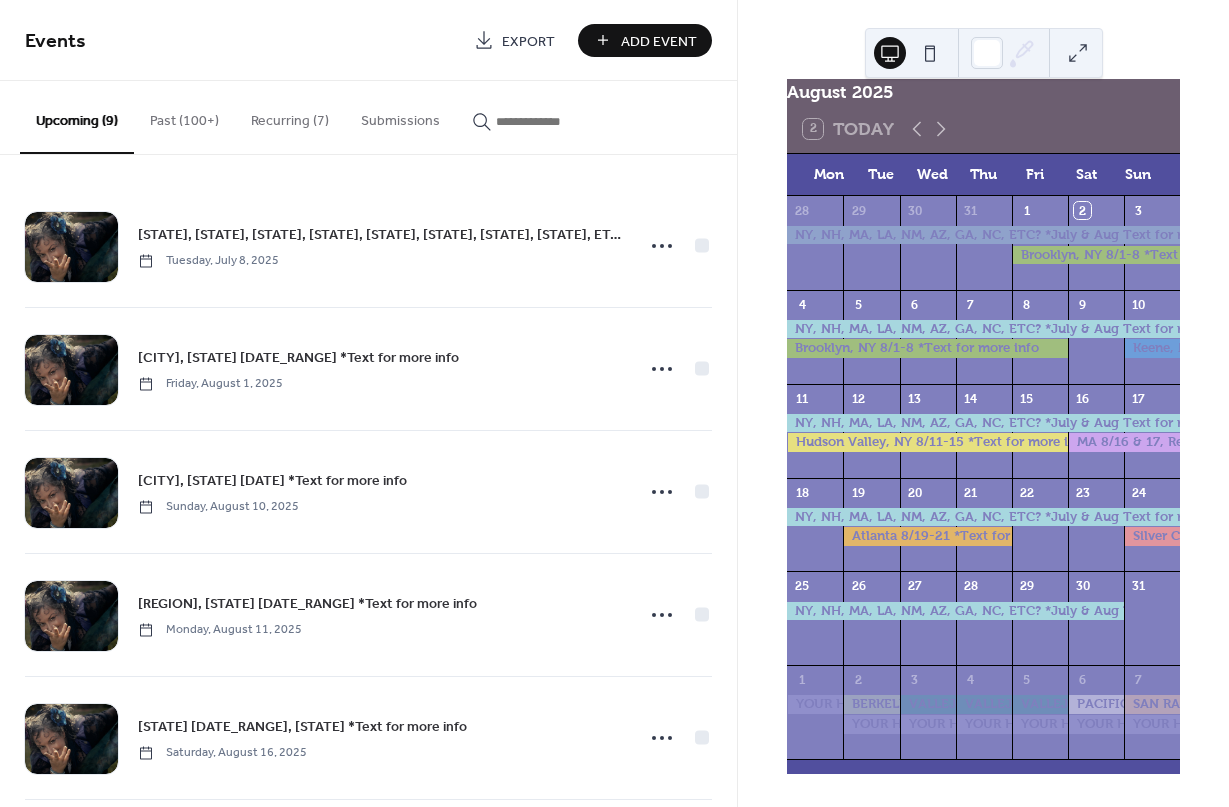 click 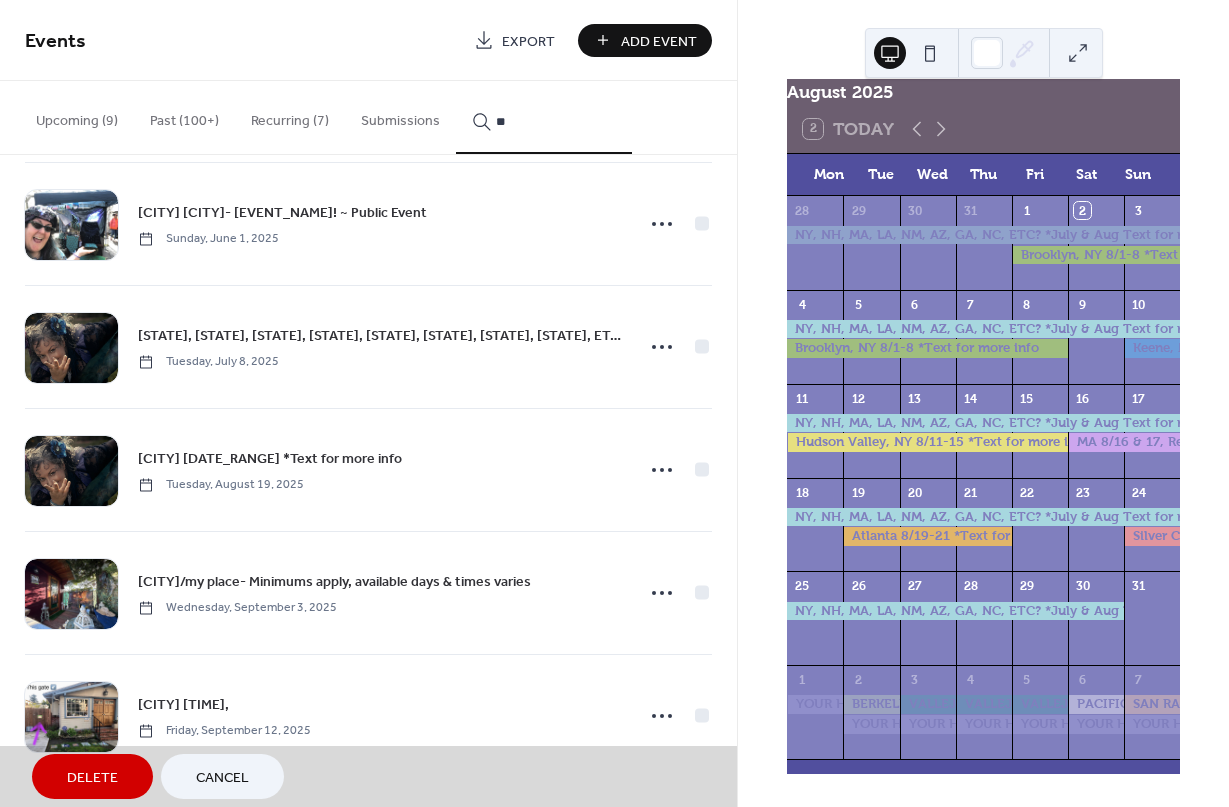 scroll, scrollTop: 5314, scrollLeft: 0, axis: vertical 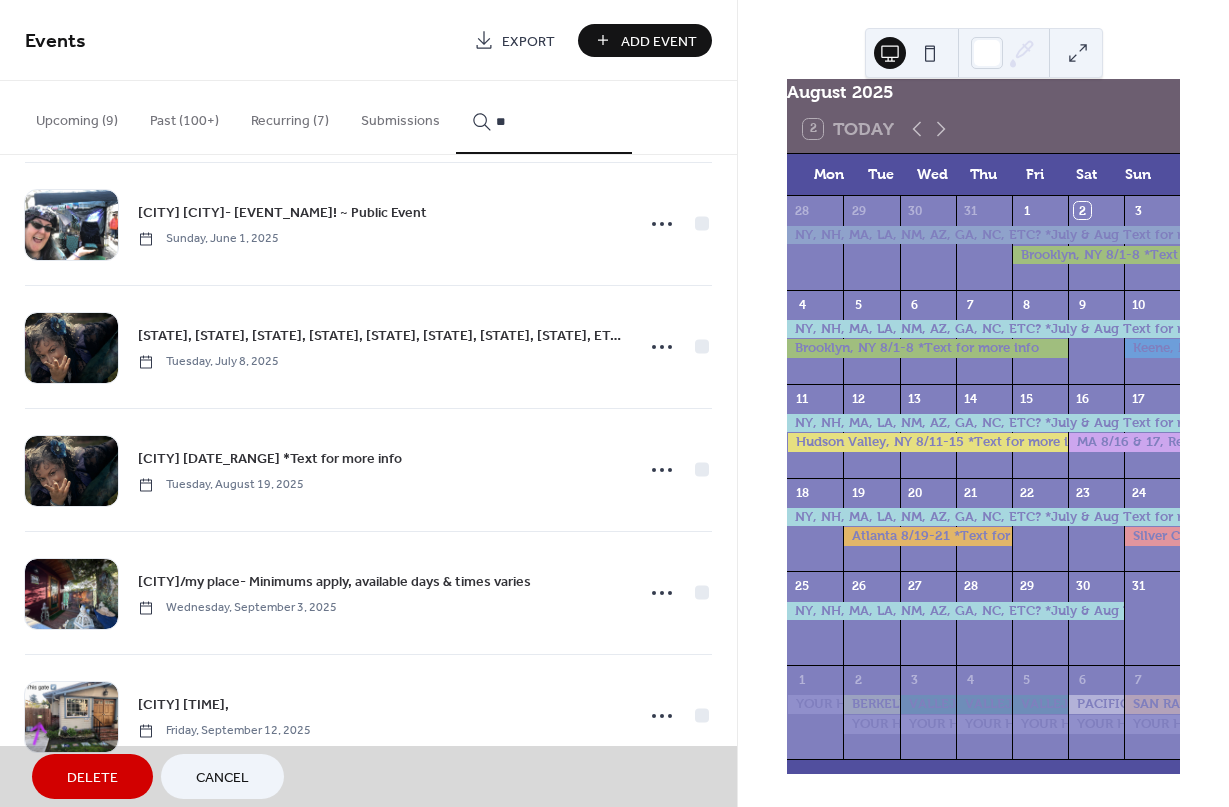 type on "*" 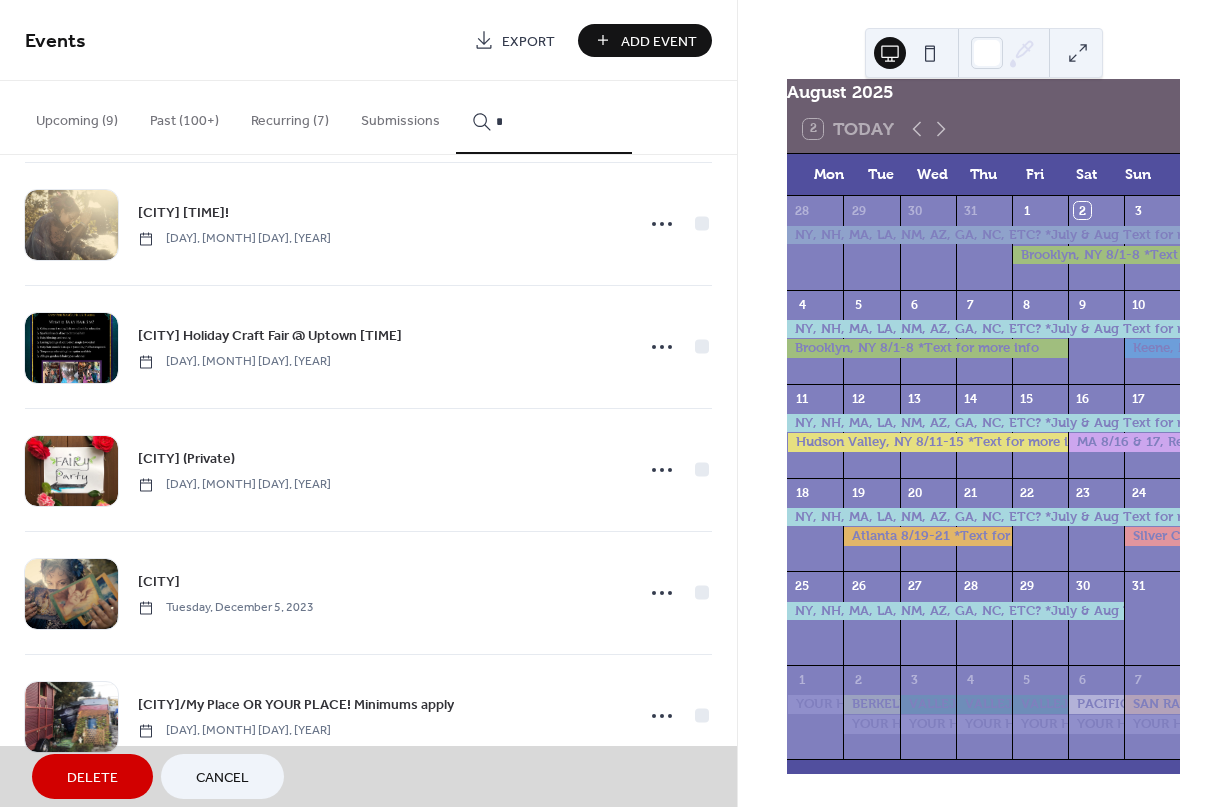 scroll, scrollTop: 0, scrollLeft: 0, axis: both 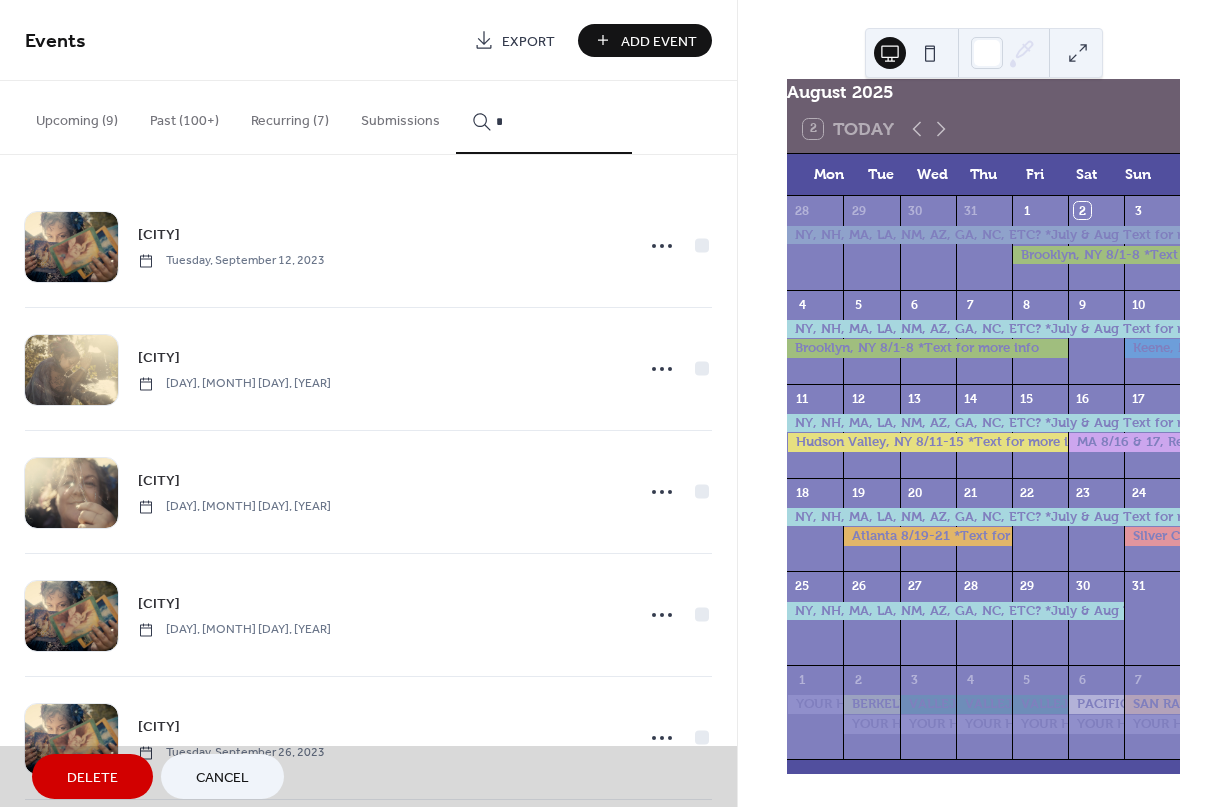 type 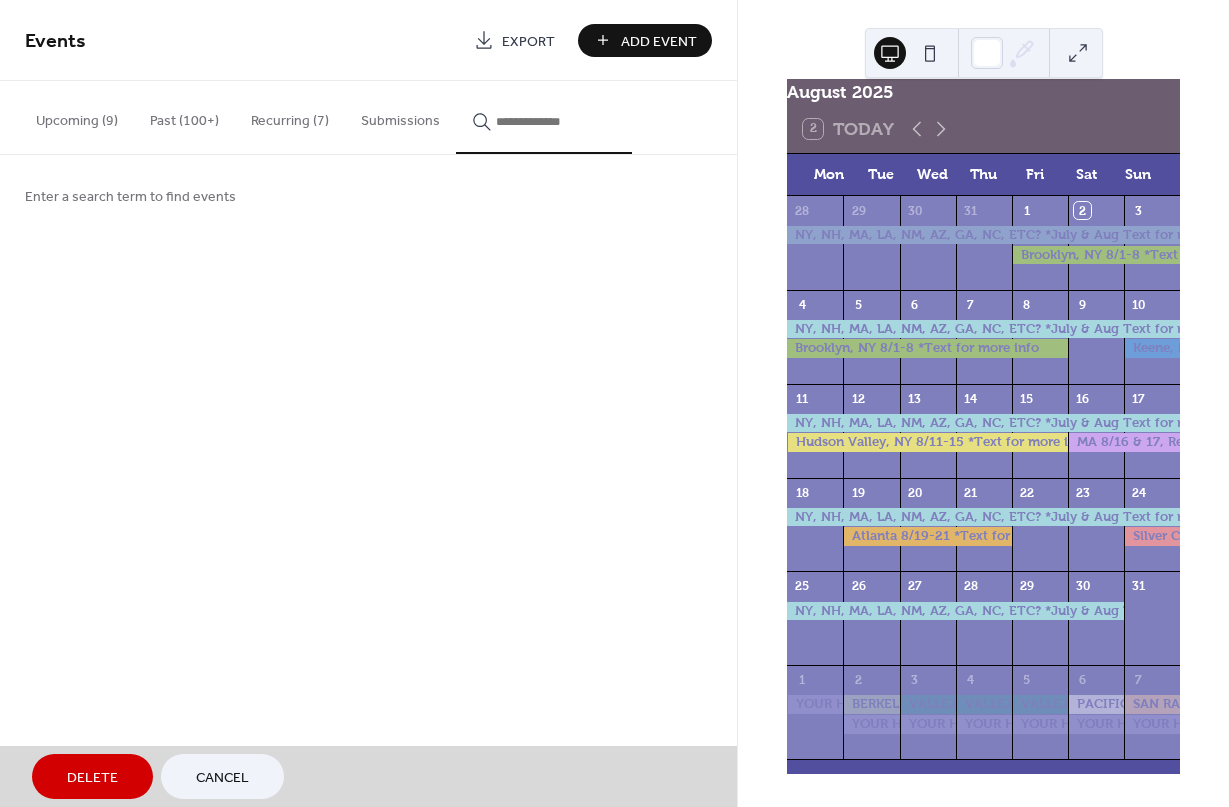 click on "Past (100+)" at bounding box center [184, 116] 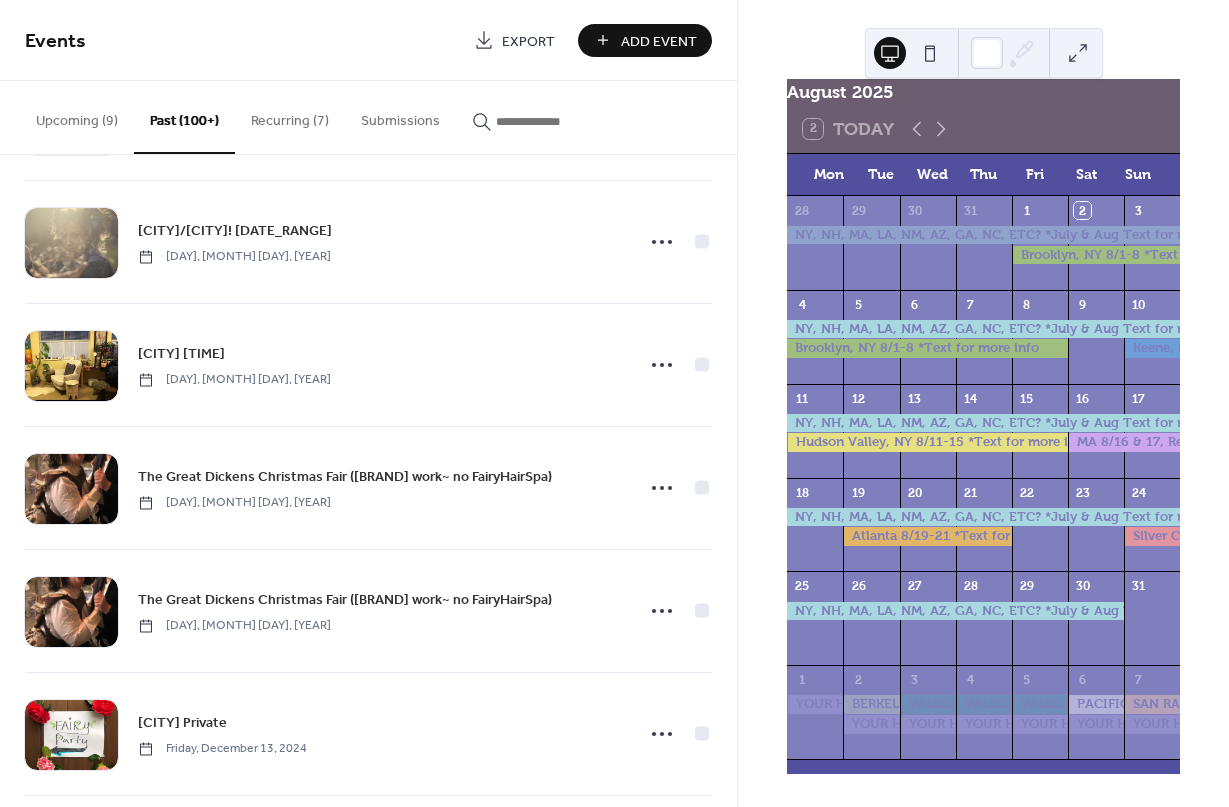 scroll, scrollTop: 1359, scrollLeft: 0, axis: vertical 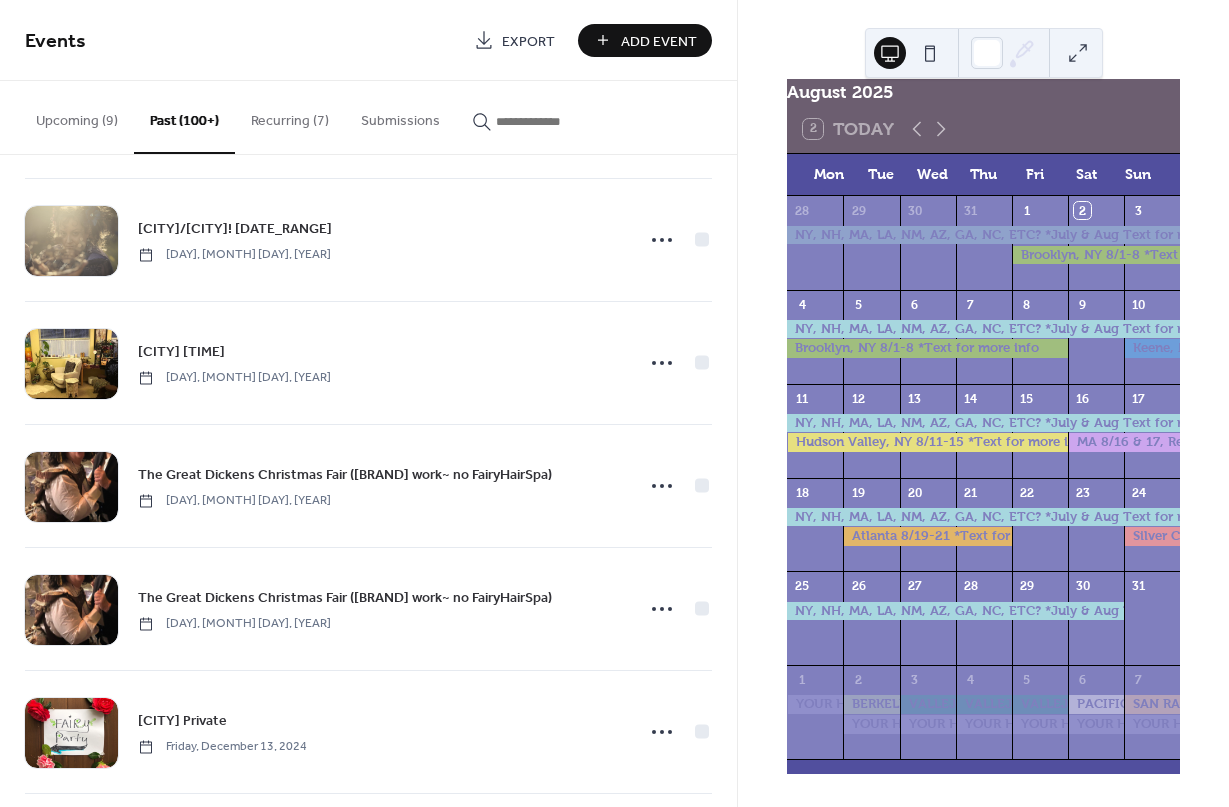 click 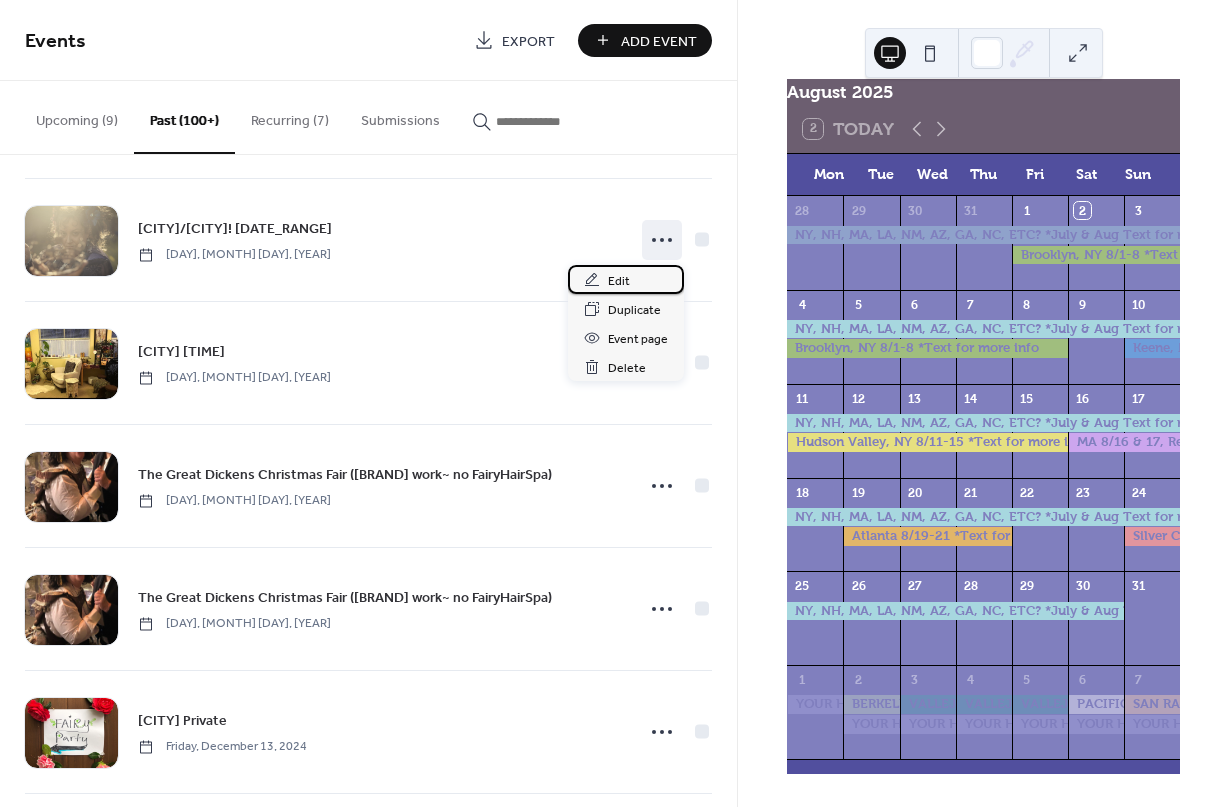 click on "Edit" at bounding box center (626, 279) 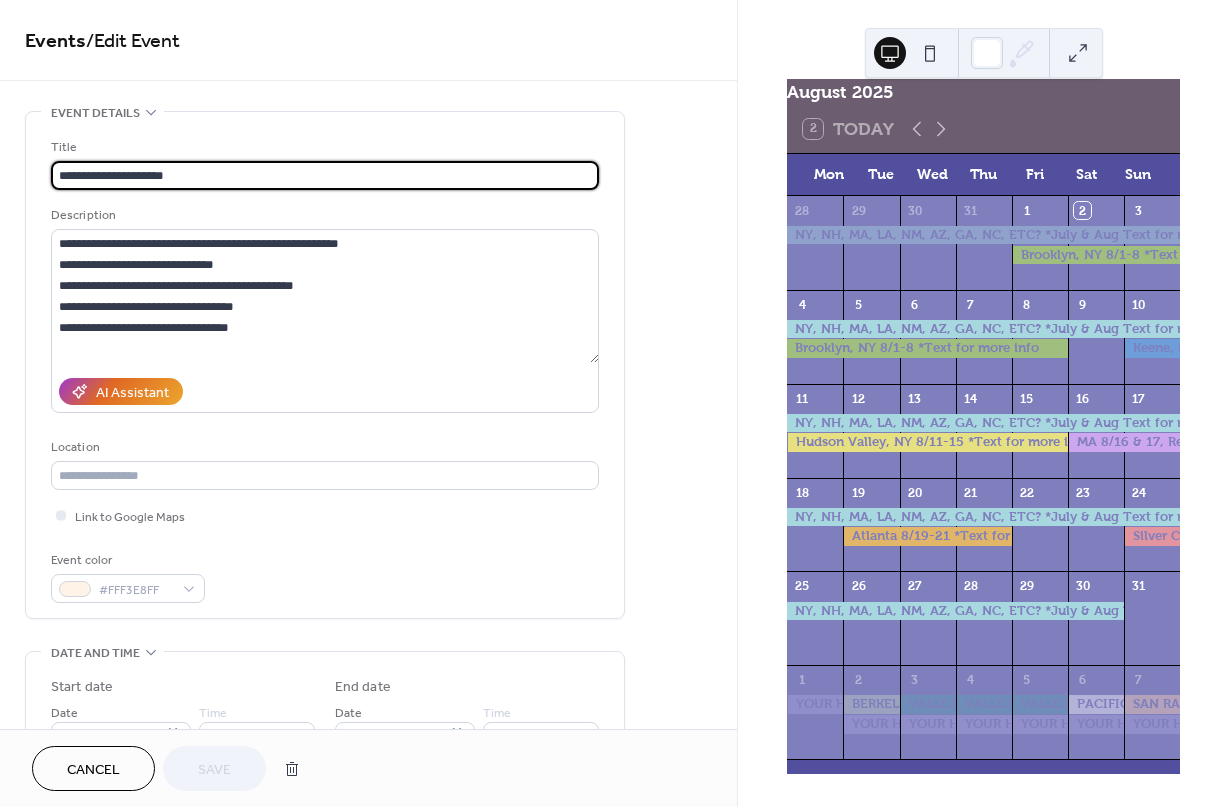 click on "**********" at bounding box center (325, 175) 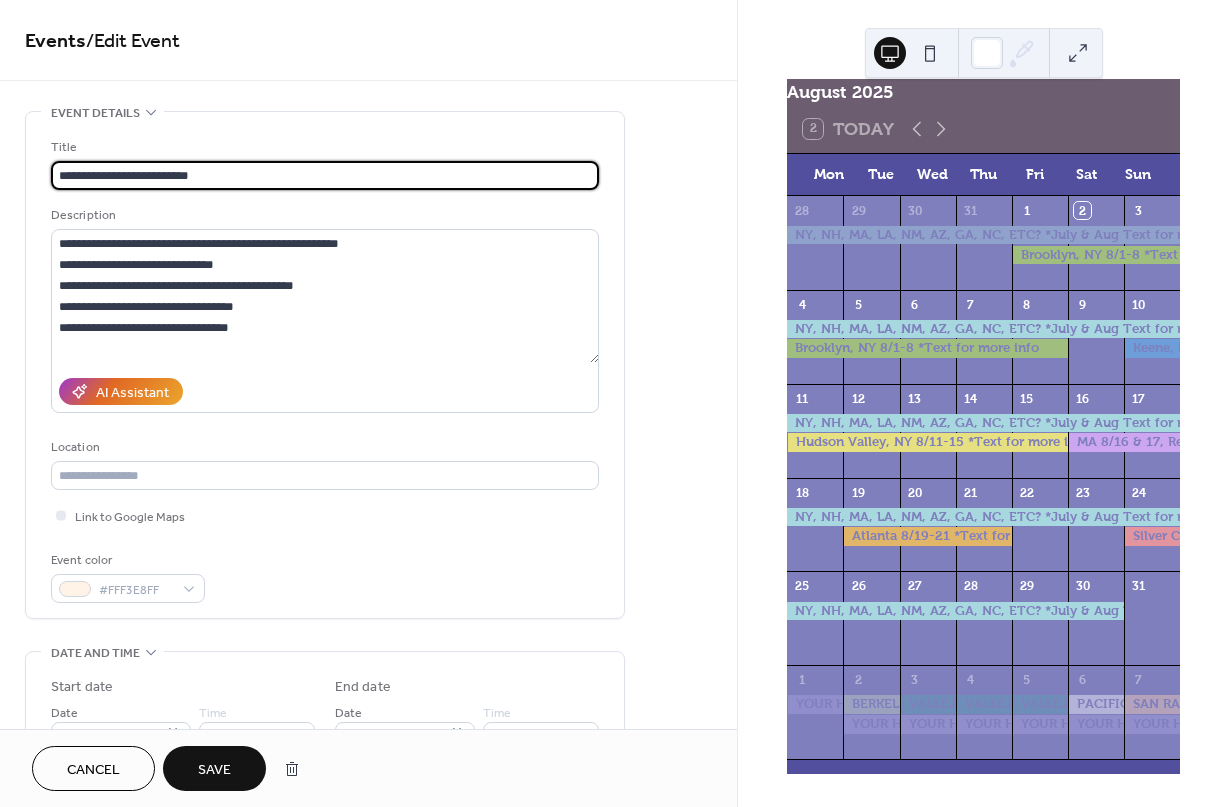click on "**********" at bounding box center [325, 175] 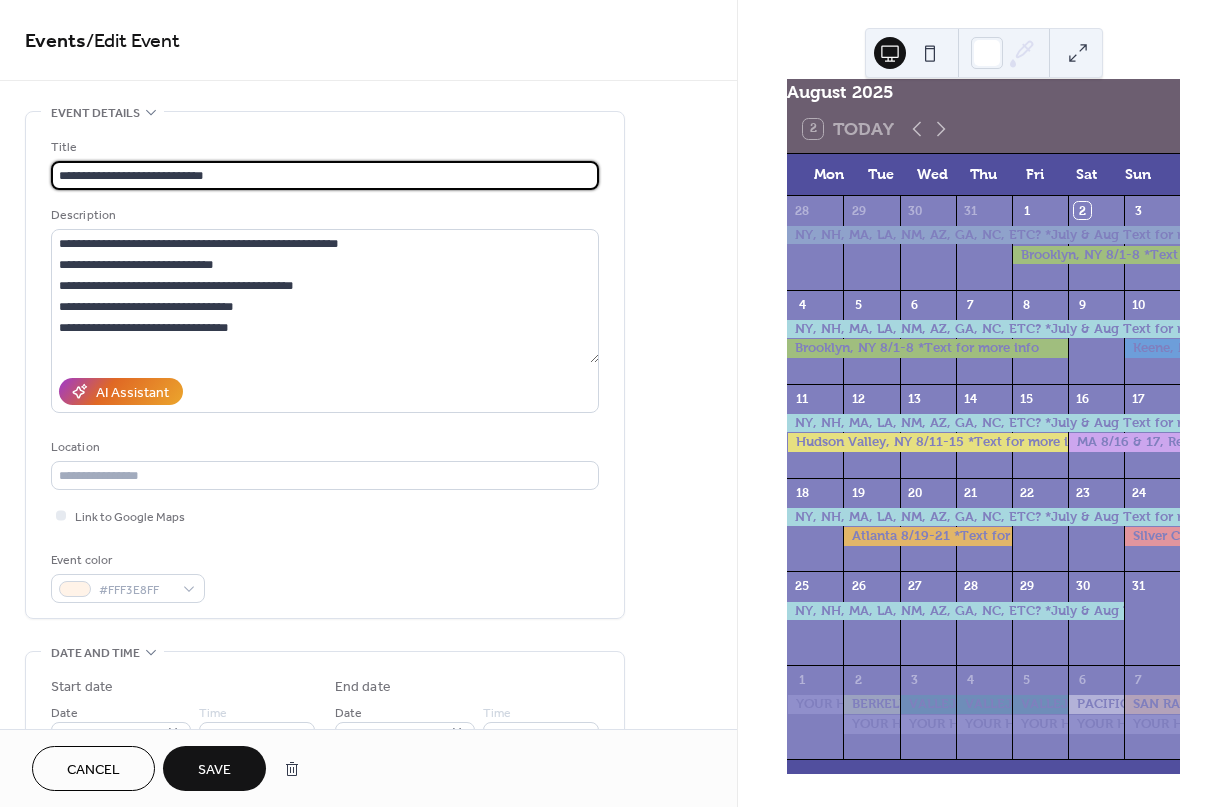 scroll, scrollTop: 0, scrollLeft: 0, axis: both 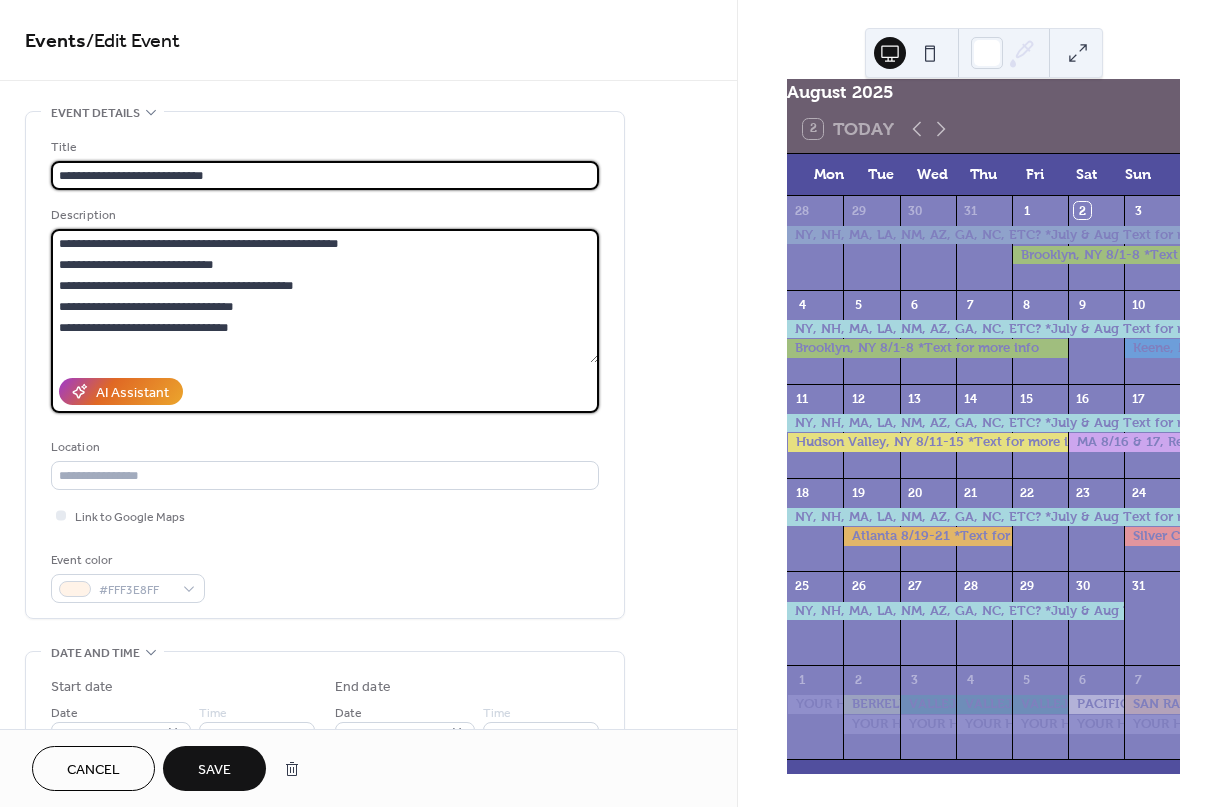 click on "**********" at bounding box center [325, 296] 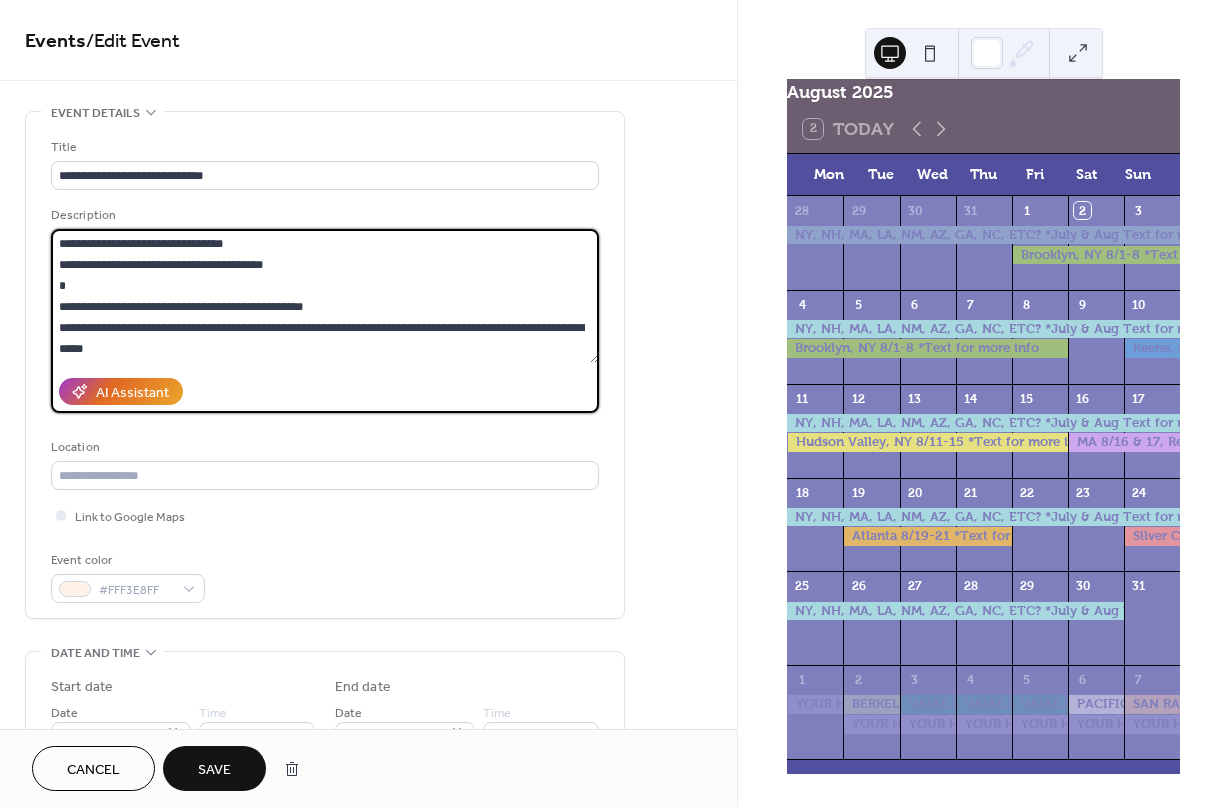 scroll, scrollTop: 168, scrollLeft: 0, axis: vertical 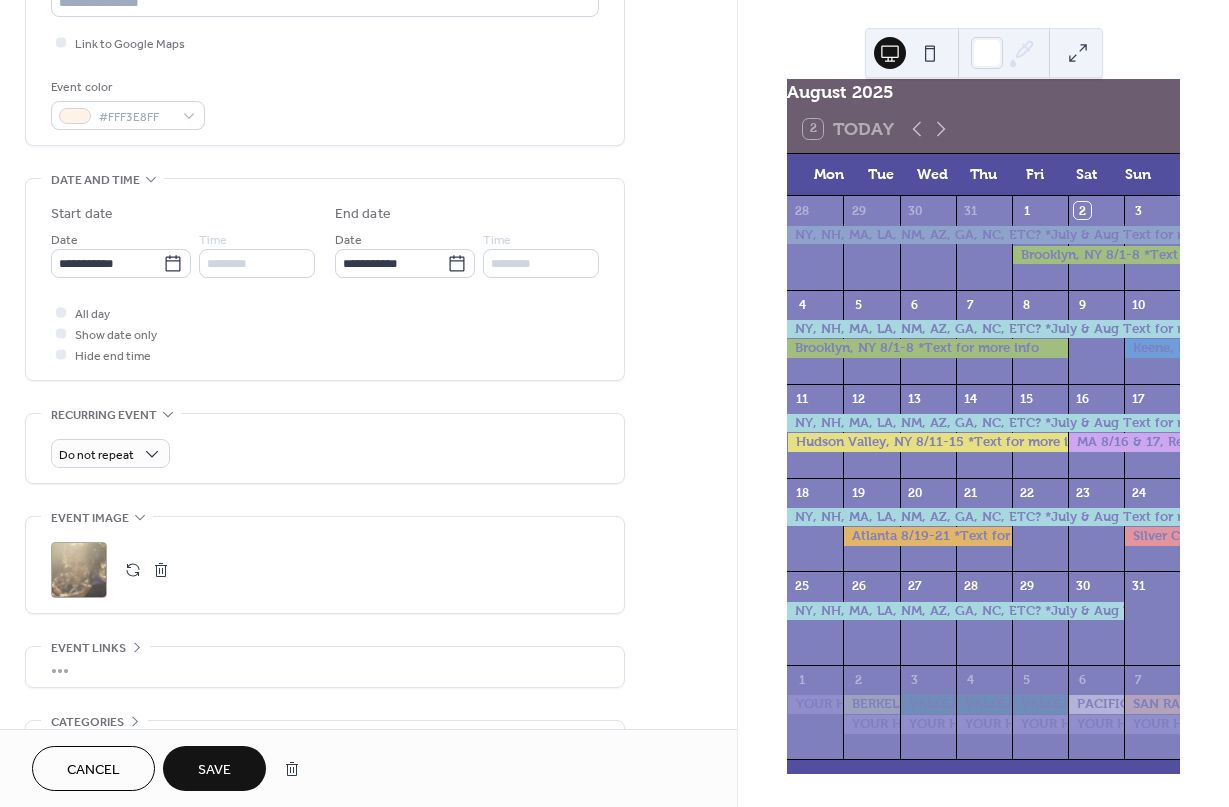 type on "**********" 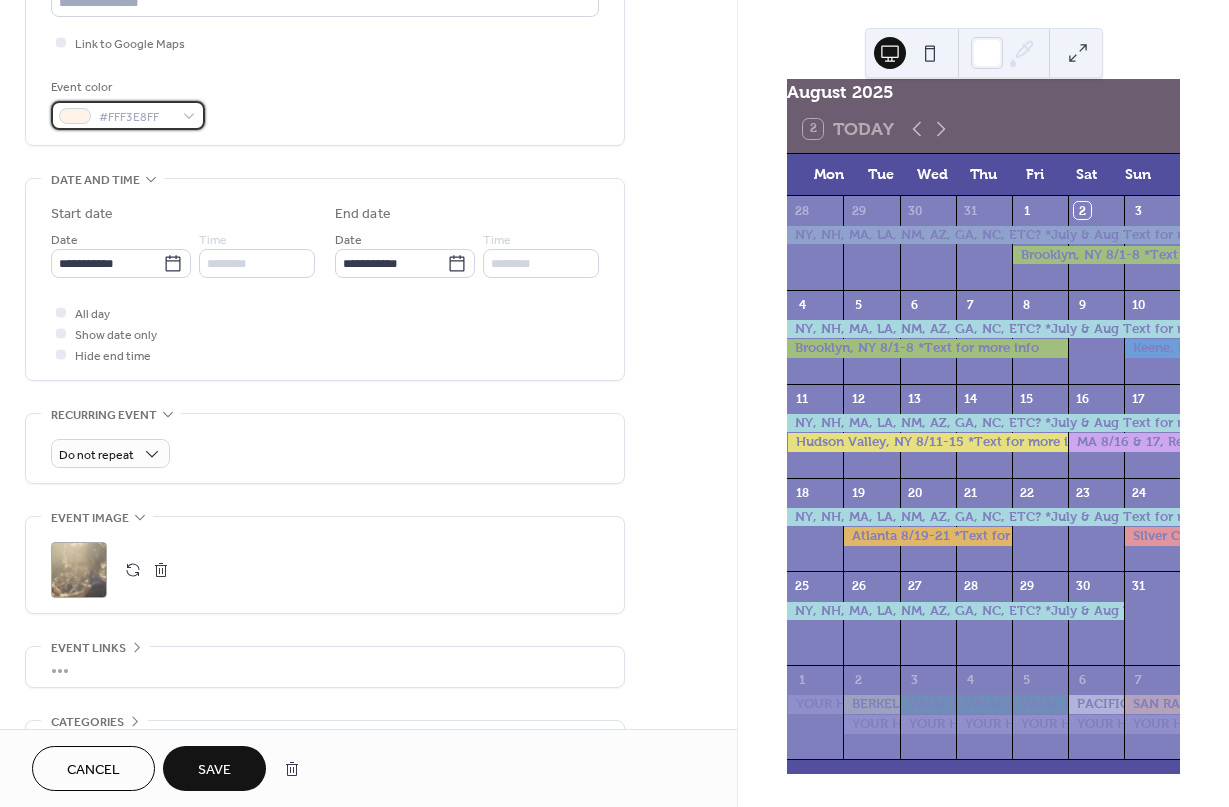 click on "#FFF3E8FF" at bounding box center [128, 115] 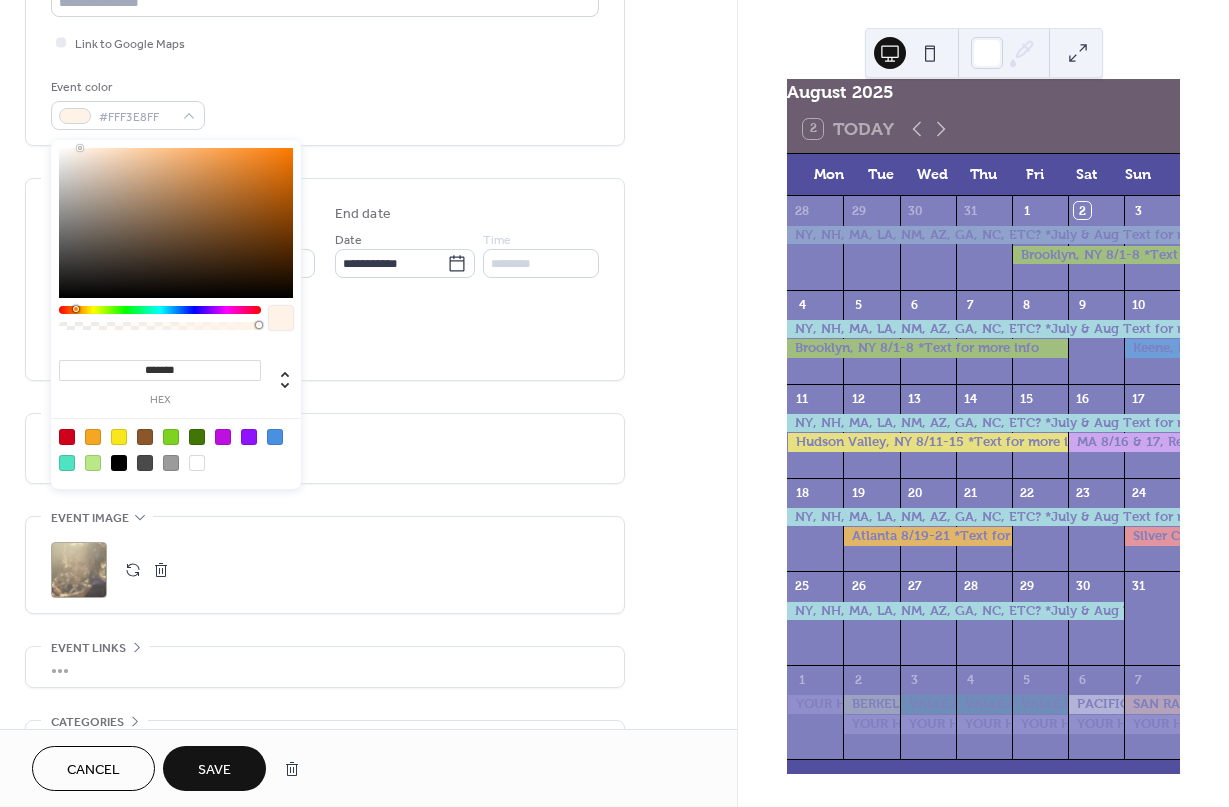click at bounding box center (223, 437) 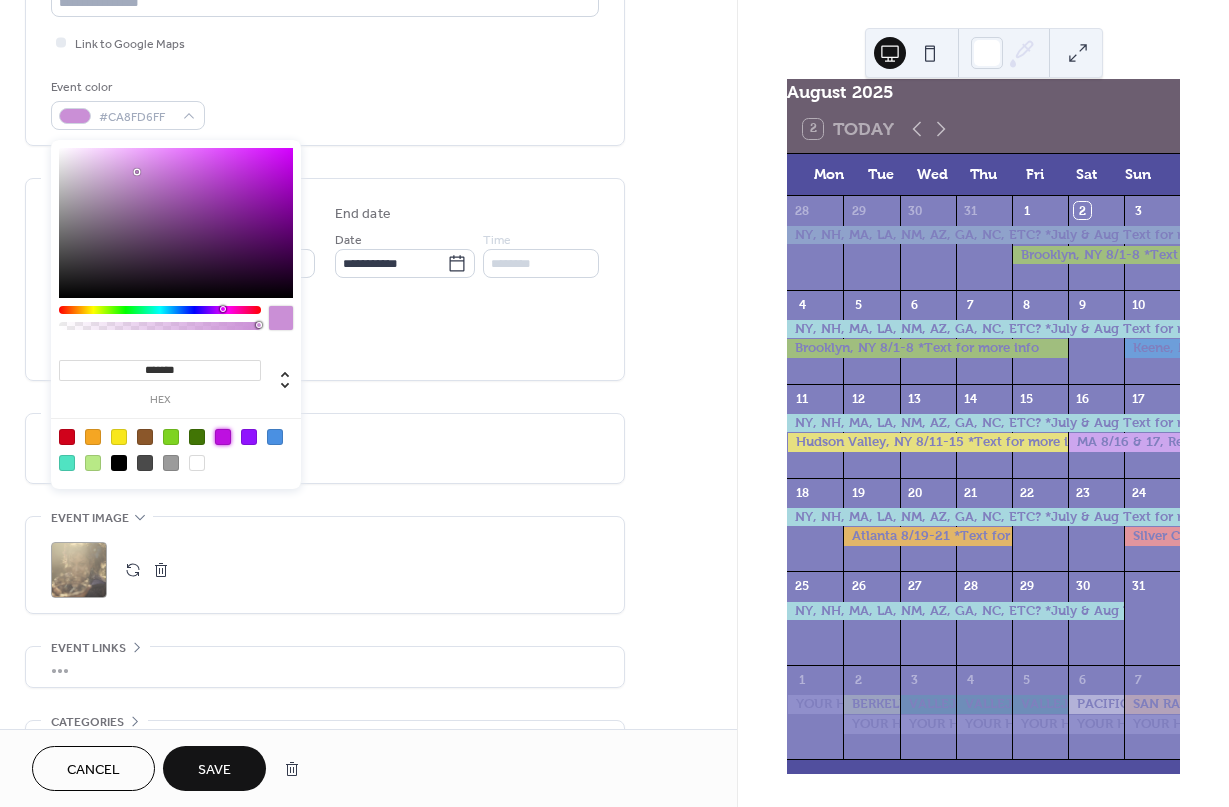 click at bounding box center (137, 172) 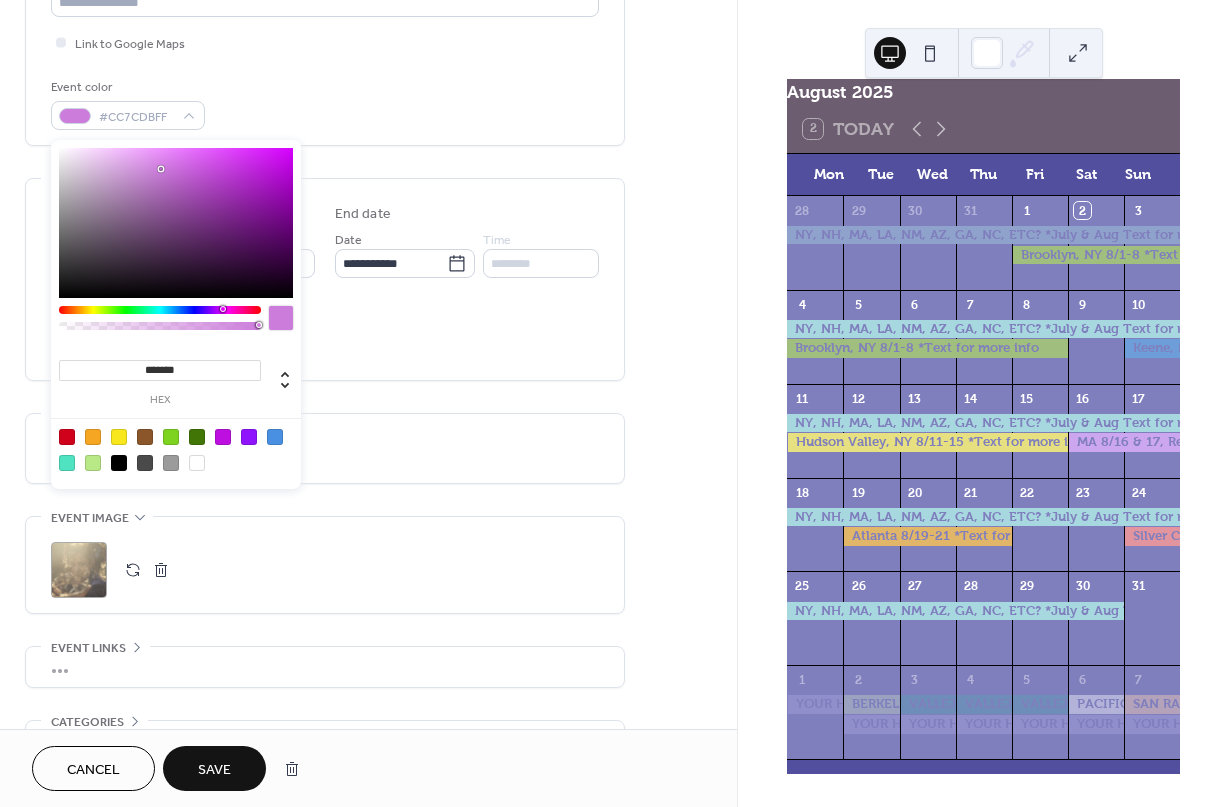 click at bounding box center [161, 169] 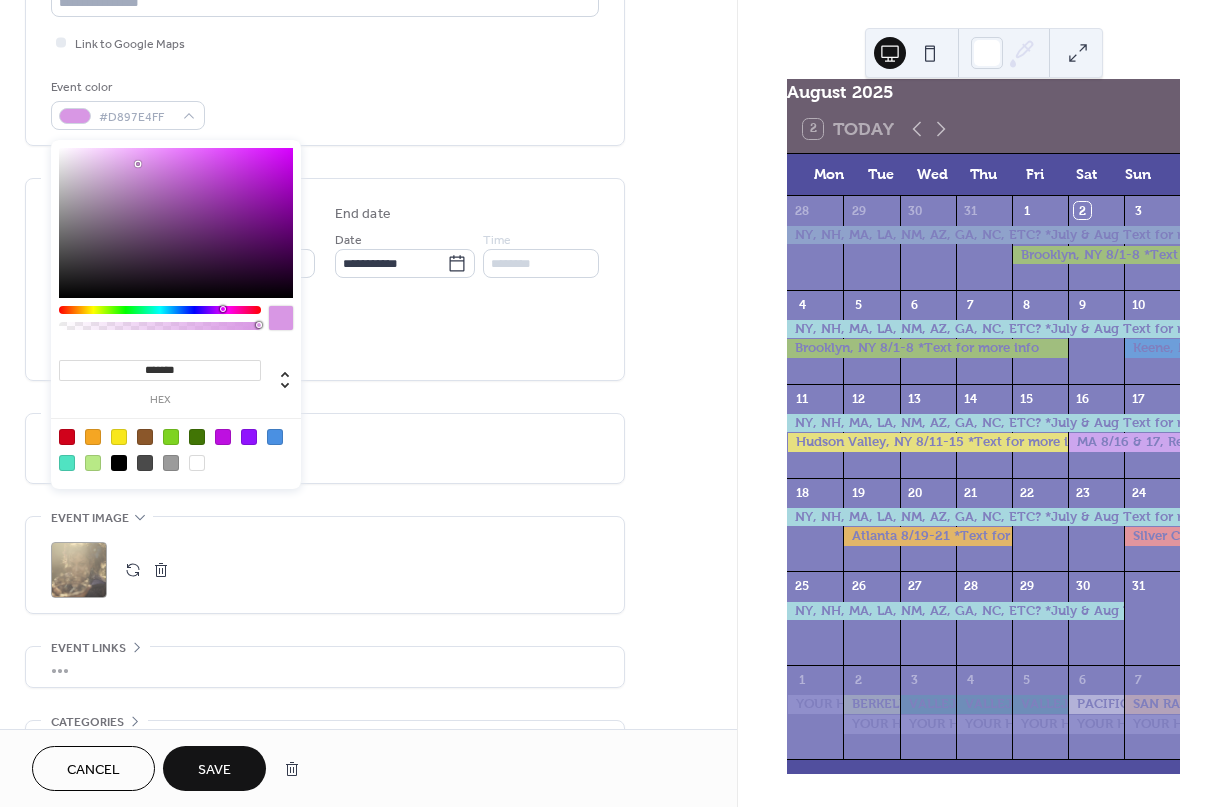 click at bounding box center [138, 164] 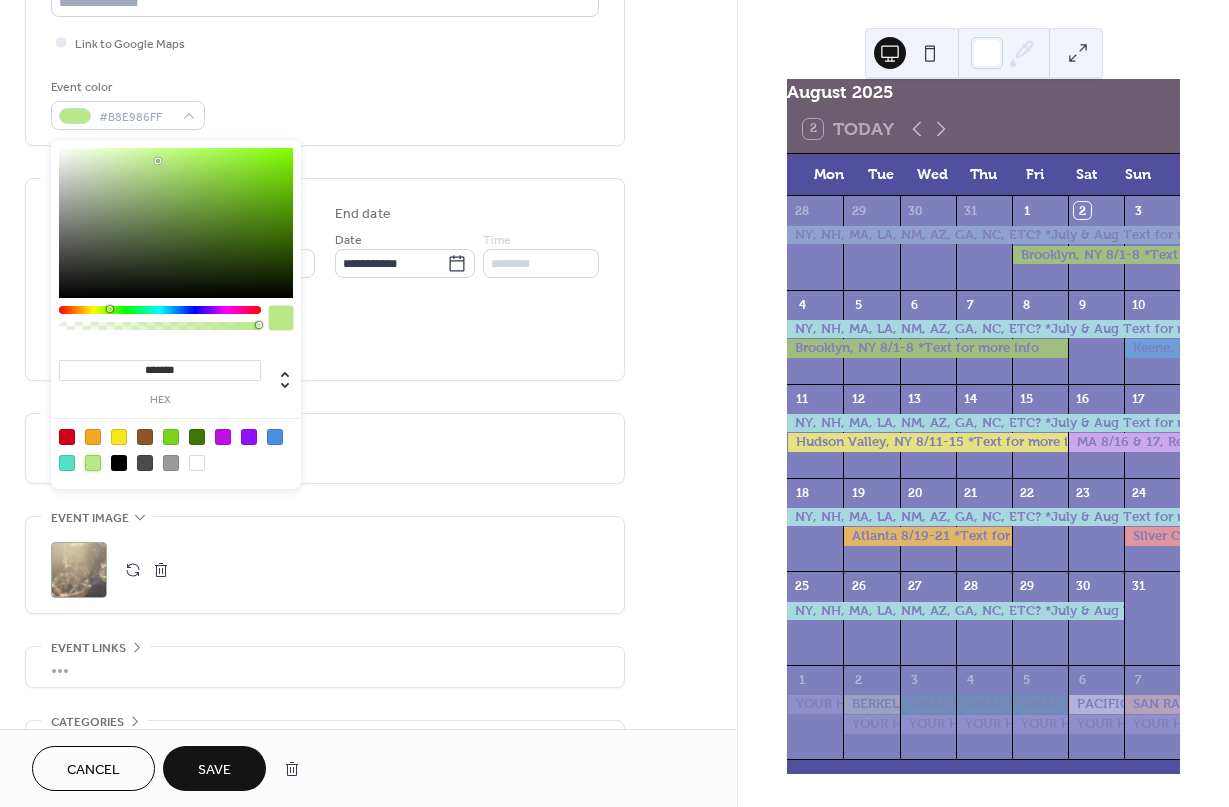 click at bounding box center [197, 463] 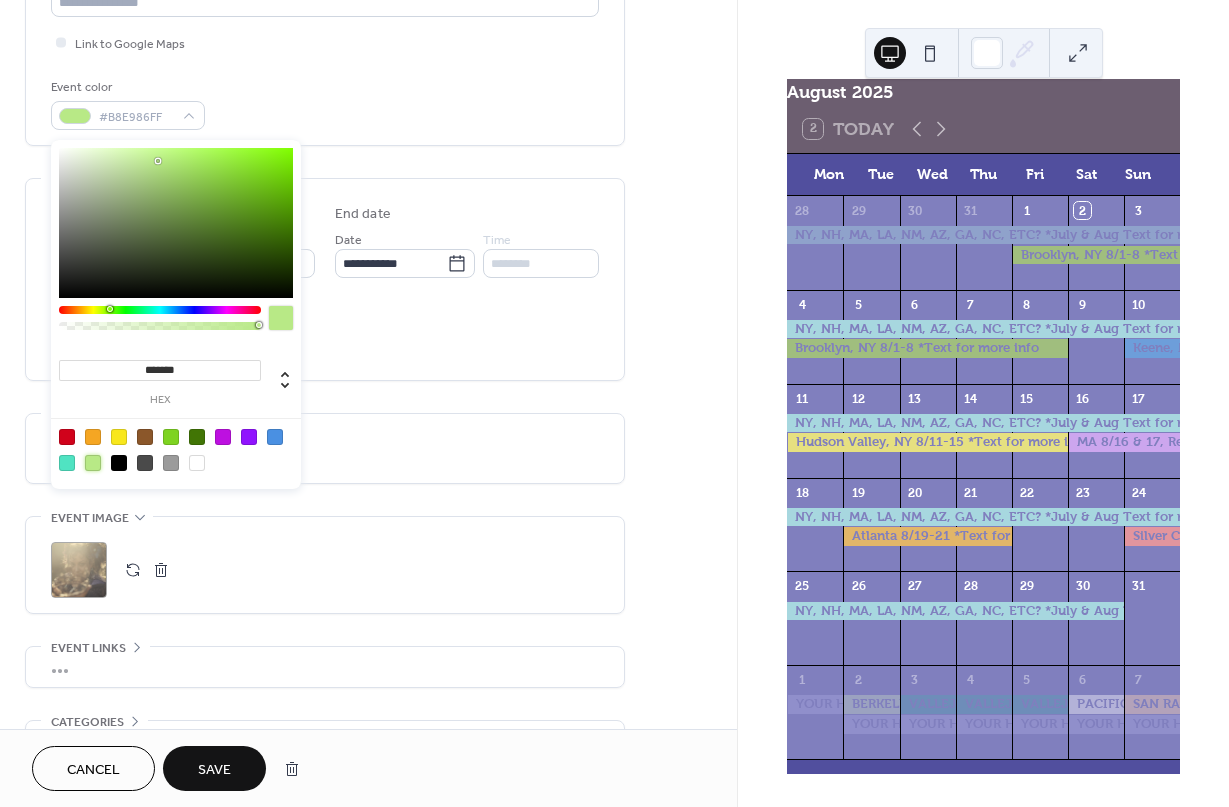 type on "*******" 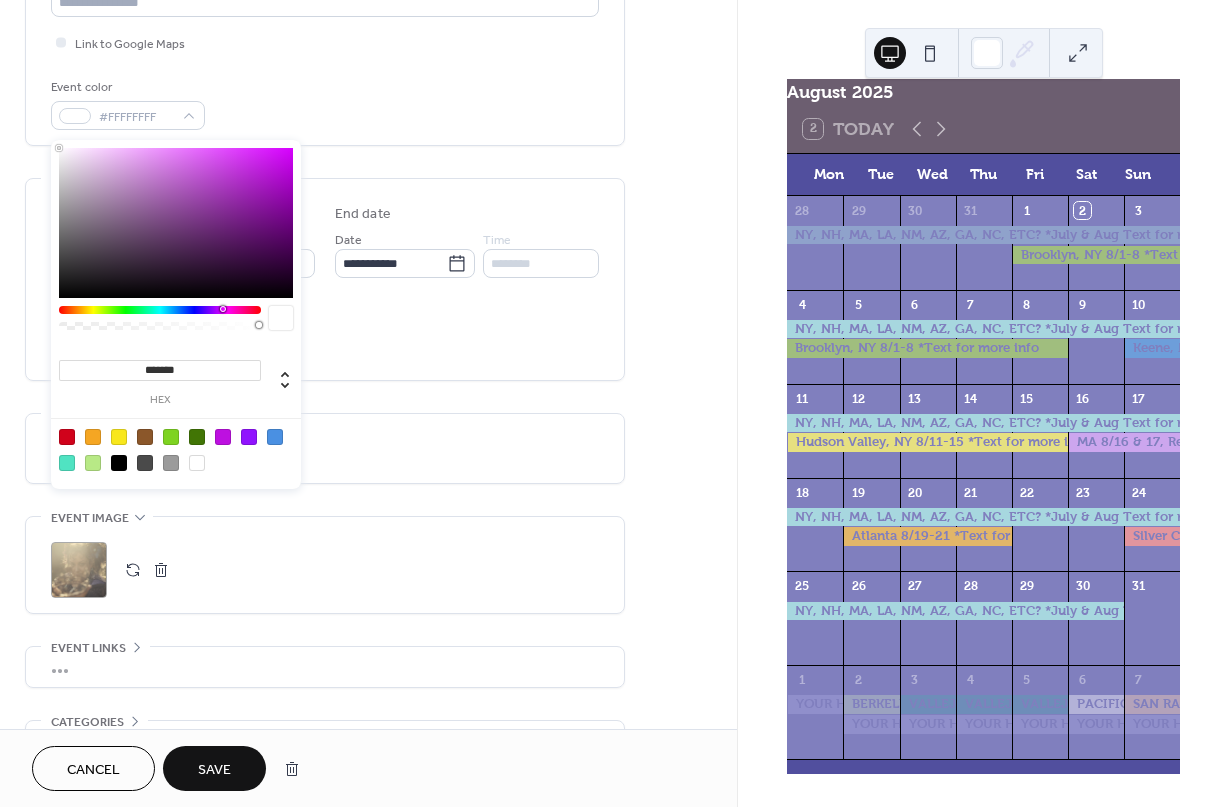 click at bounding box center (197, 463) 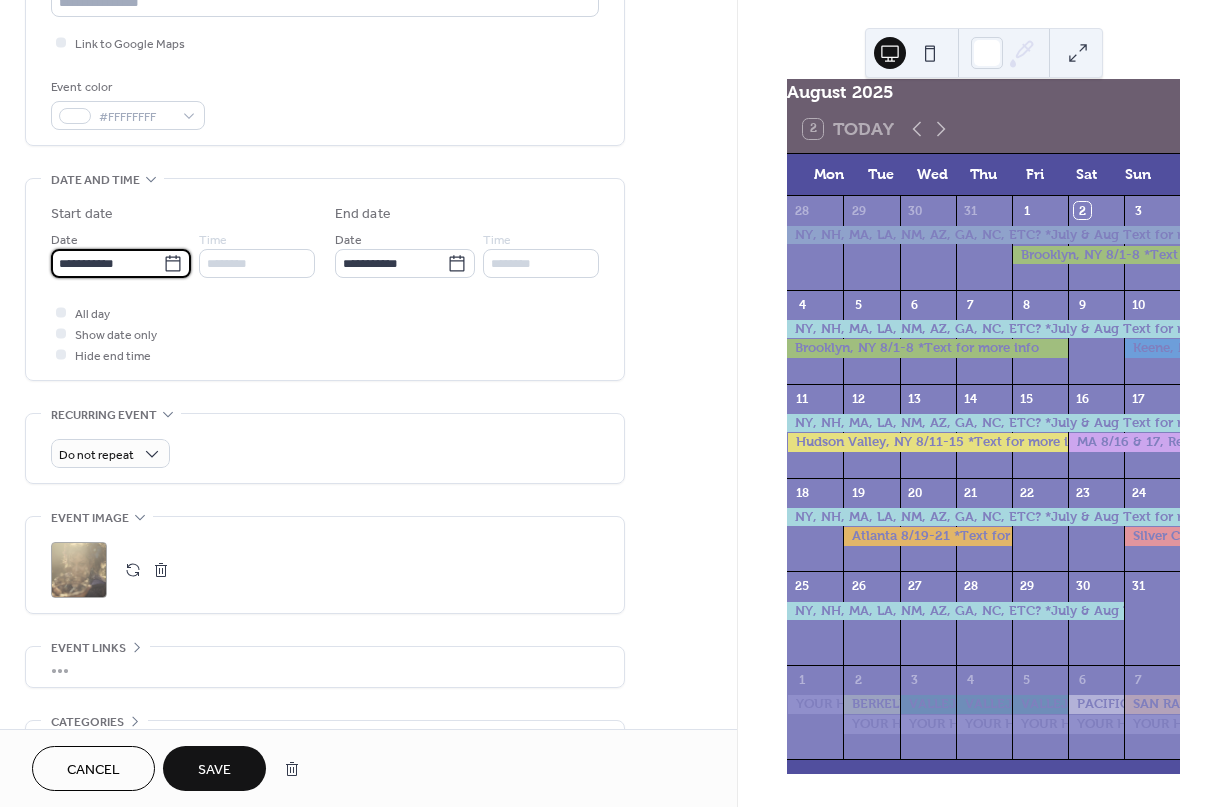 click on "**********" at bounding box center [107, 263] 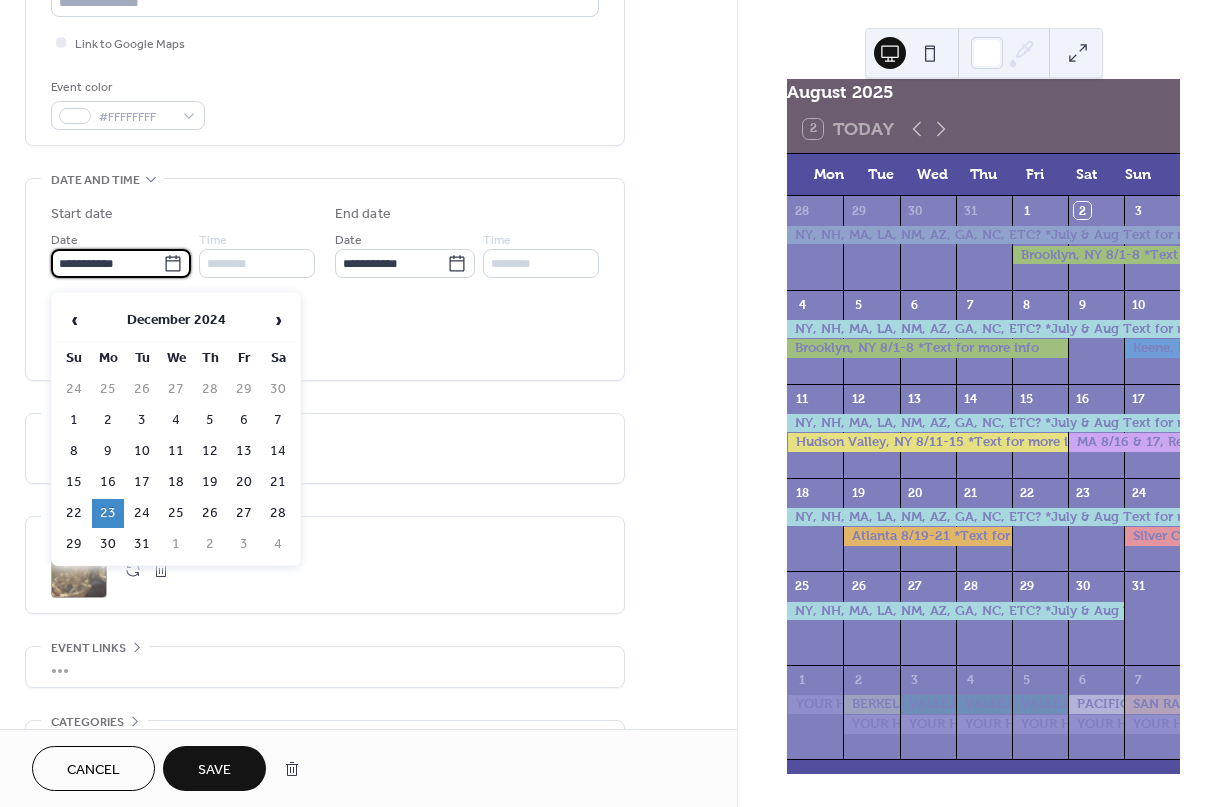 click on "December 2024" at bounding box center (176, 320) 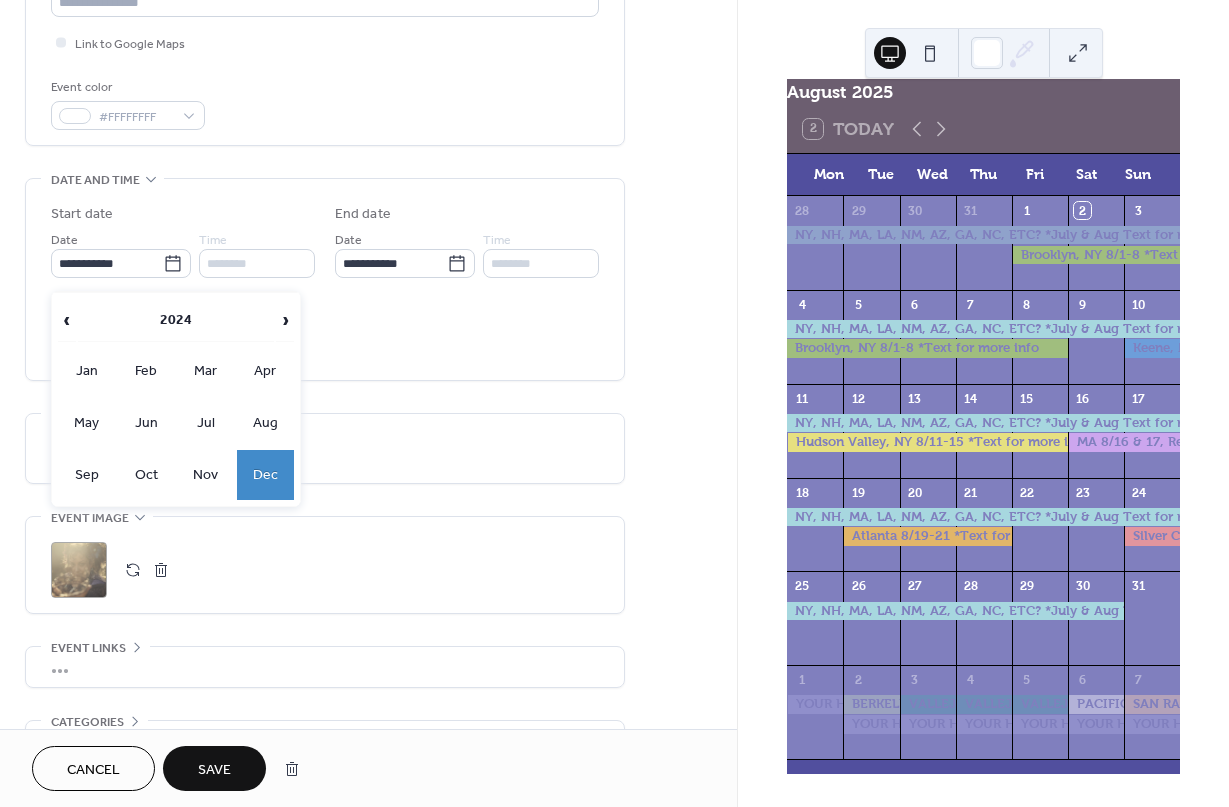 click on "›" at bounding box center [285, 320] 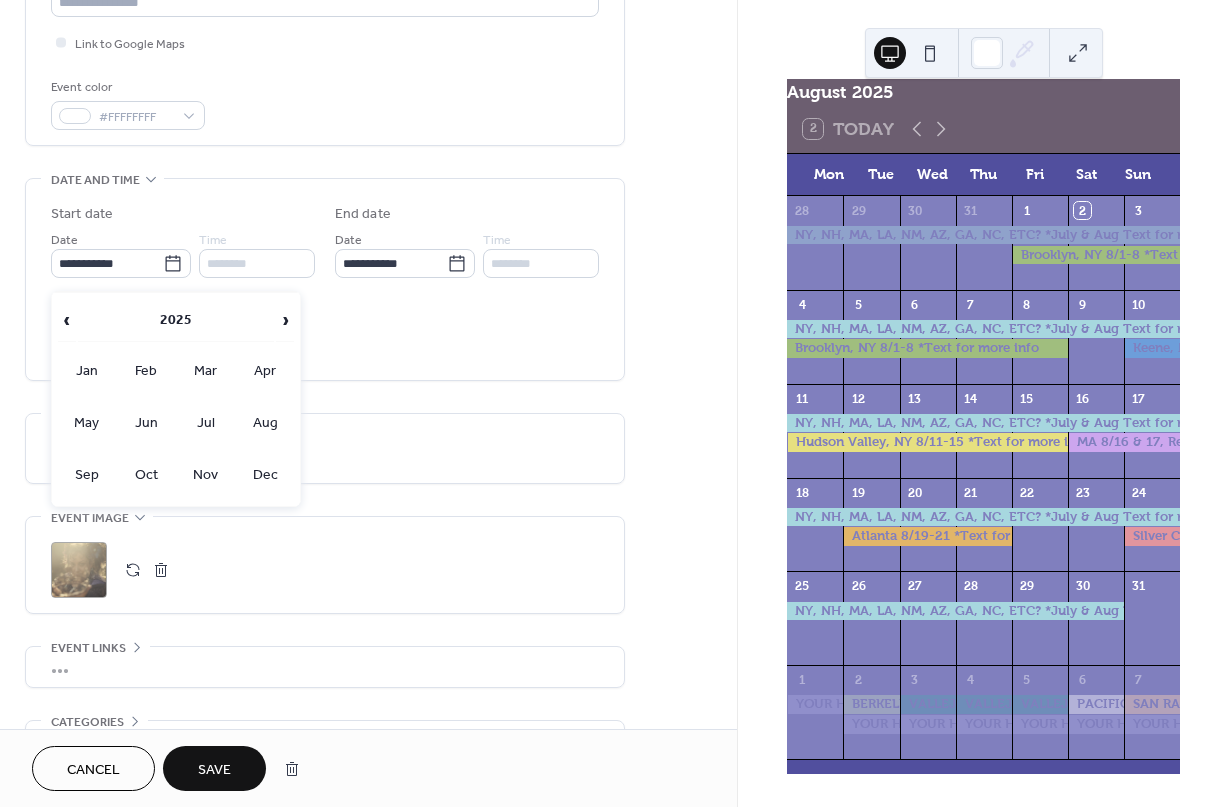 click on "Aug" at bounding box center (266, 423) 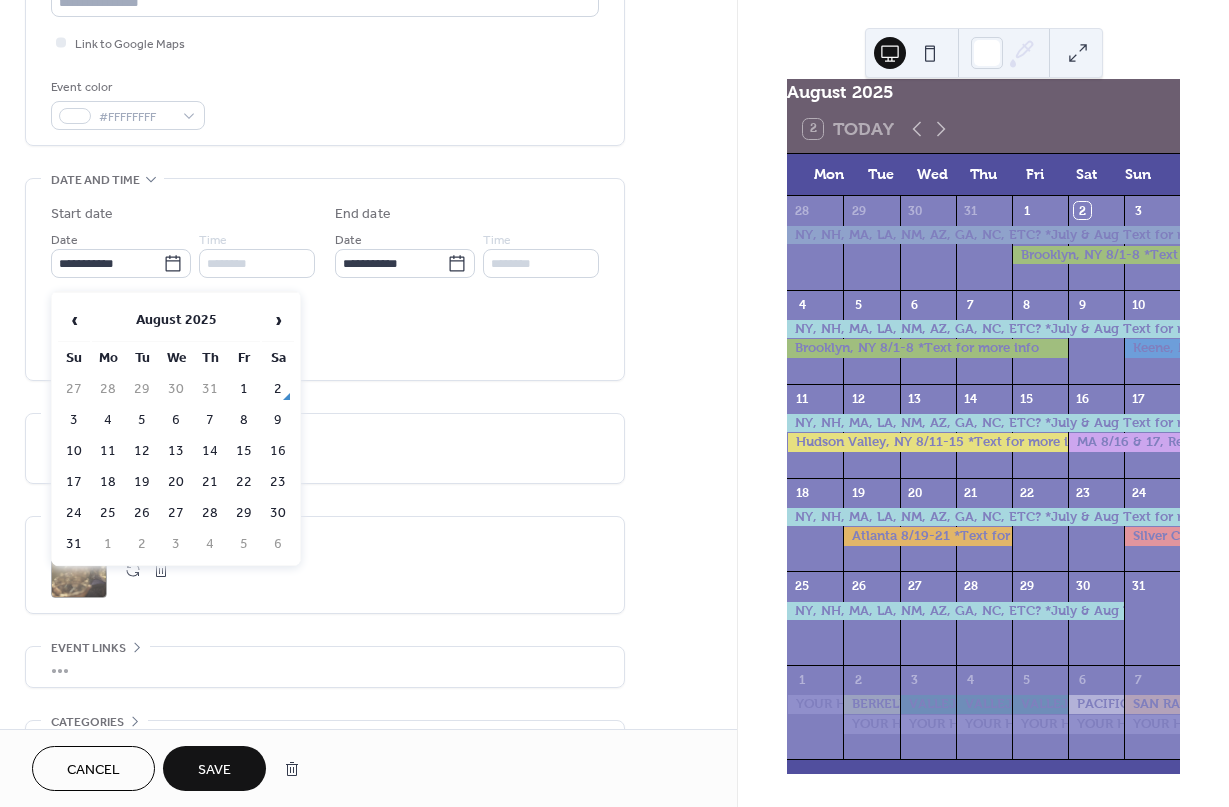 click on "26" at bounding box center [142, 513] 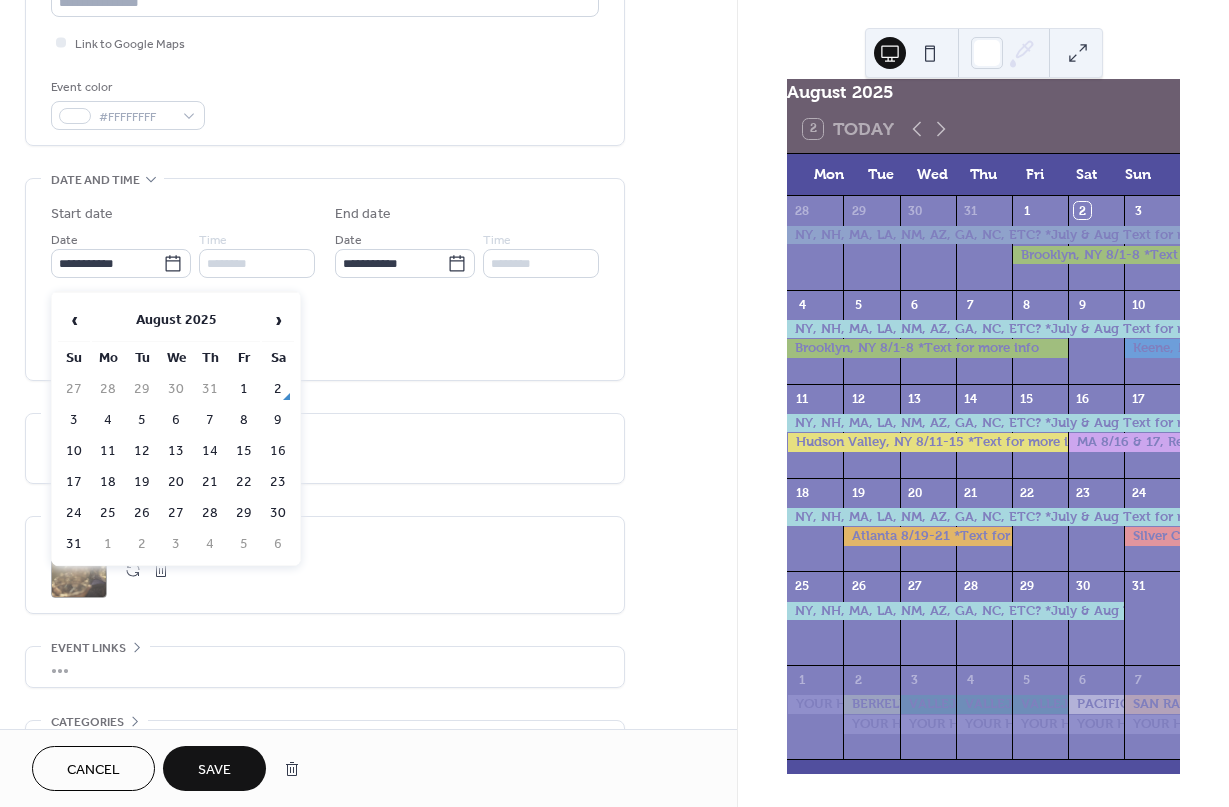 type on "**********" 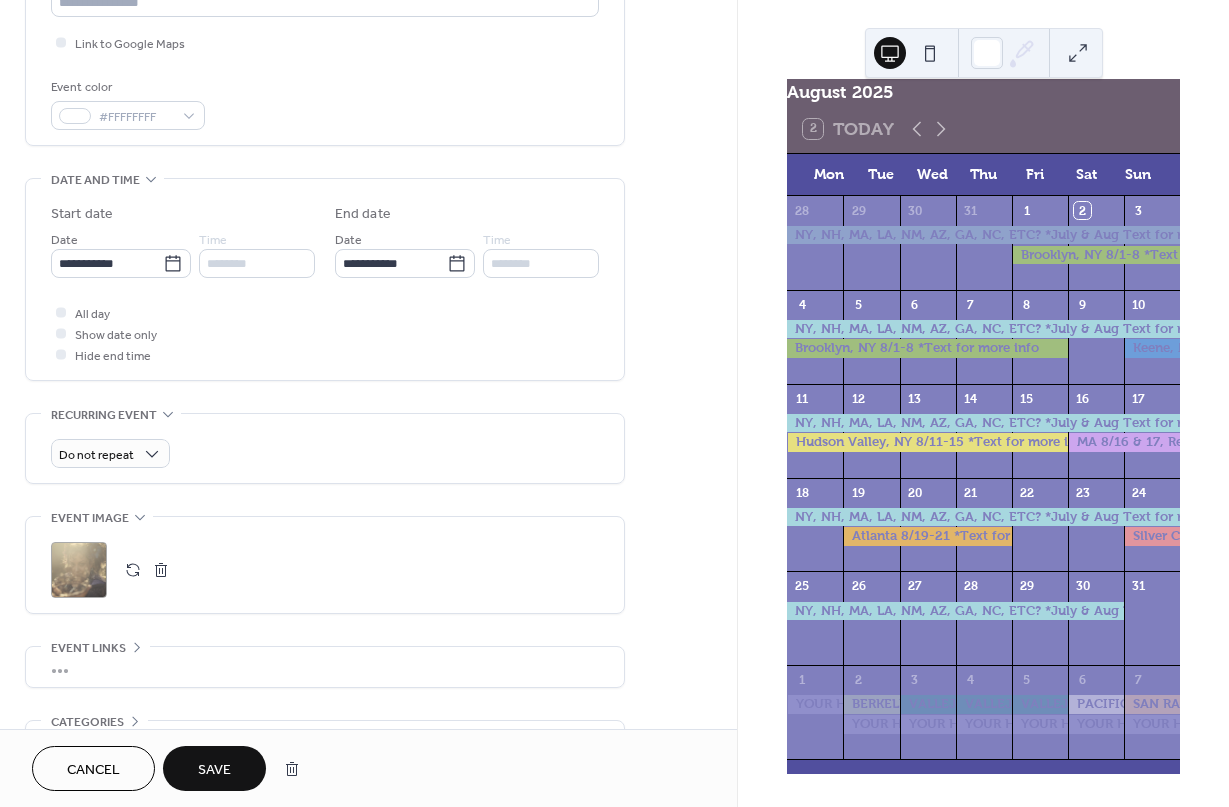click 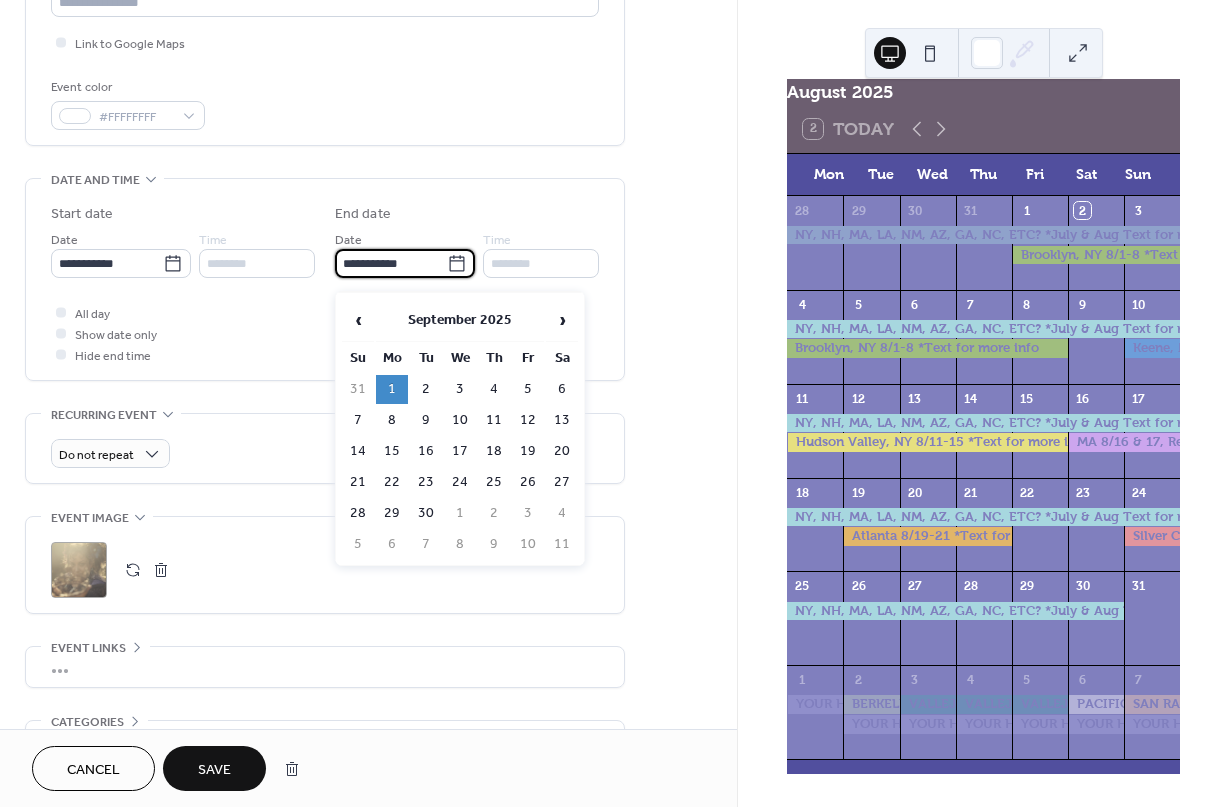 click on "‹" at bounding box center (358, 320) 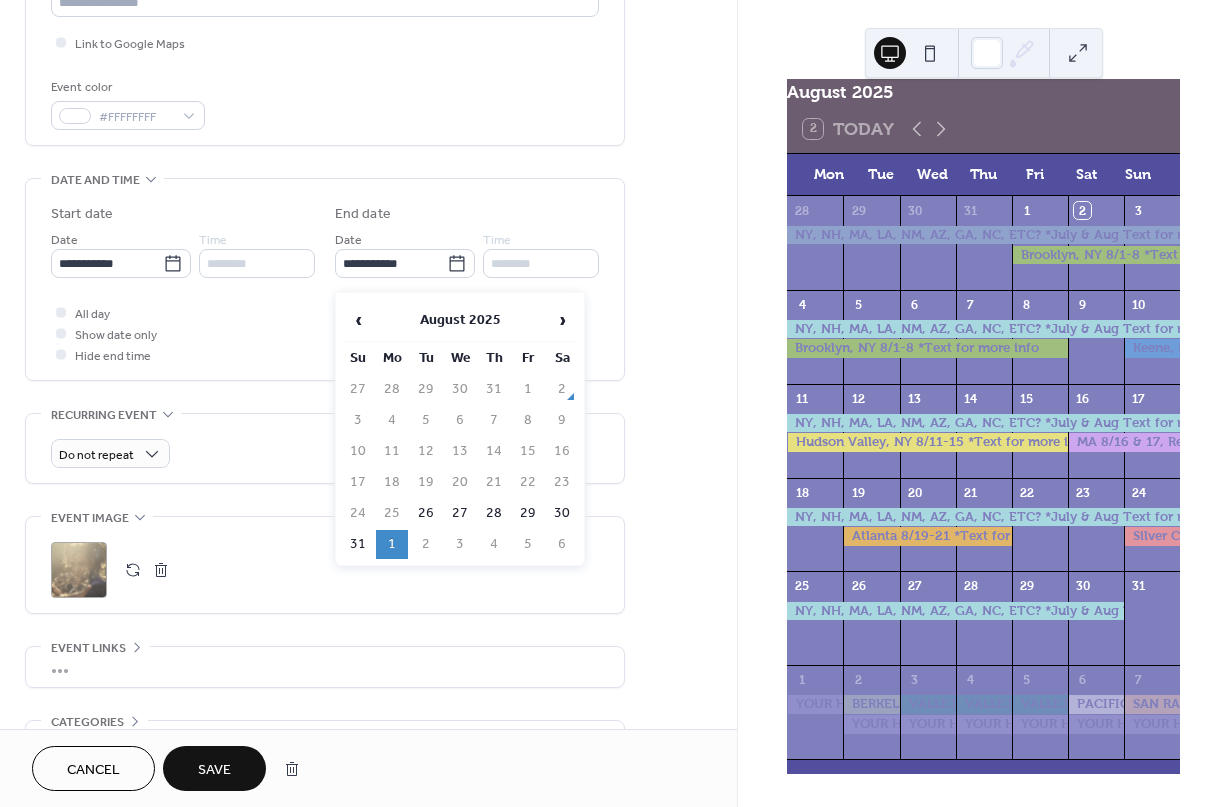 click on "26" at bounding box center [426, 513] 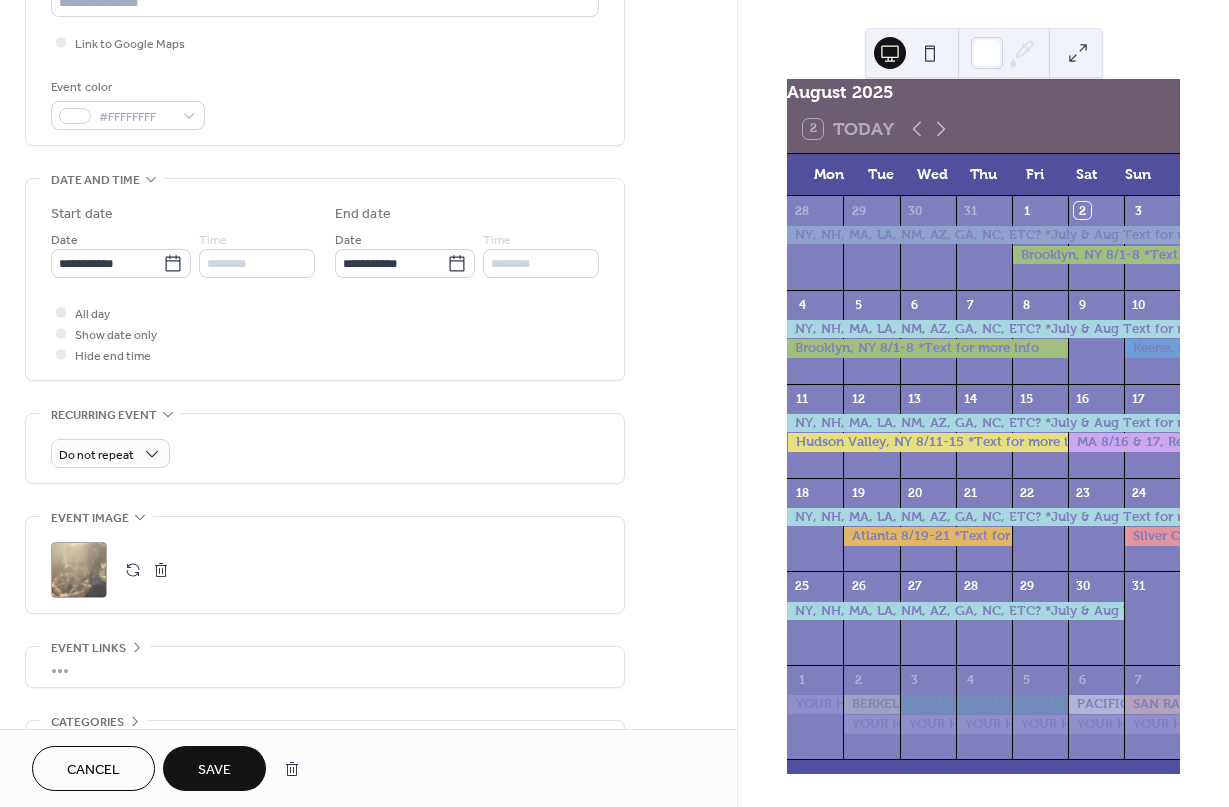 click 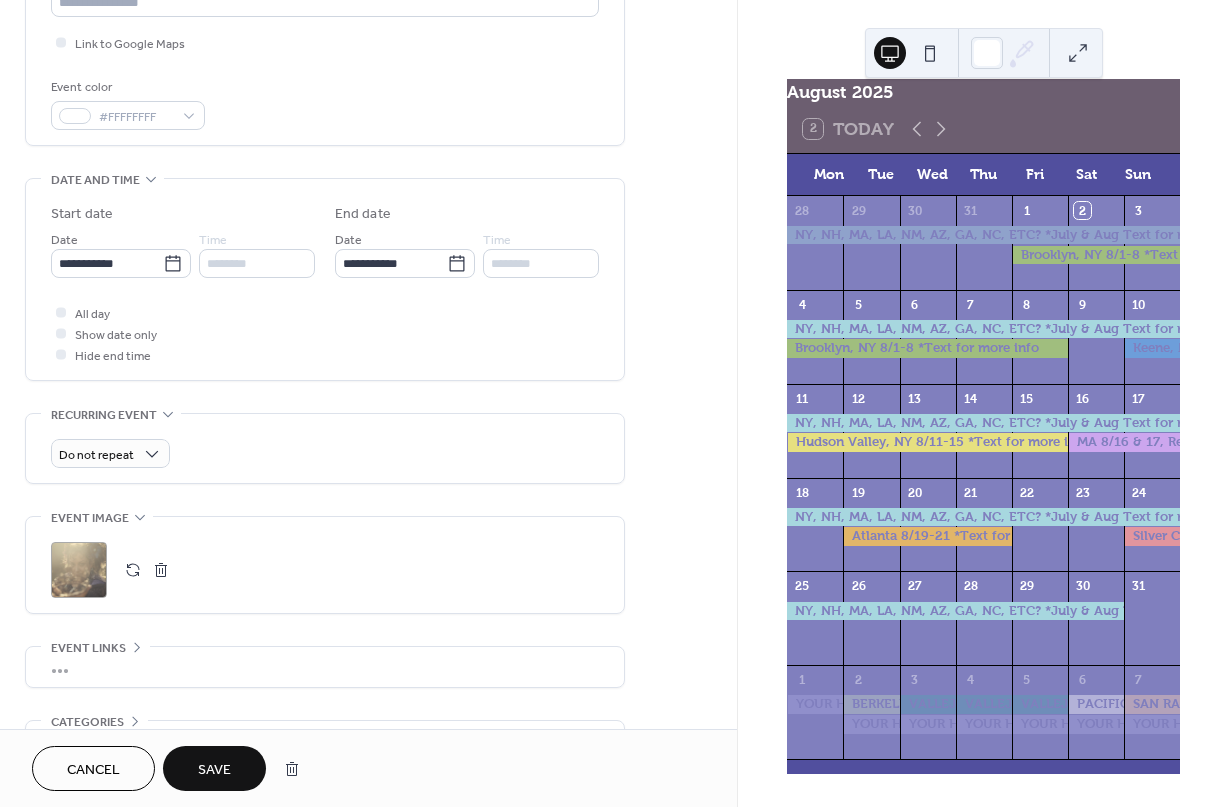 click on "**********" at bounding box center (391, 263) 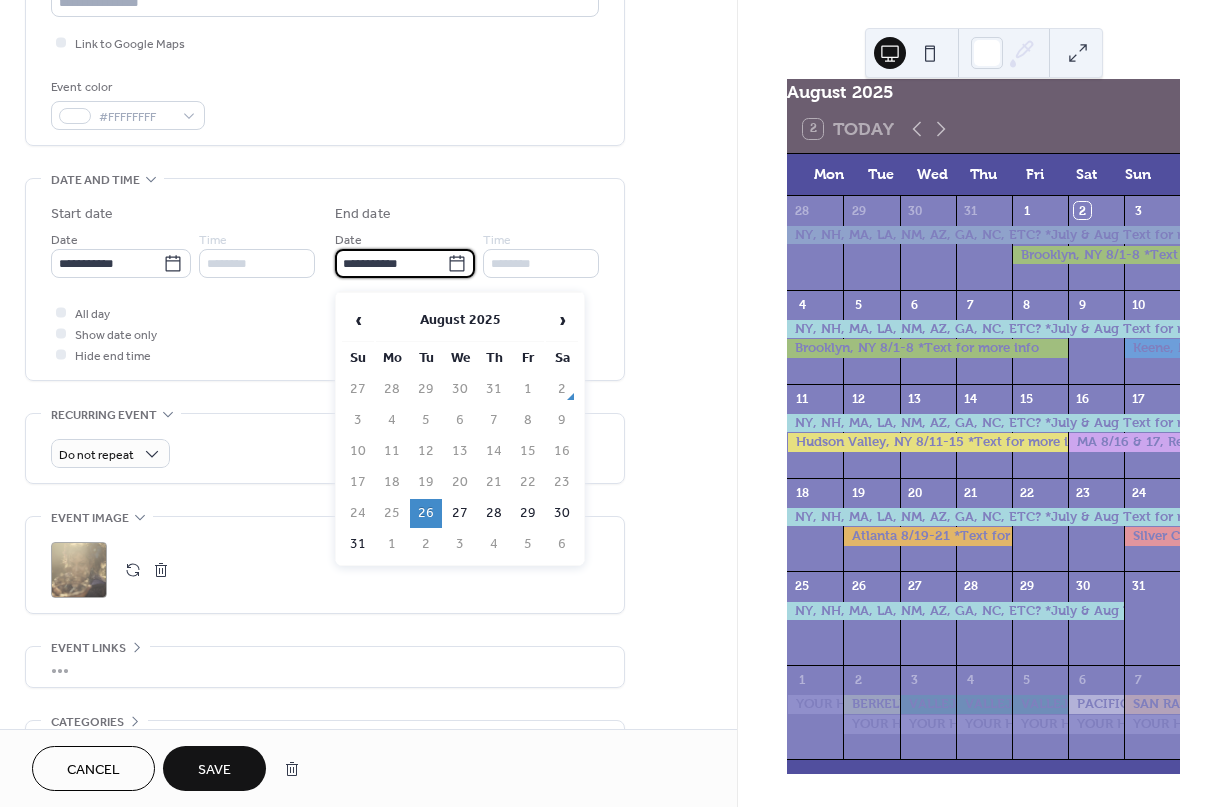 click on "28" at bounding box center (494, 513) 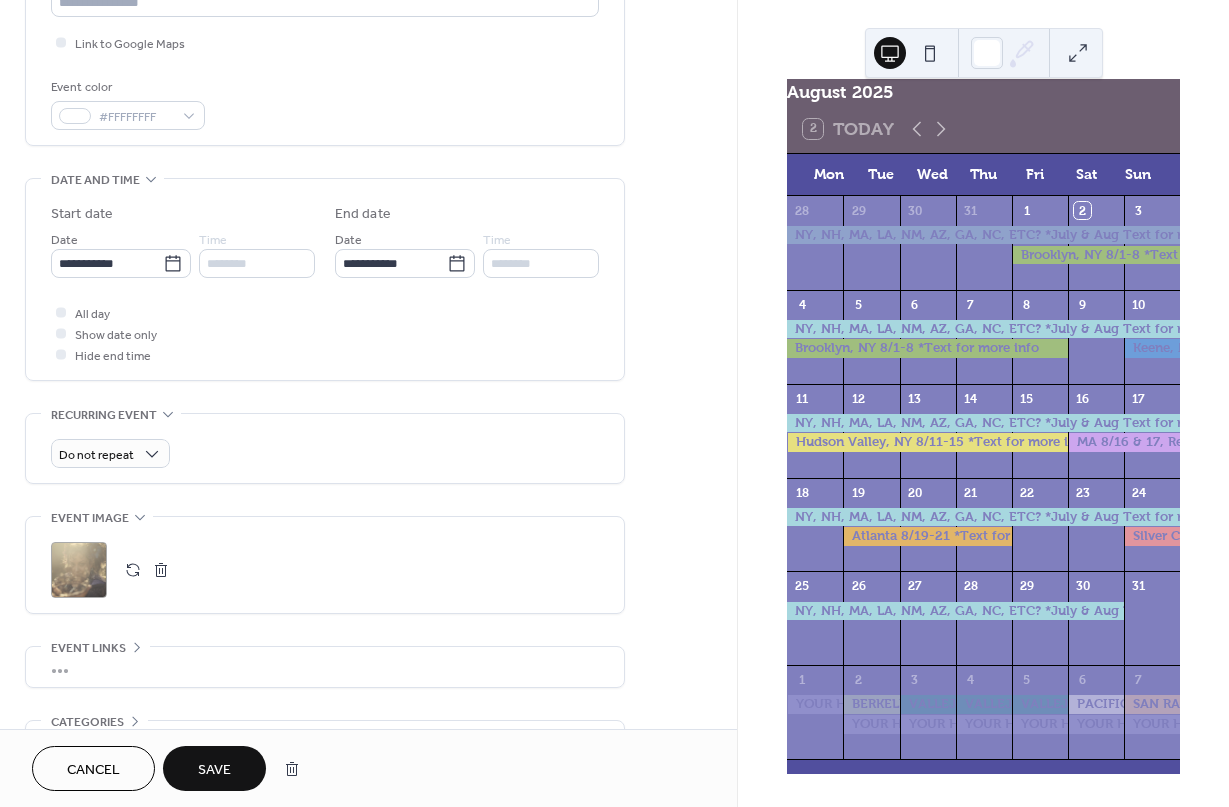 type on "**********" 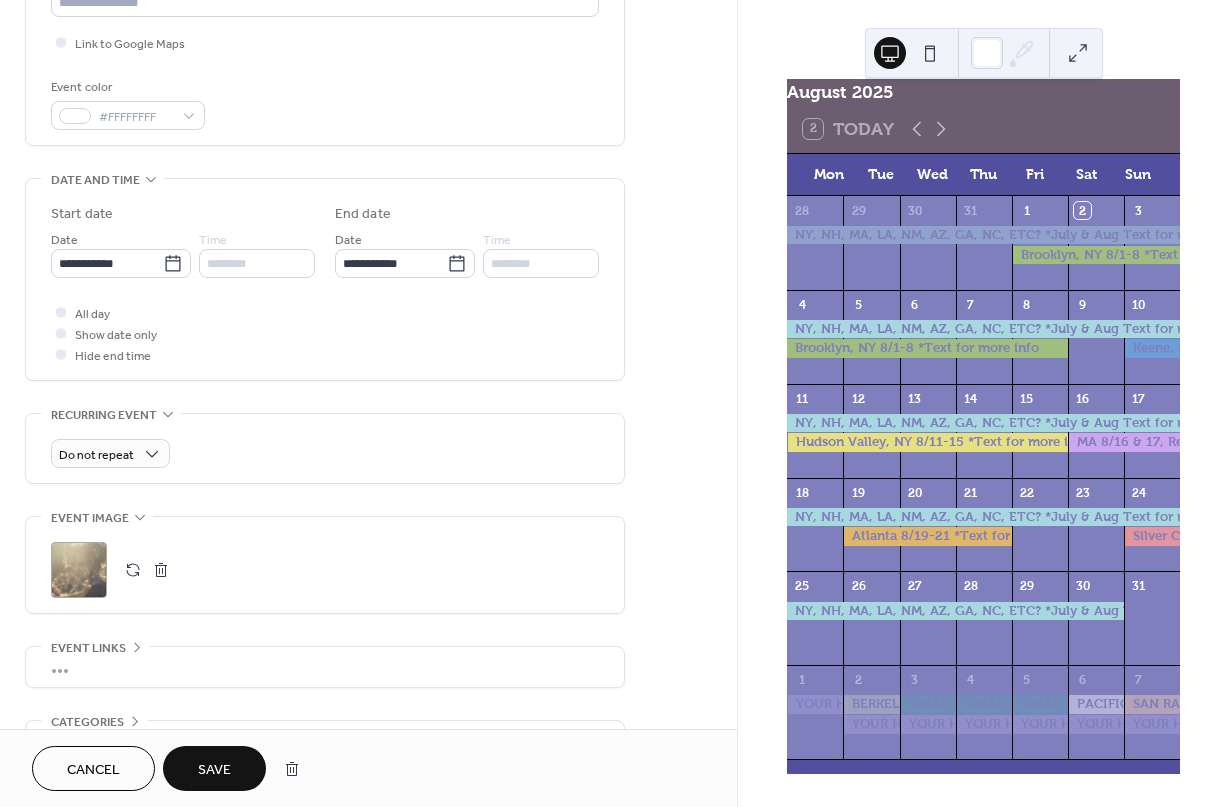 click on "Save" at bounding box center (214, 770) 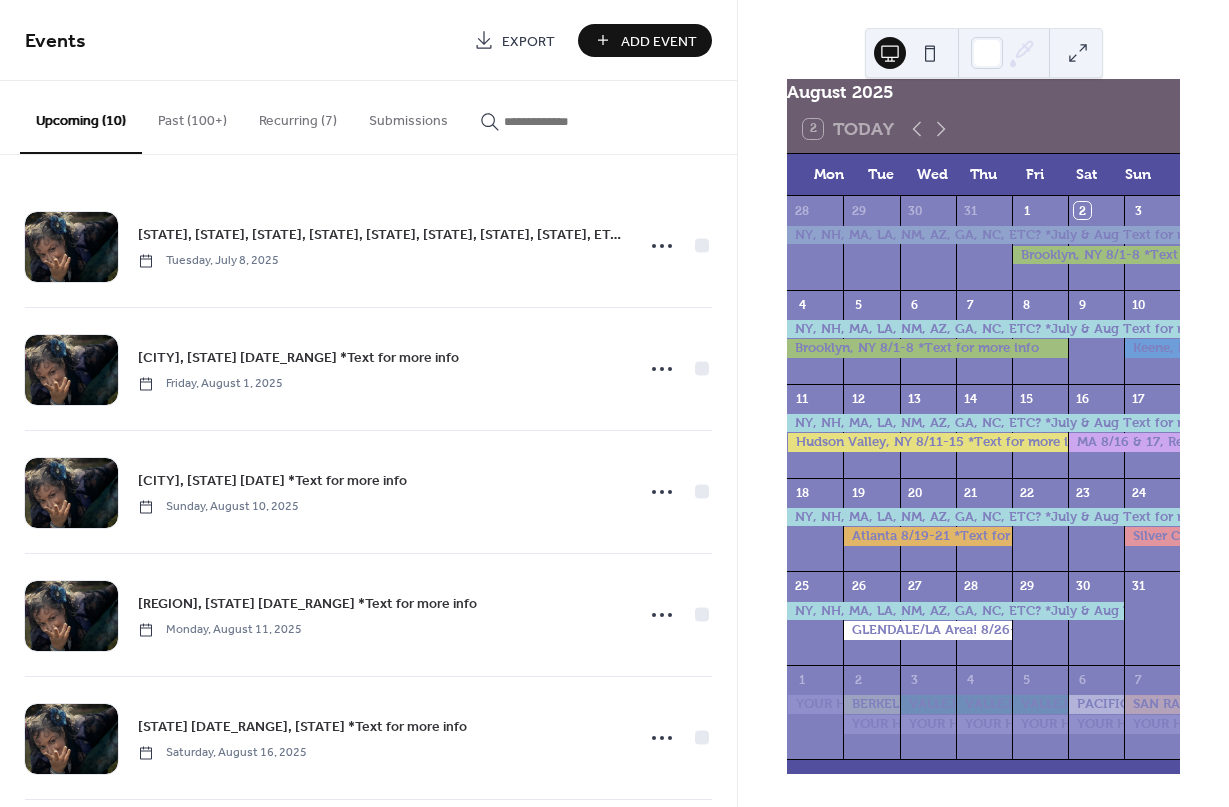 click on "Past (100+)" at bounding box center [192, 116] 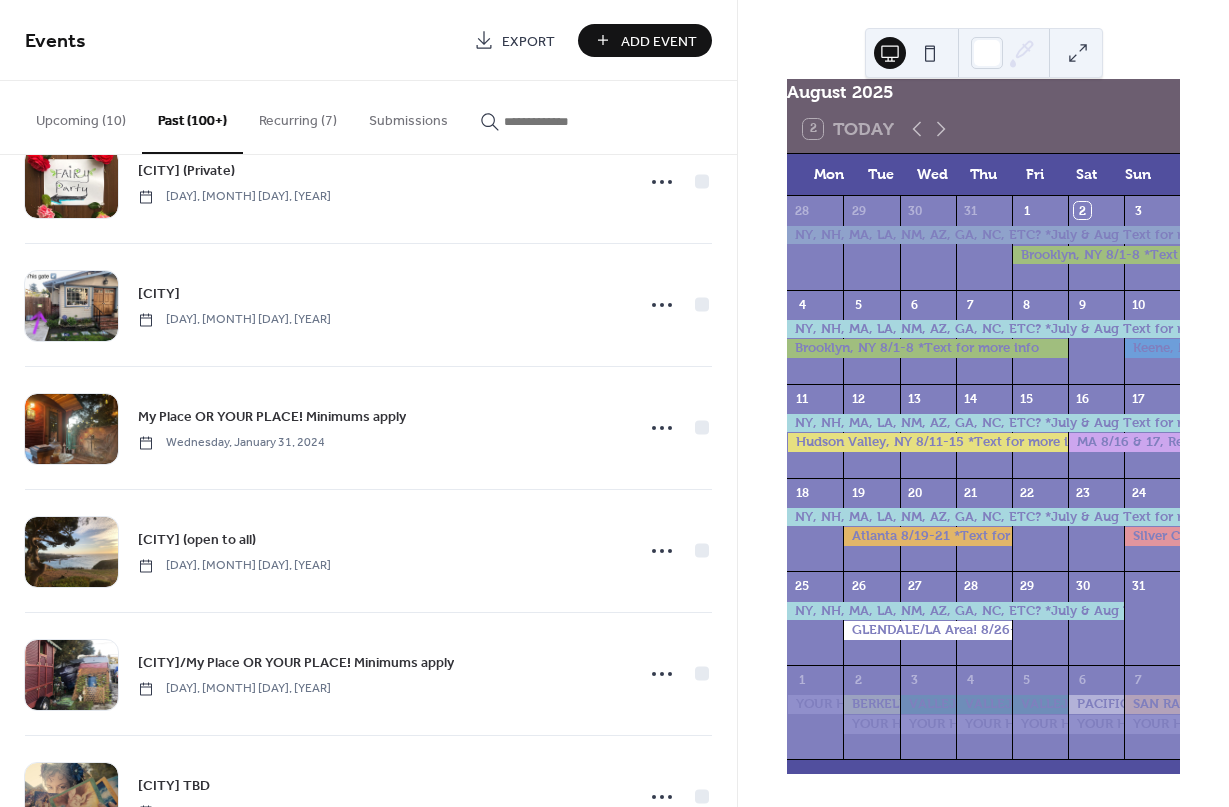 scroll, scrollTop: 13103, scrollLeft: 0, axis: vertical 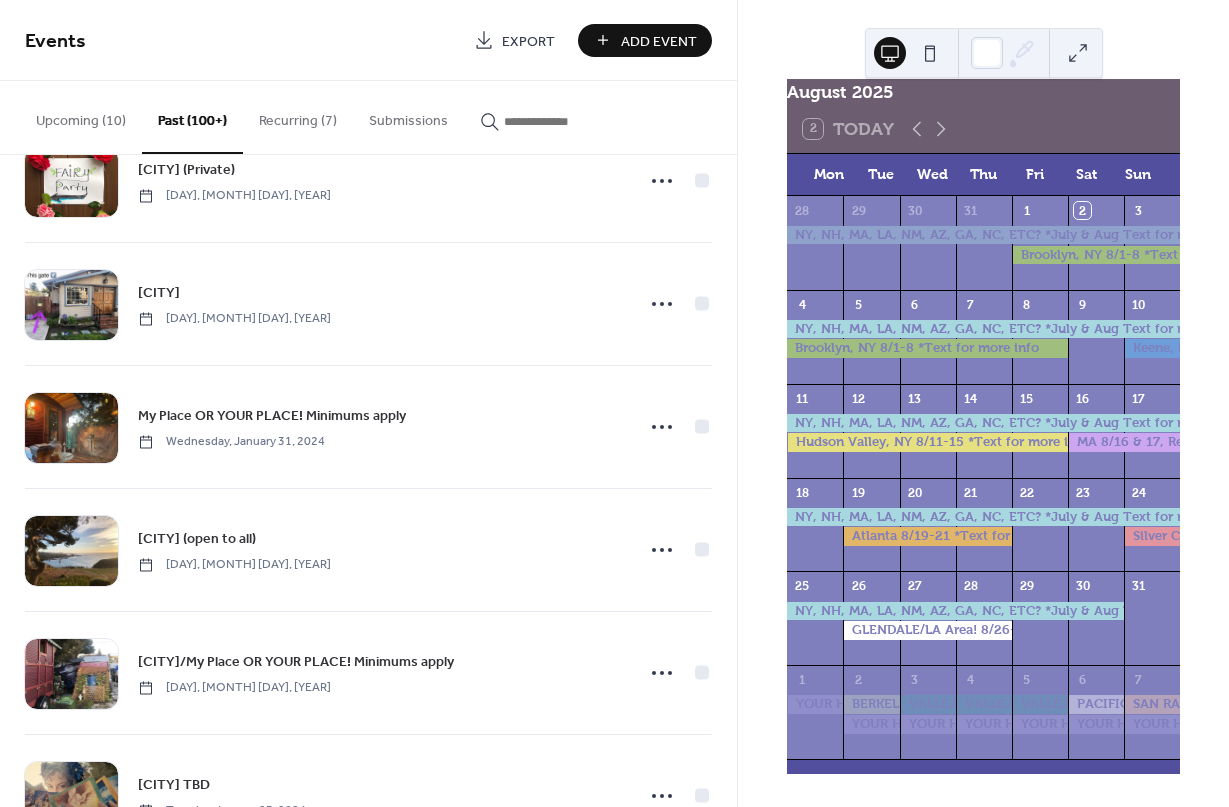 click 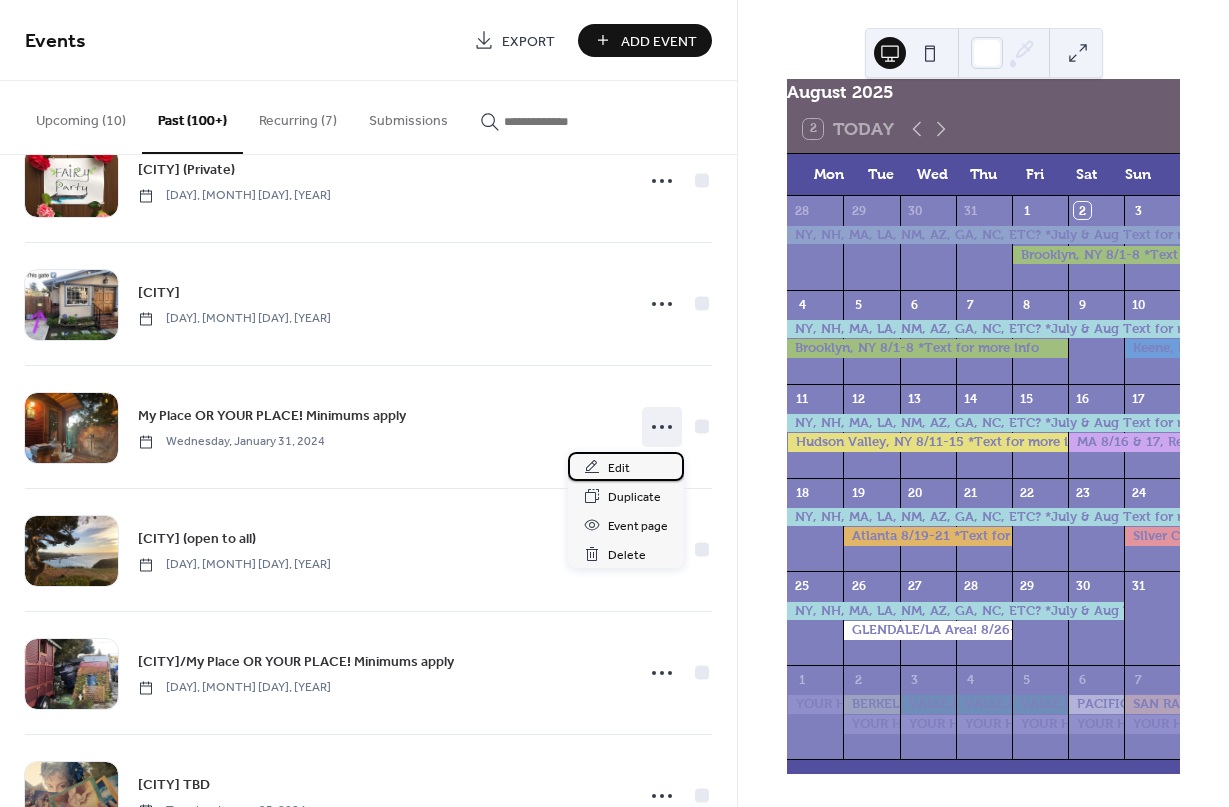 click on "Edit" at bounding box center [619, 468] 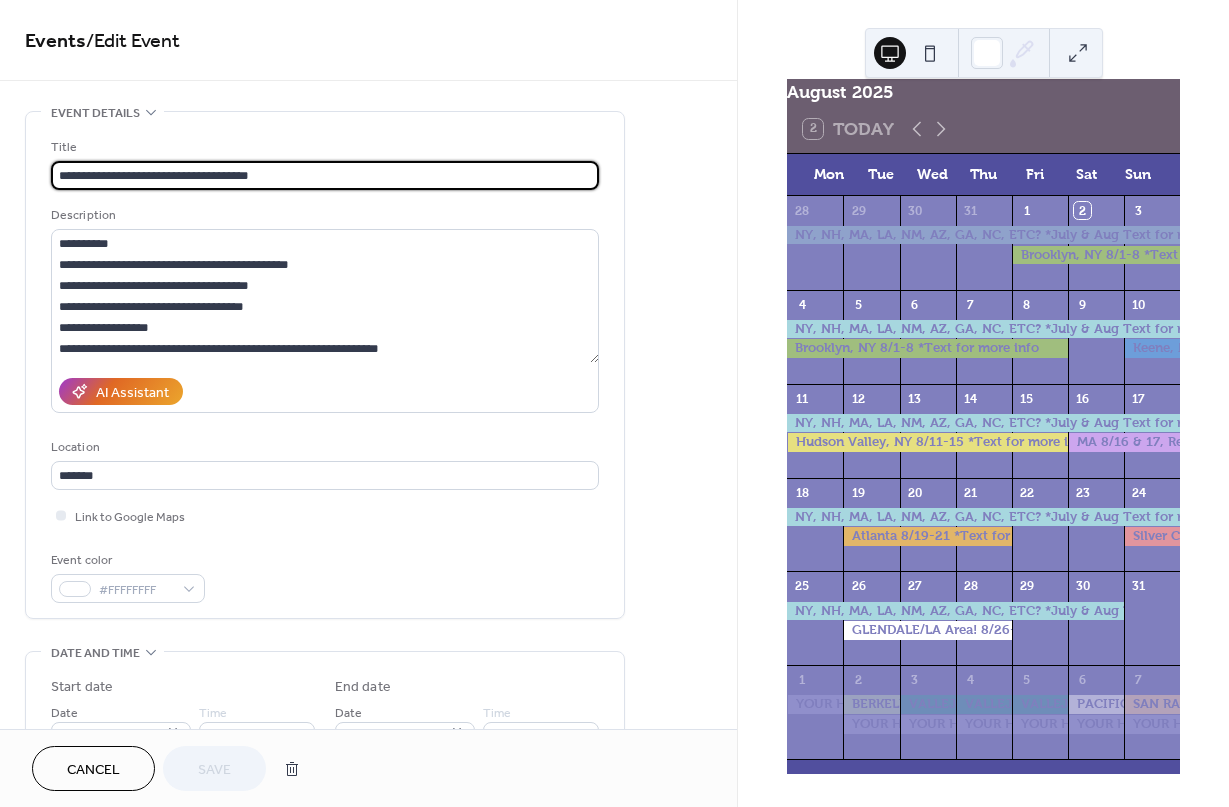 scroll, scrollTop: 0, scrollLeft: 0, axis: both 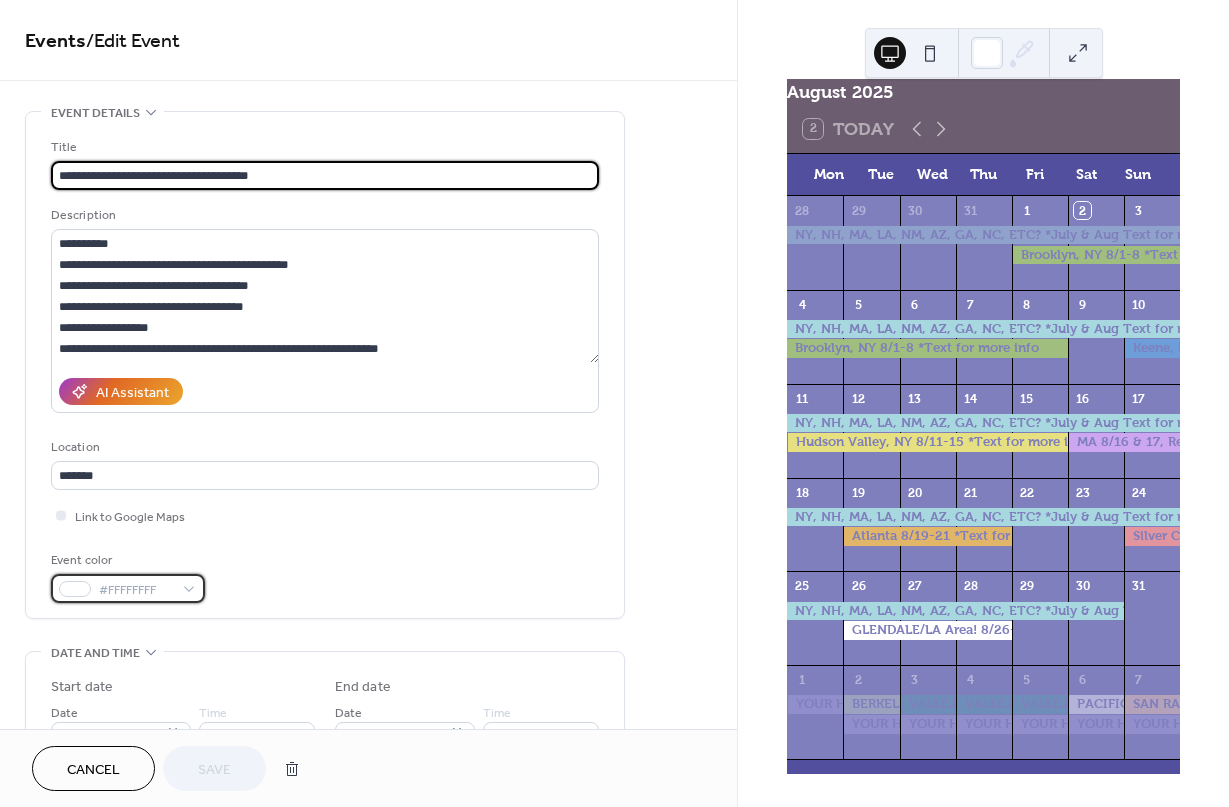 click on "#FFFFFFFF" at bounding box center [128, 588] 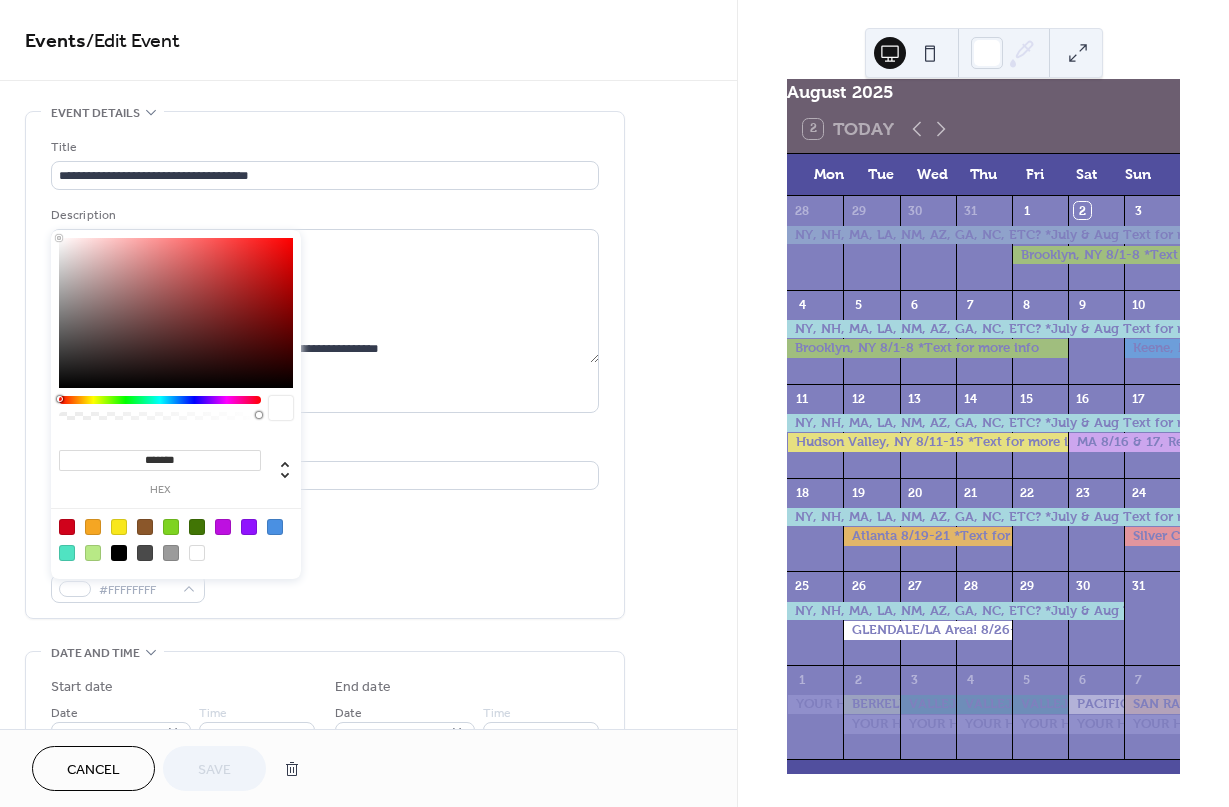 click at bounding box center [171, 553] 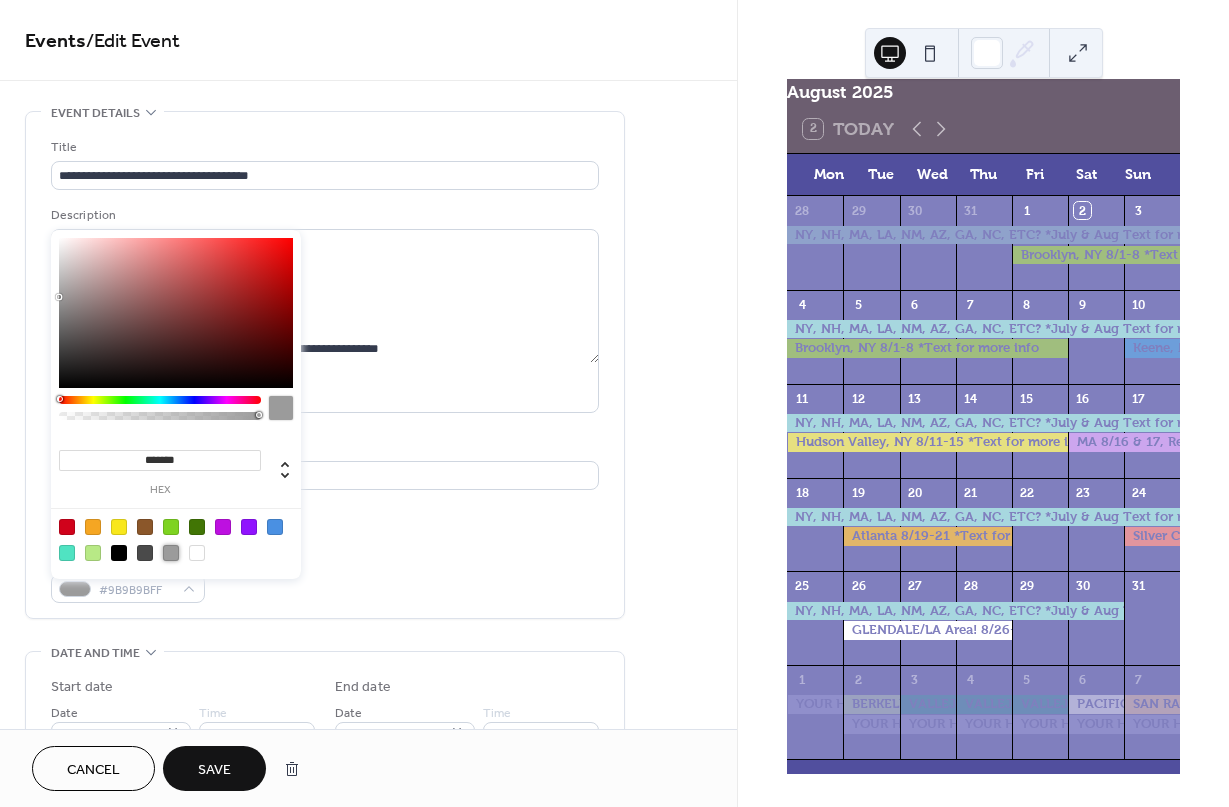 click at bounding box center (93, 553) 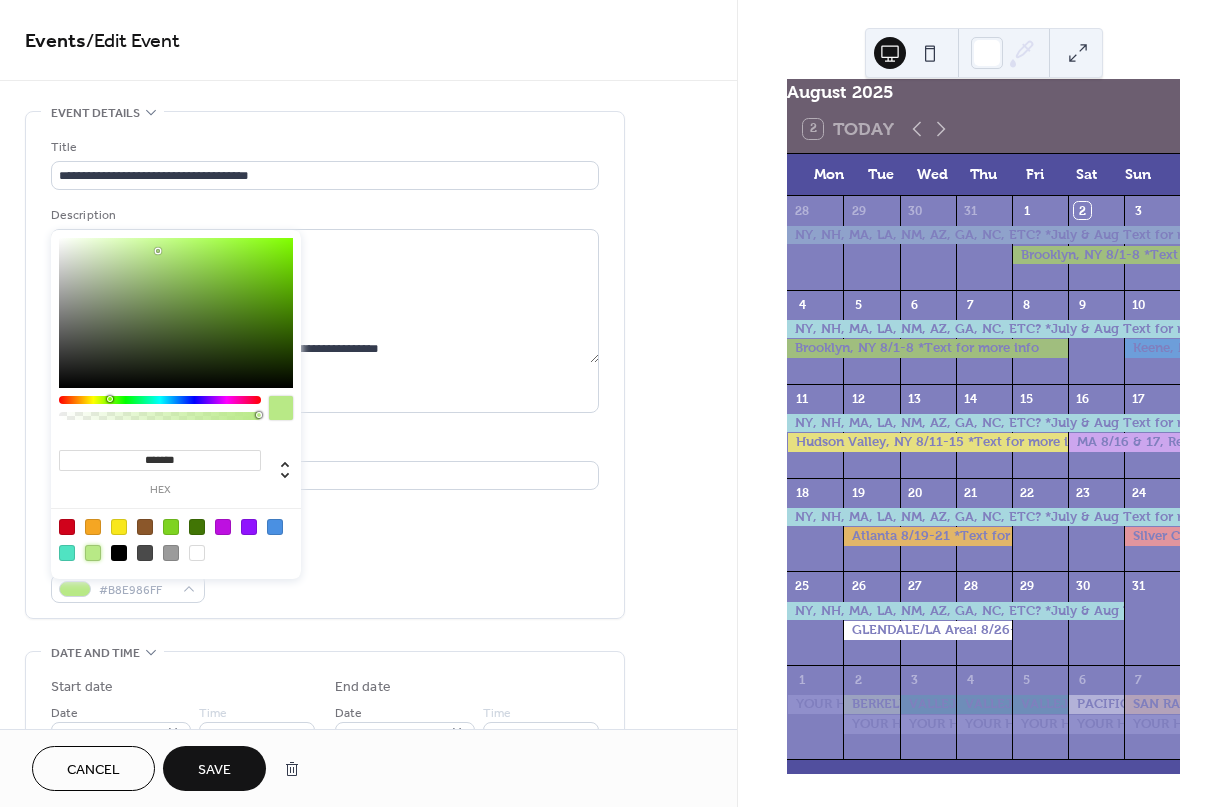 type on "*******" 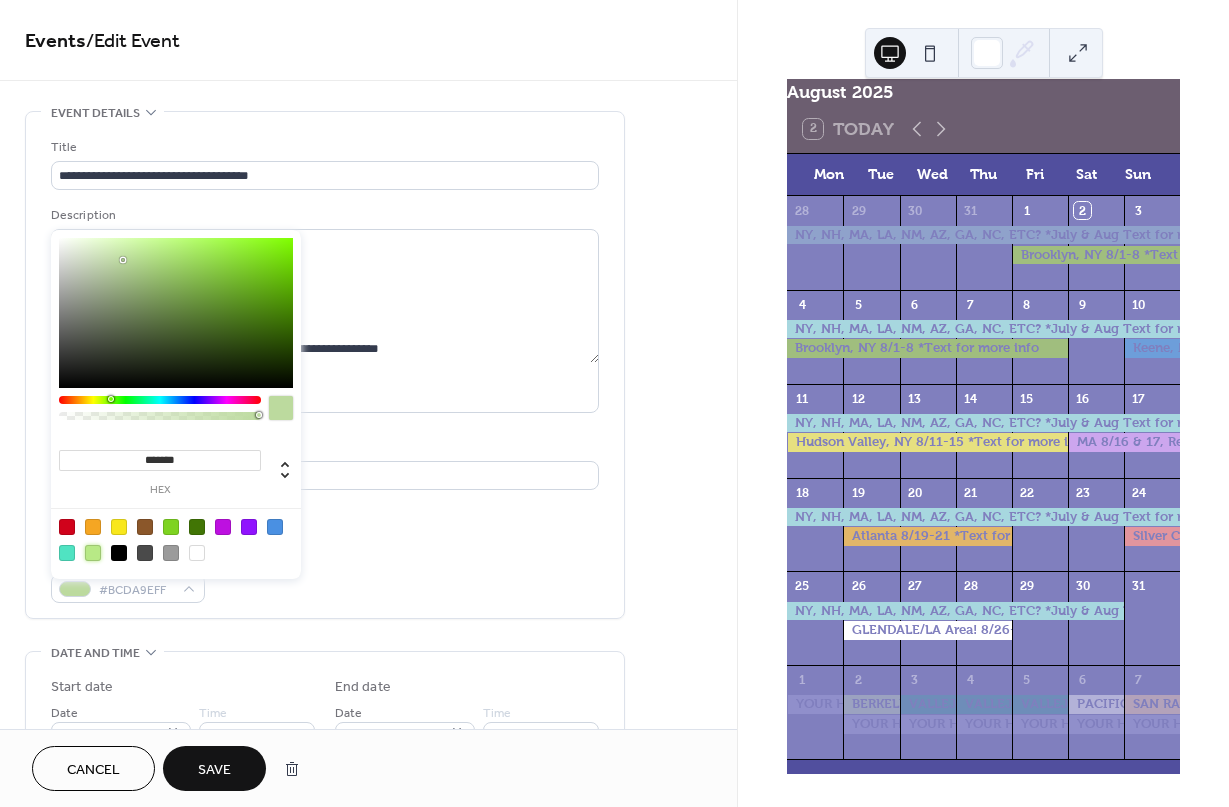 click at bounding box center (123, 260) 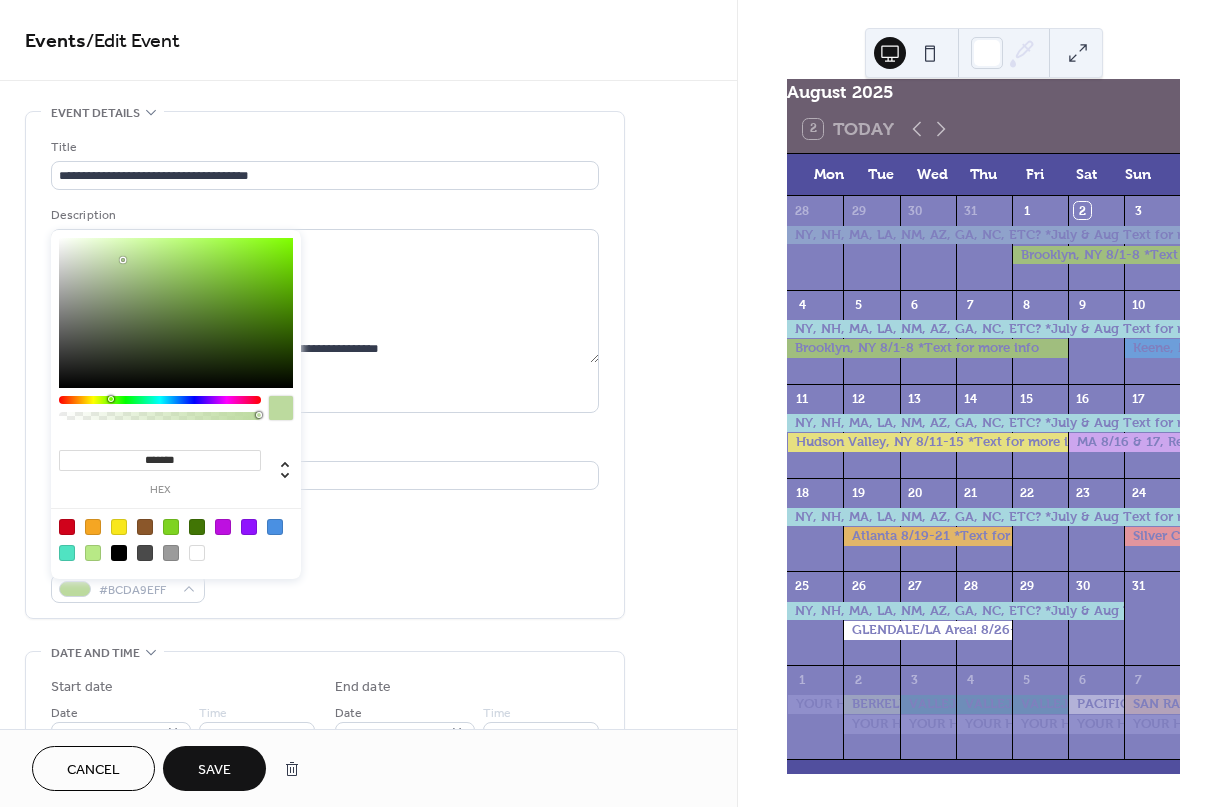 click on "Event color #BCDA9EFF" at bounding box center [325, 576] 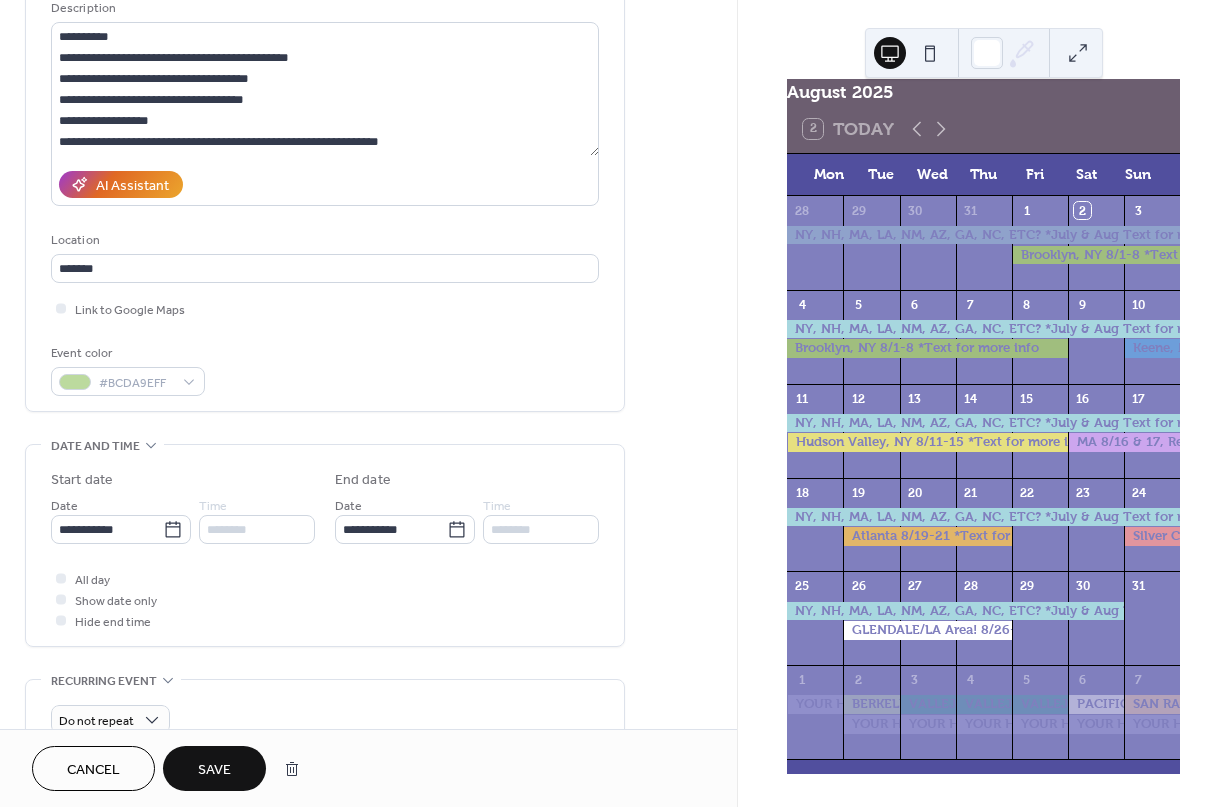 scroll, scrollTop: 224, scrollLeft: 0, axis: vertical 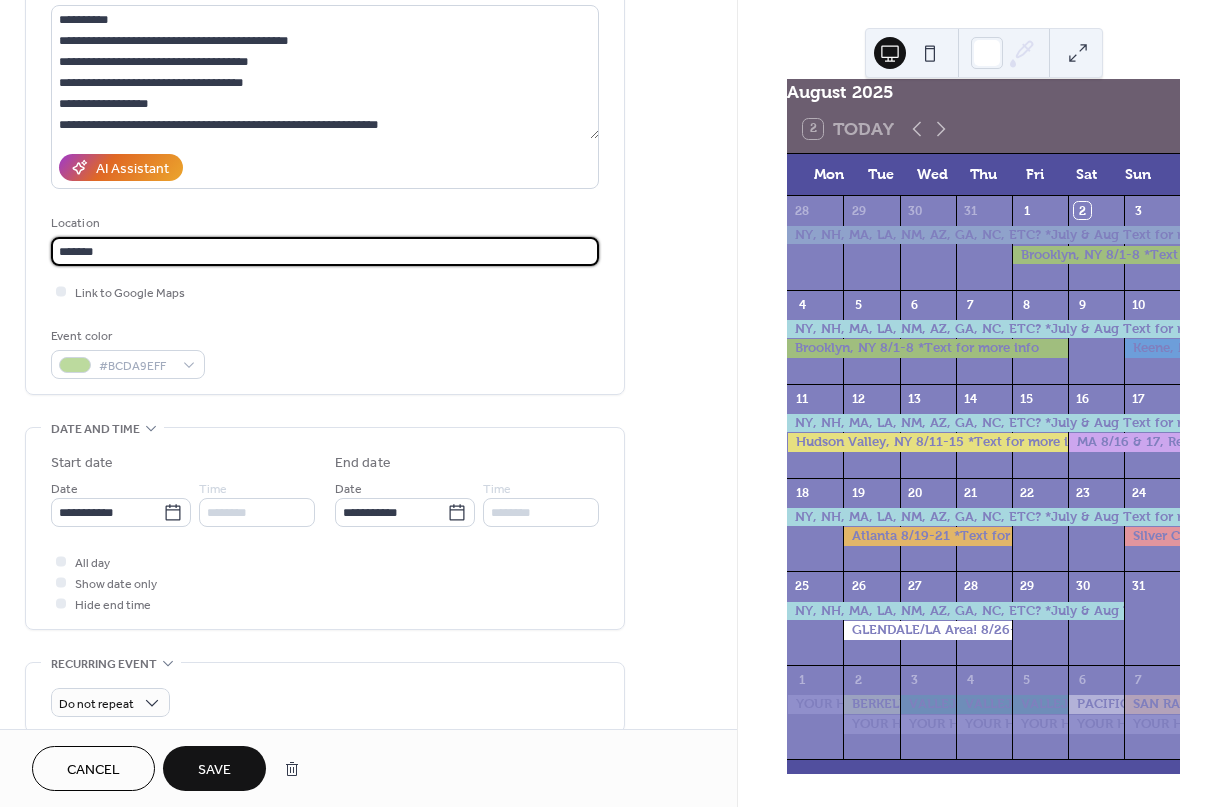click on "*******" at bounding box center [325, 251] 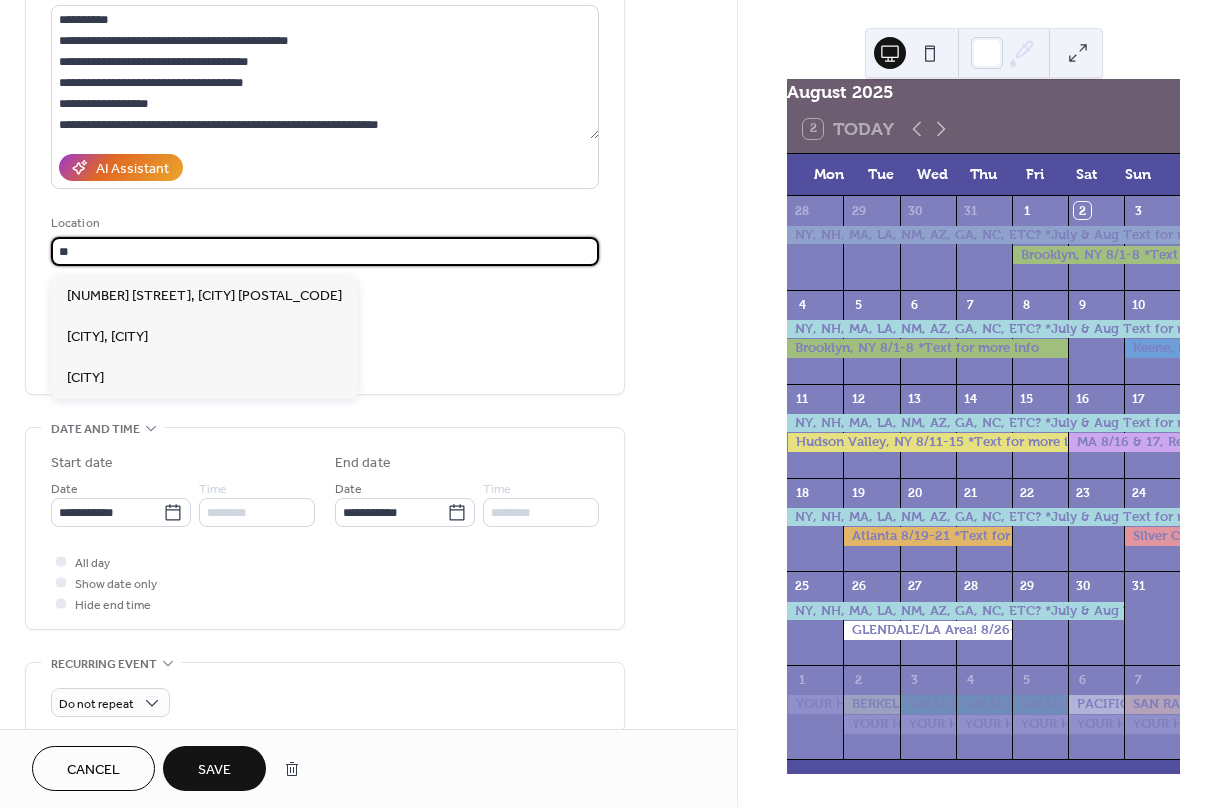 type on "*" 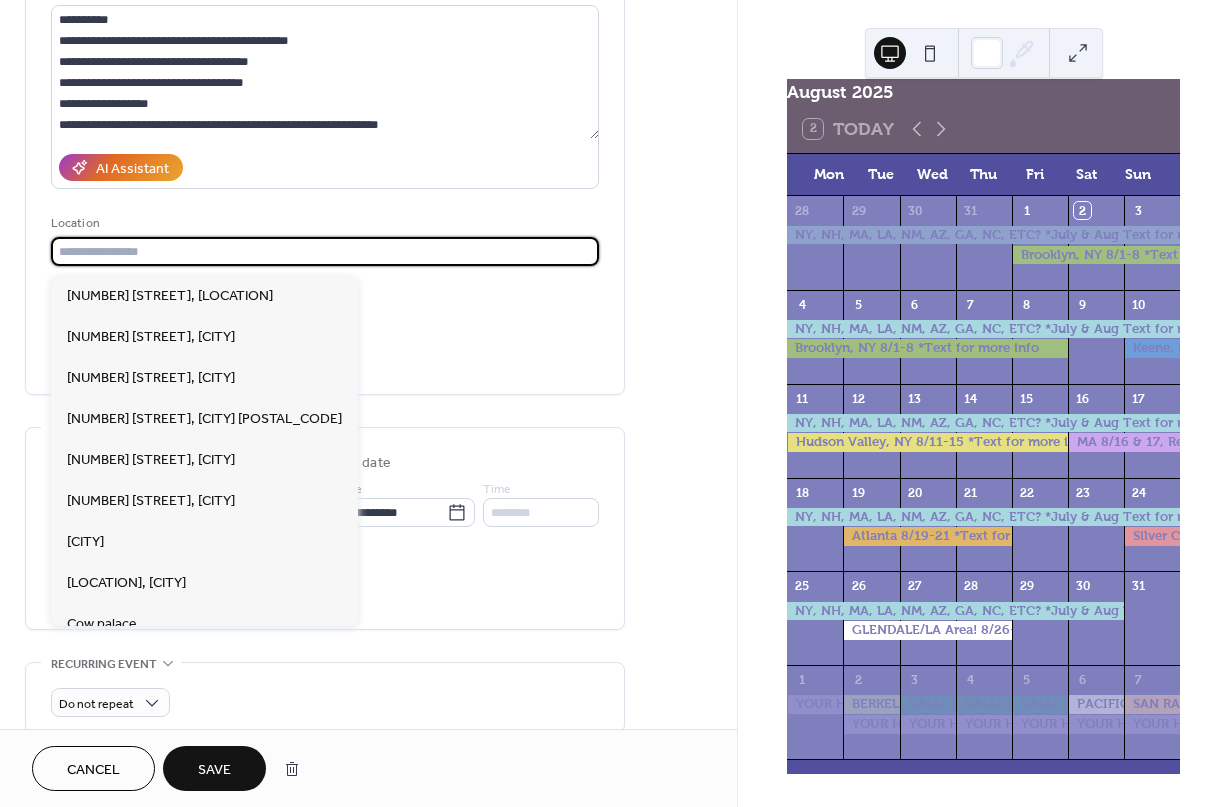 type 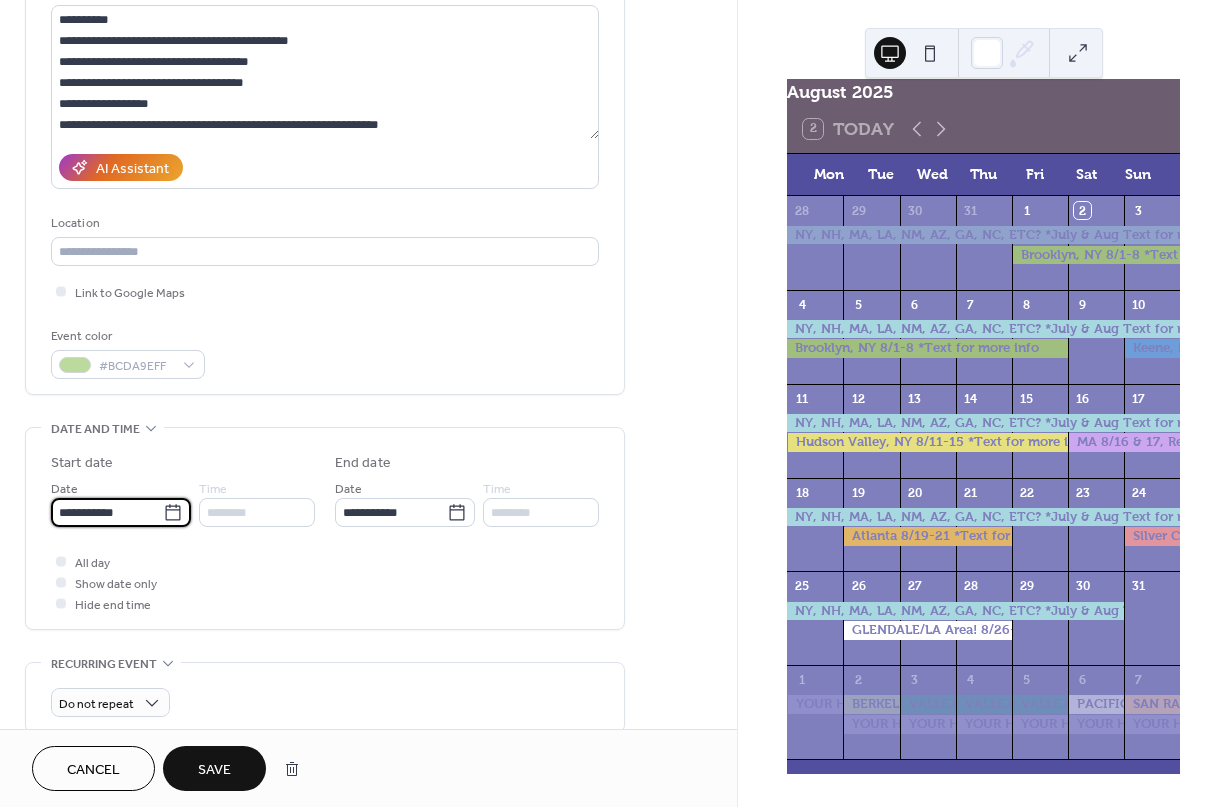 click on "**********" at bounding box center [107, 512] 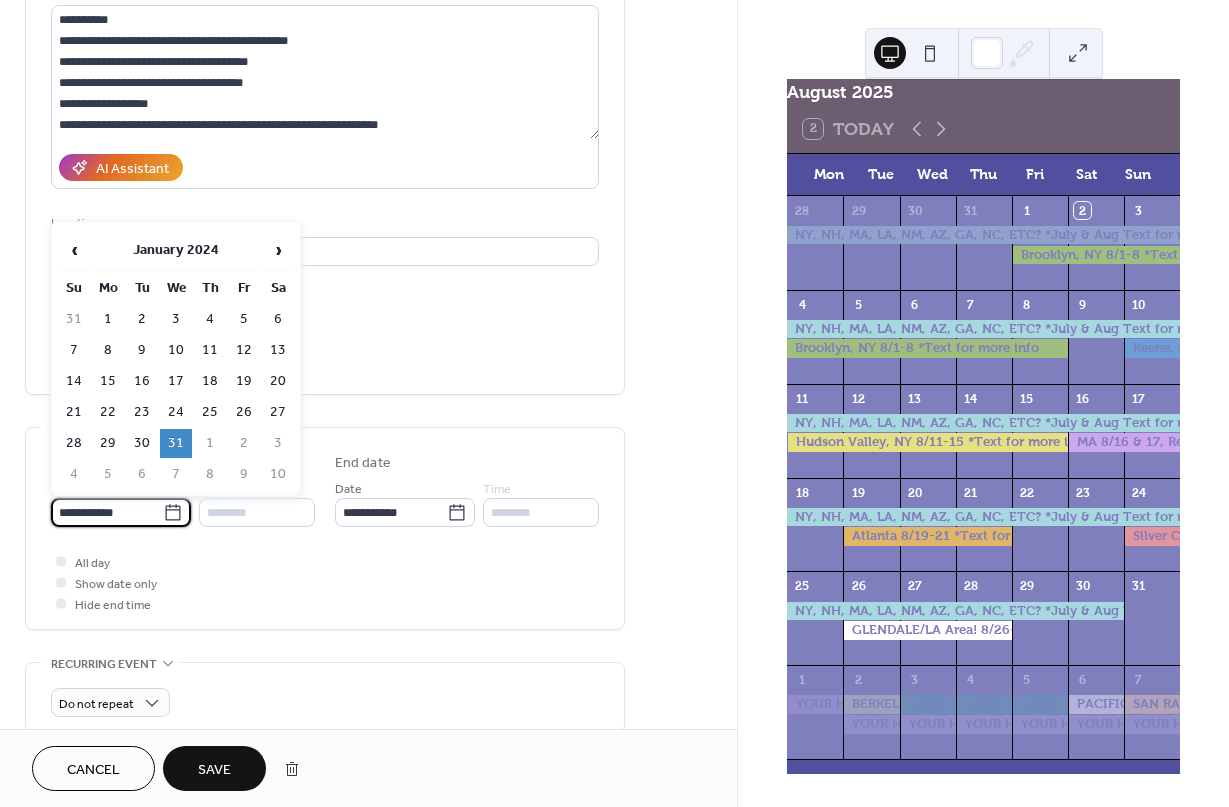 click on "January 2024" at bounding box center [176, 250] 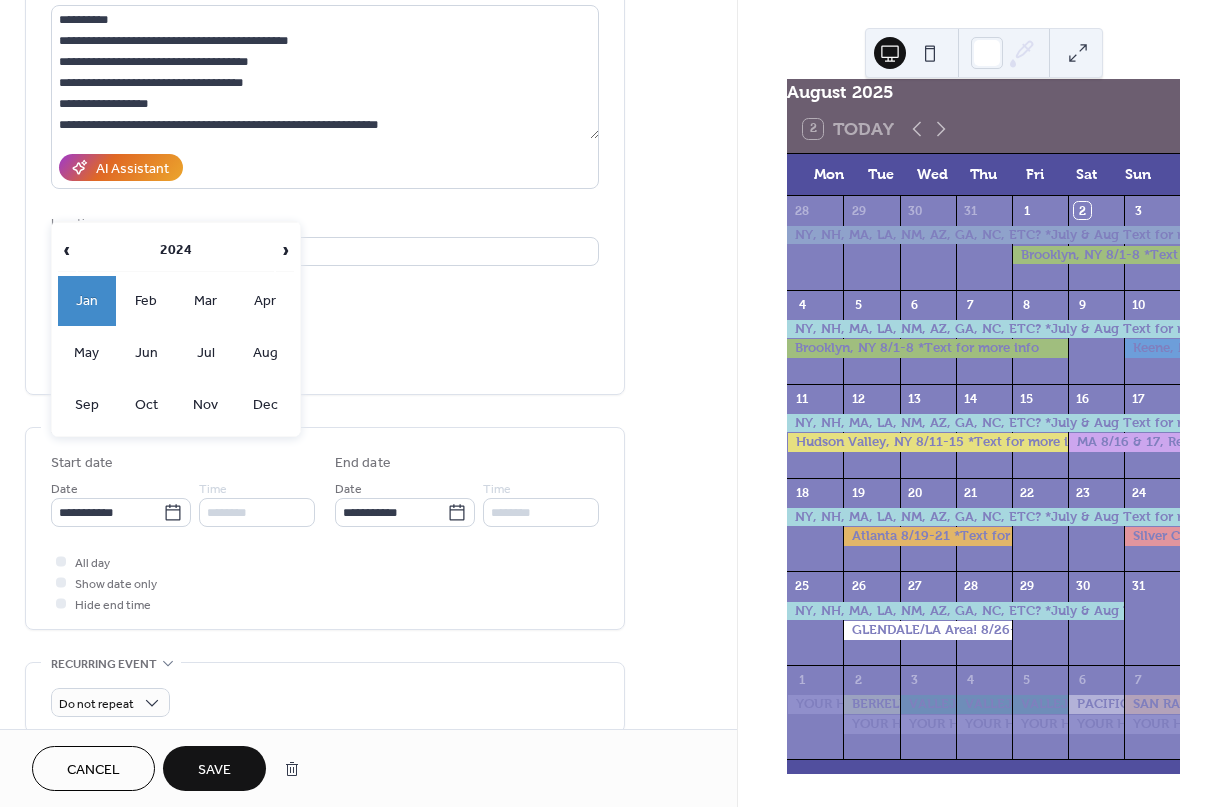 click on "2024" at bounding box center [176, 250] 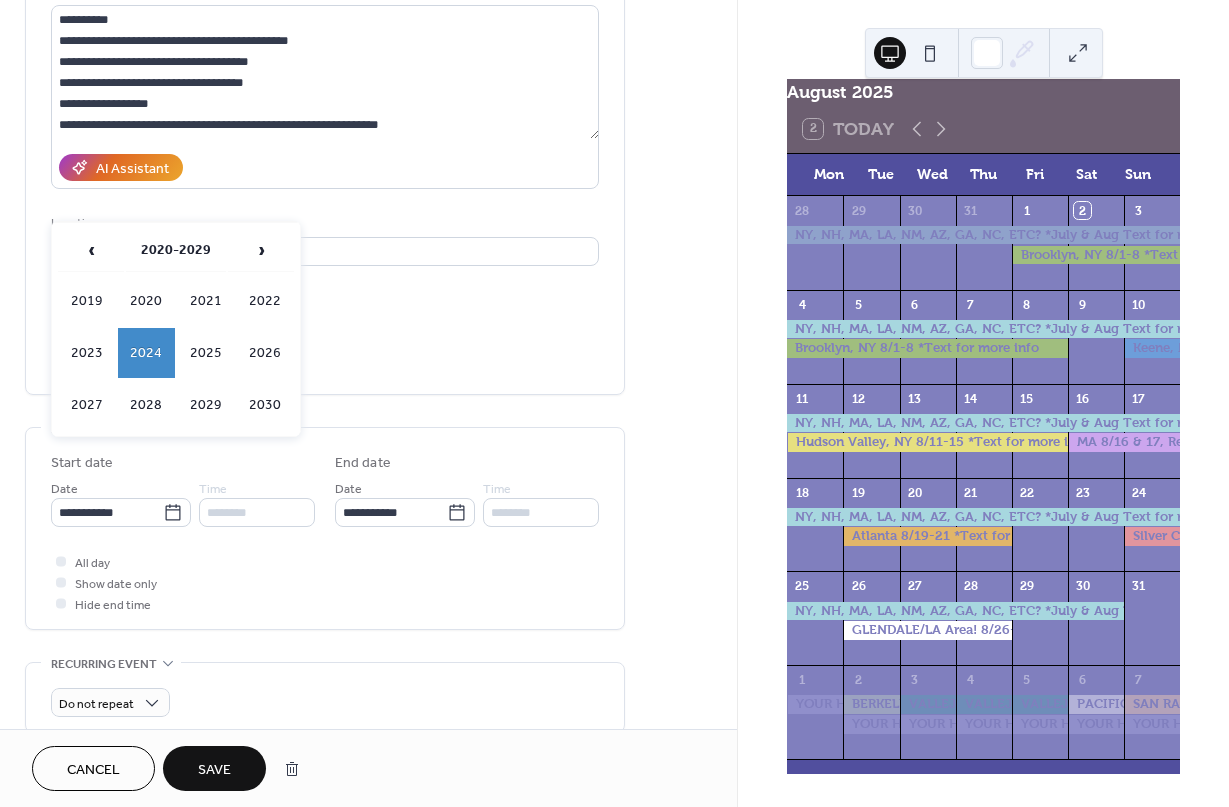 click on "›" at bounding box center (261, 250) 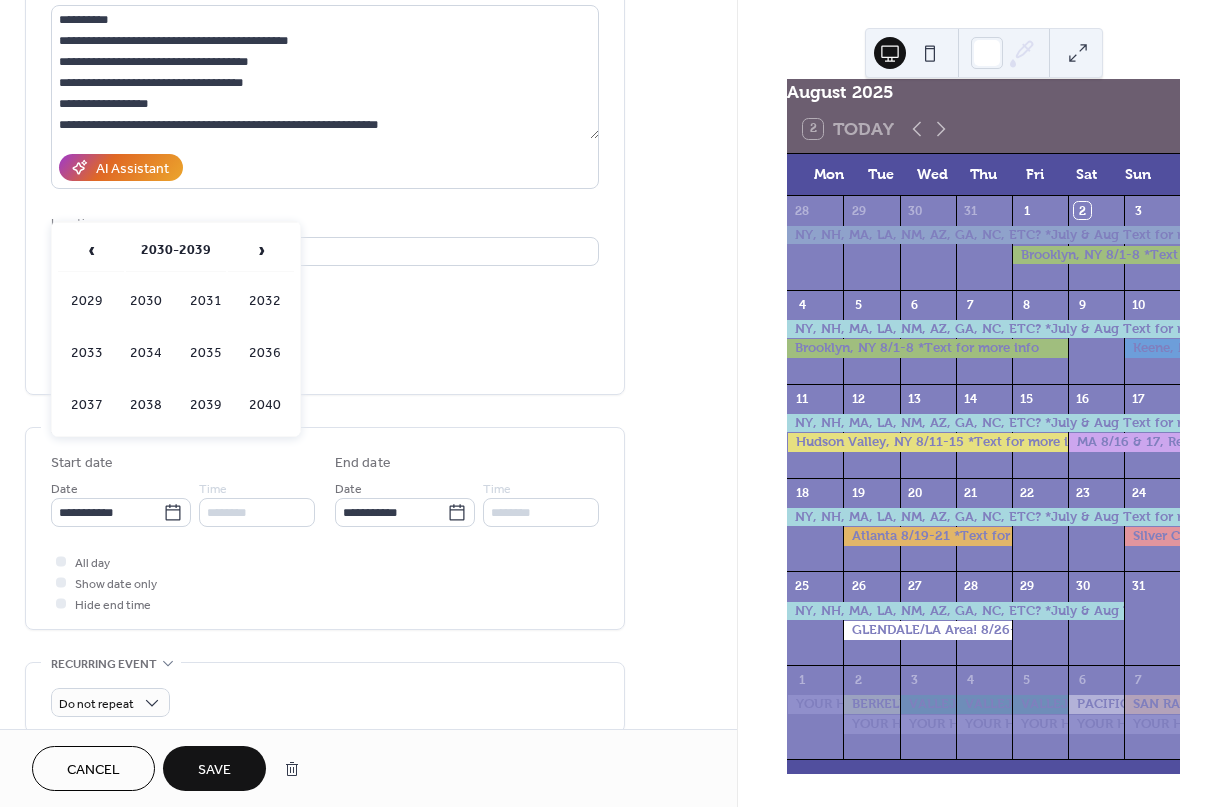 click on "‹" at bounding box center [91, 250] 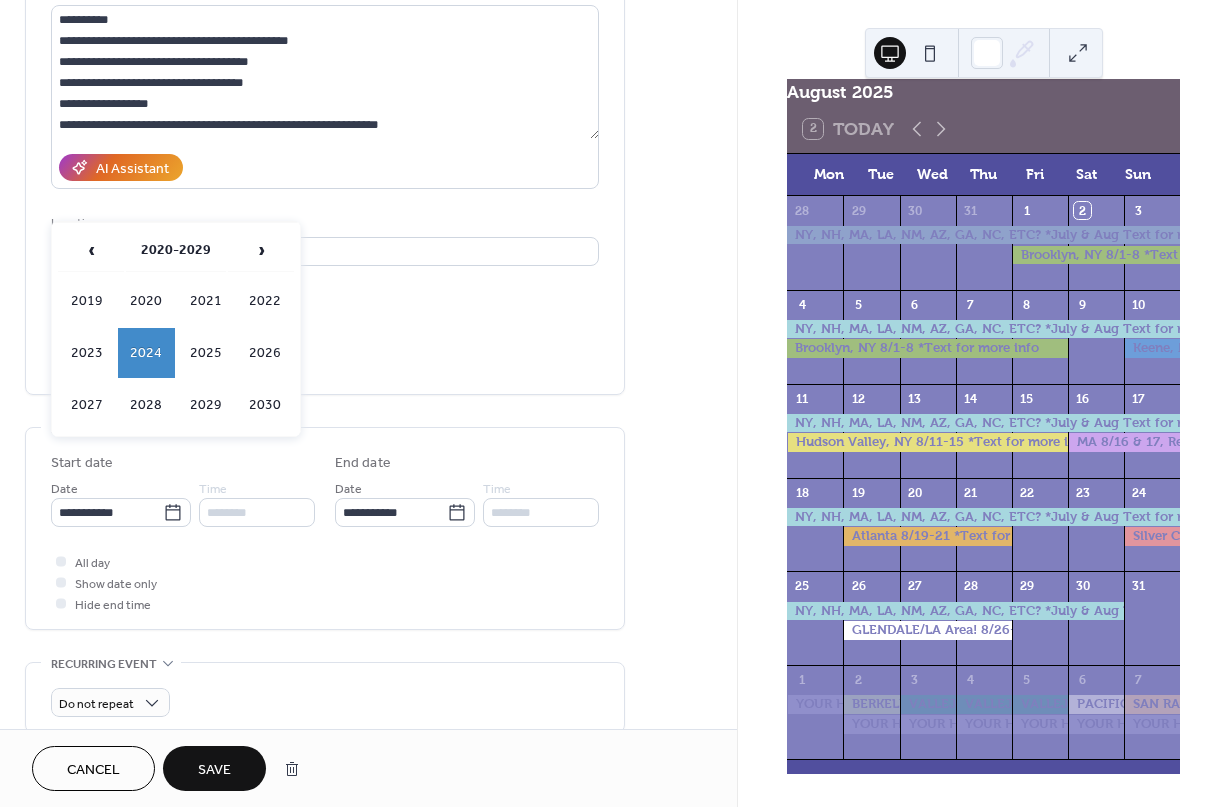 click on "2020-2029" at bounding box center [176, 250] 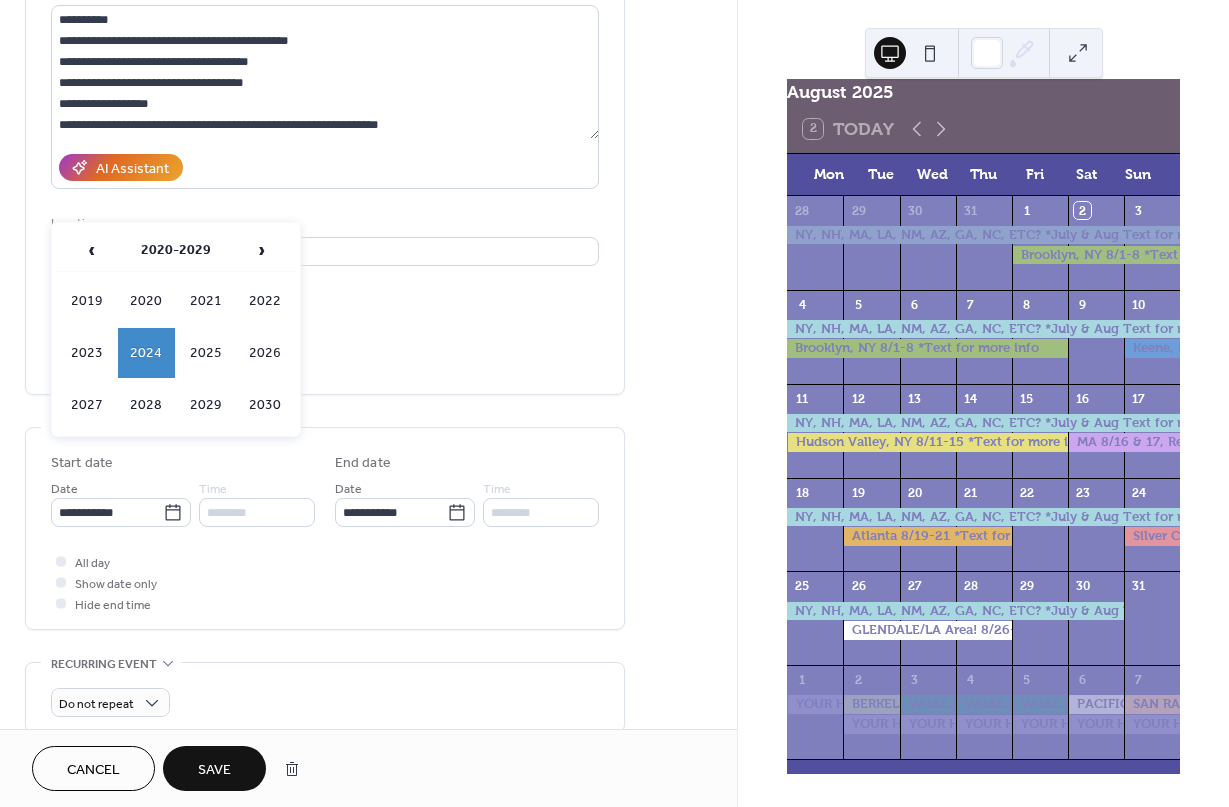 click on "2025" at bounding box center (206, 353) 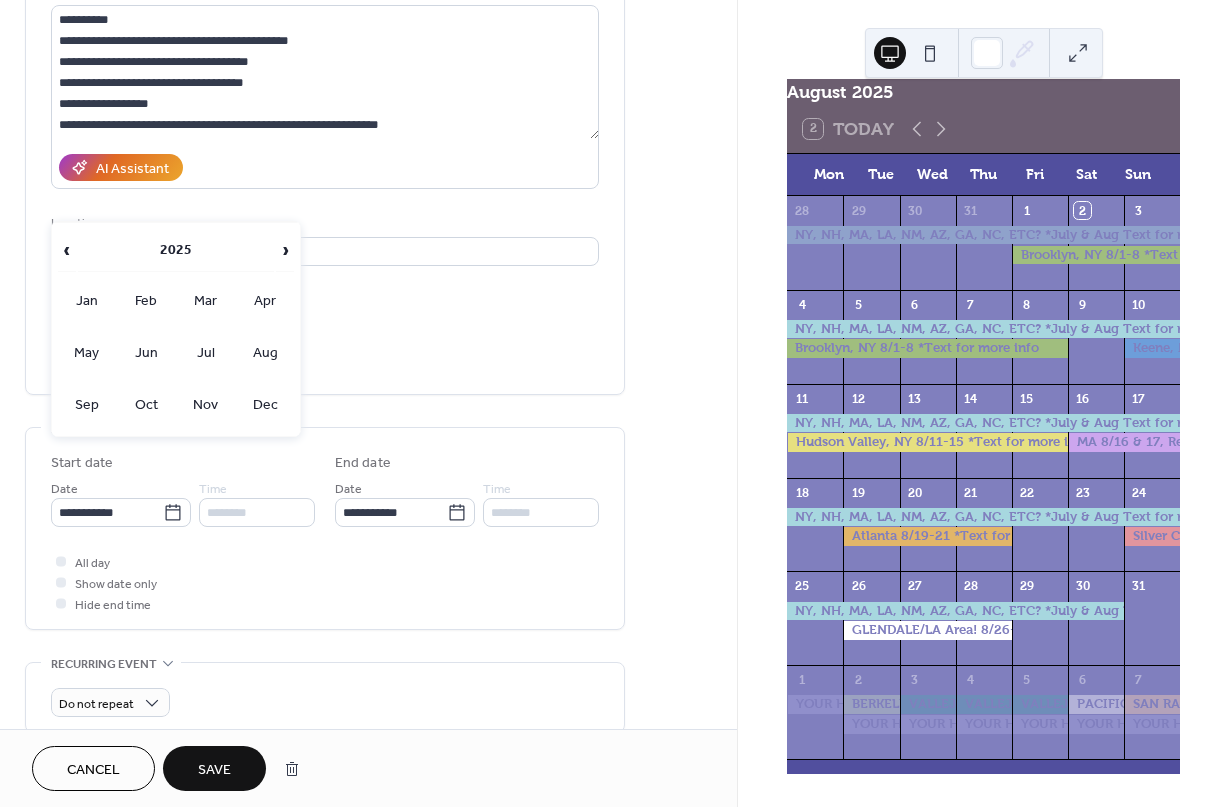 click on "Aug" at bounding box center [266, 353] 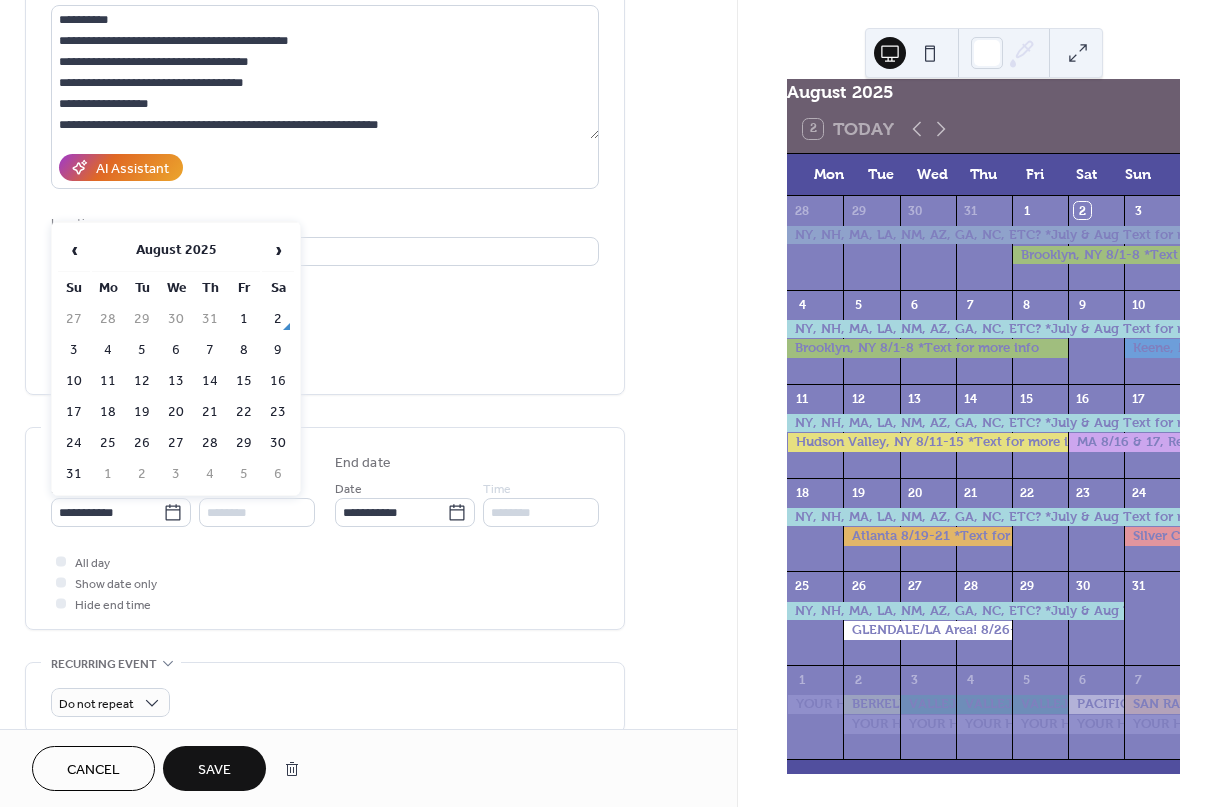 click on "30" at bounding box center (278, 443) 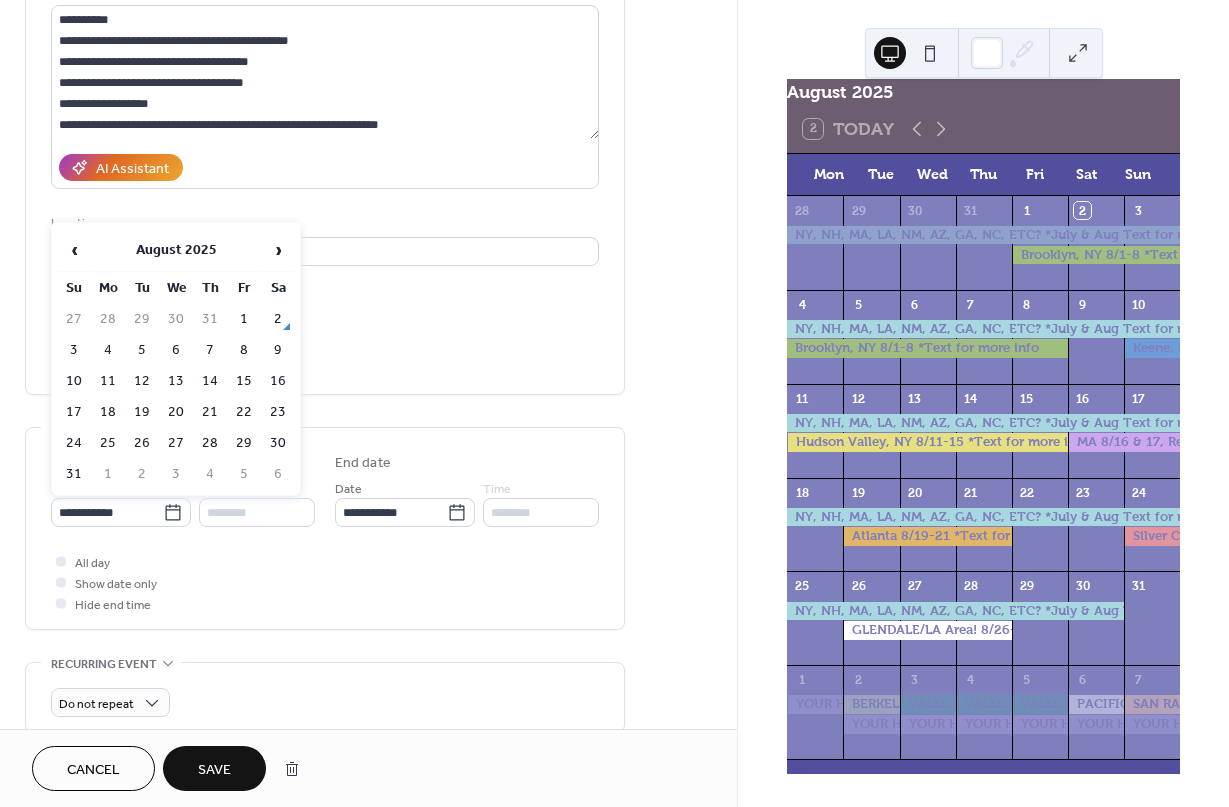 type on "**********" 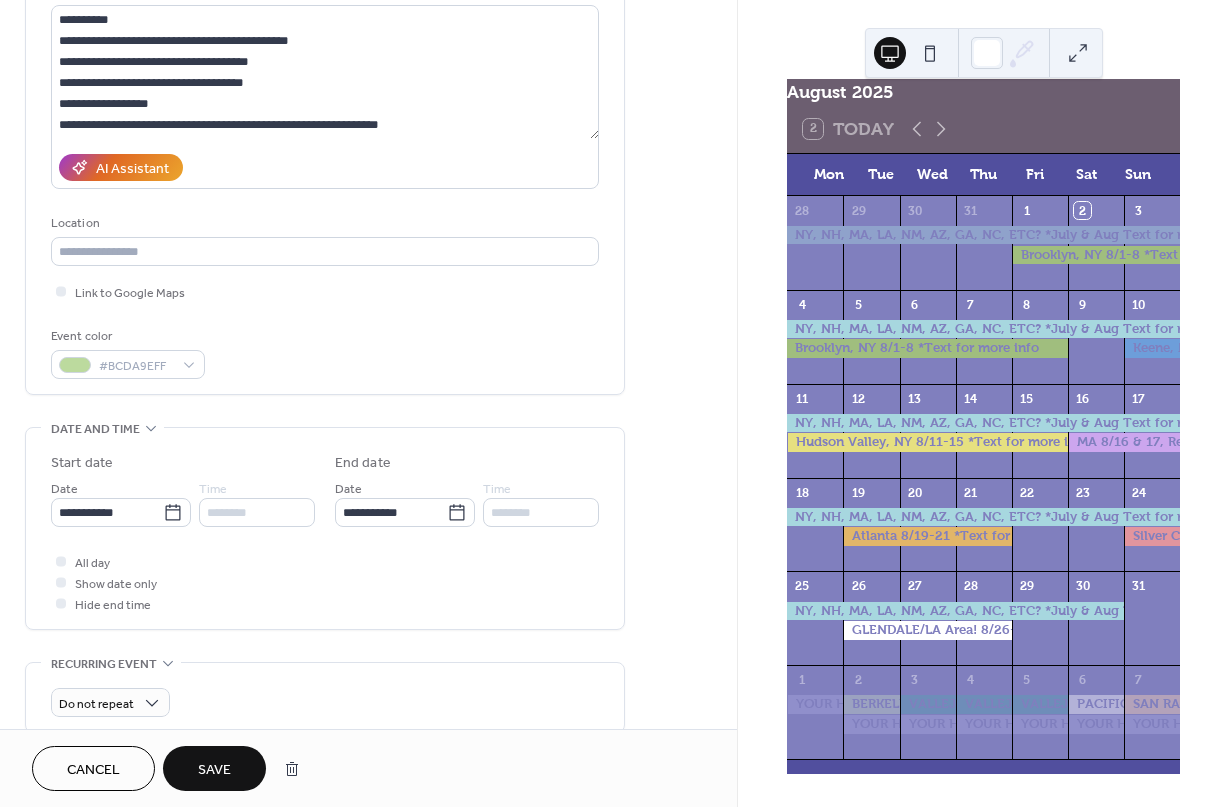 click on "Save" at bounding box center [214, 770] 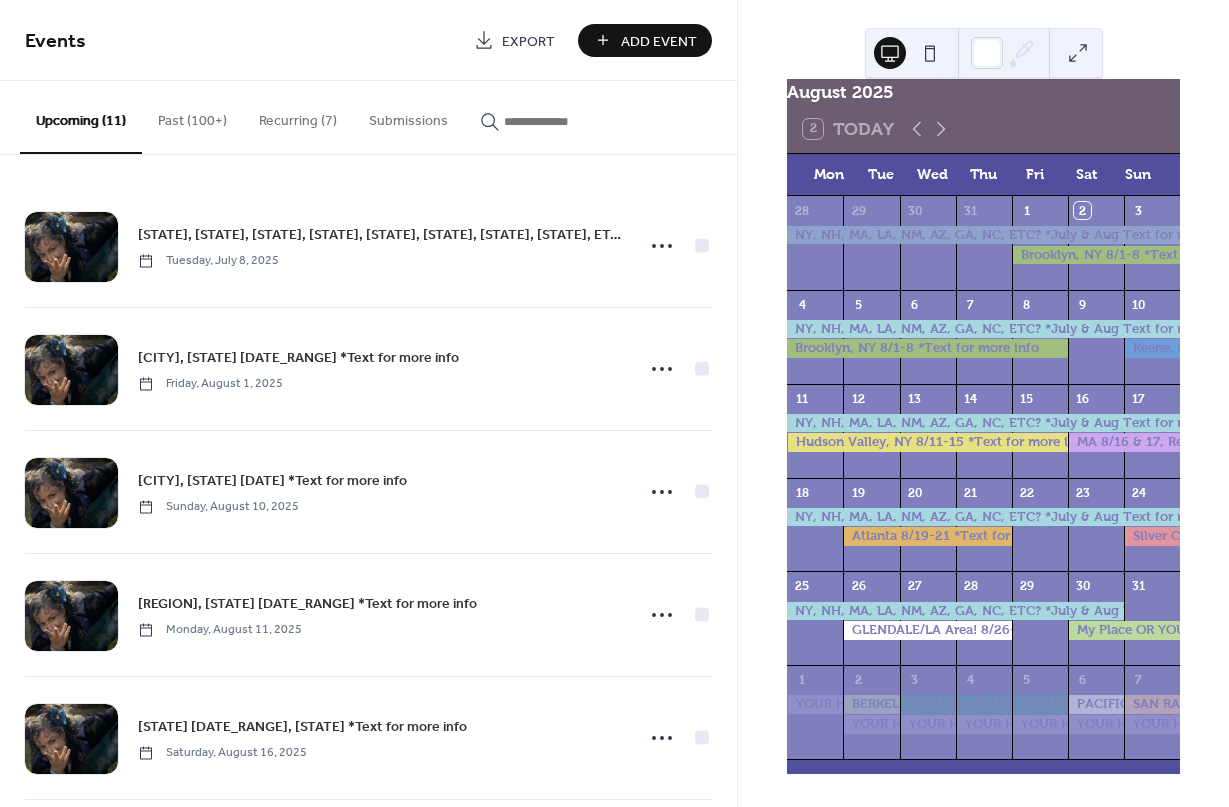 click 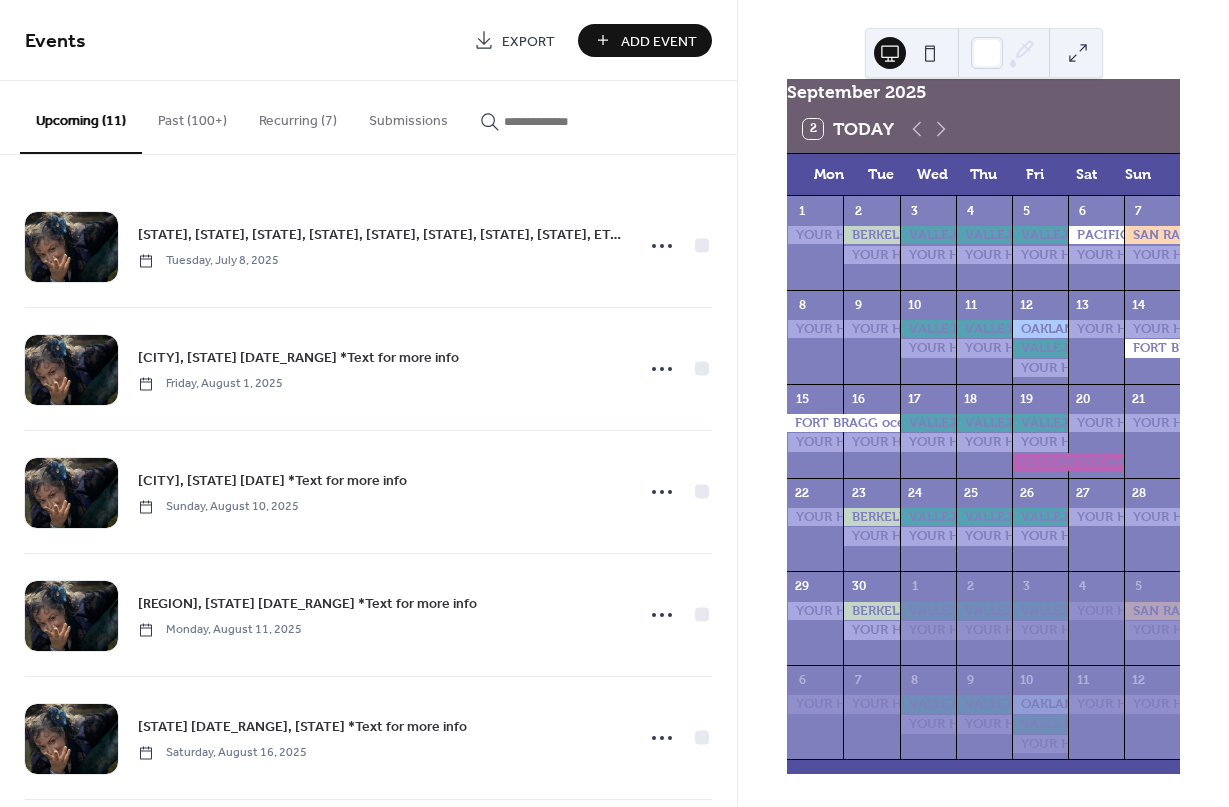 click 